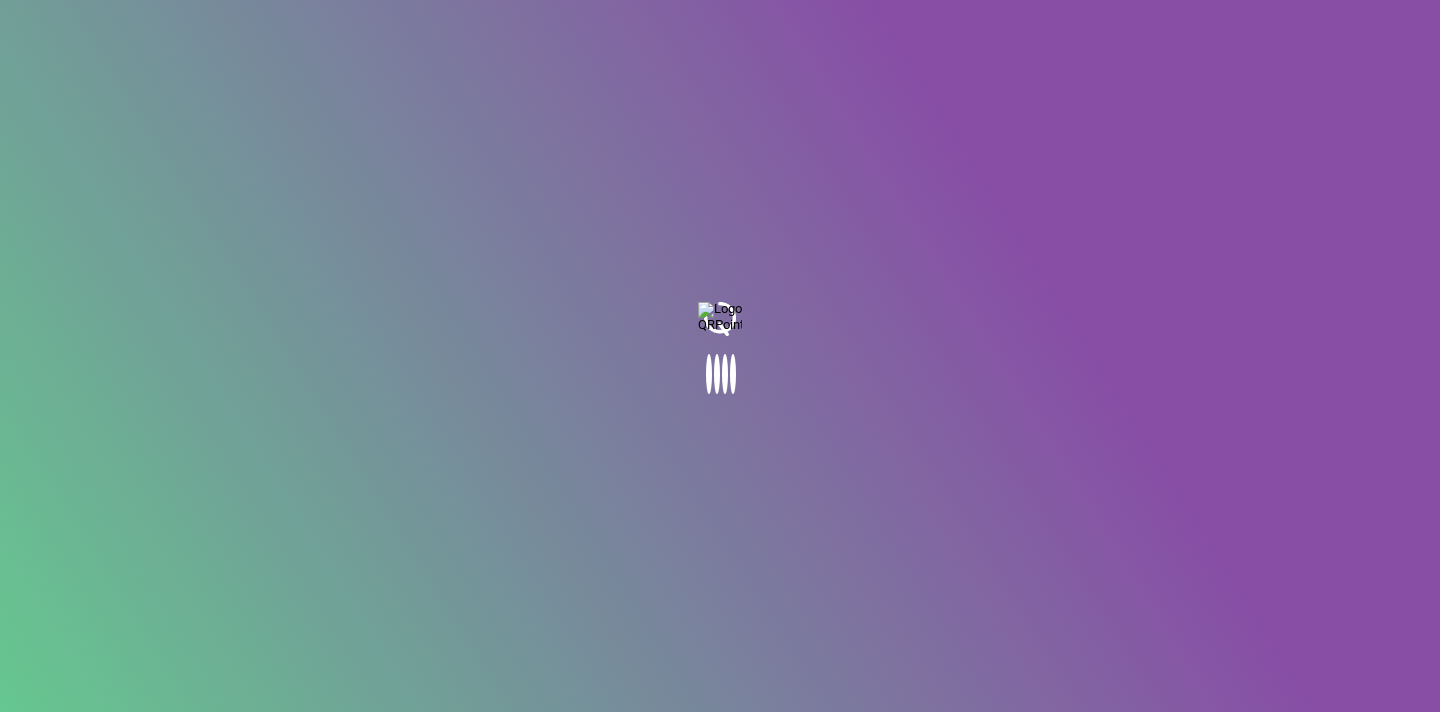 scroll, scrollTop: 0, scrollLeft: 0, axis: both 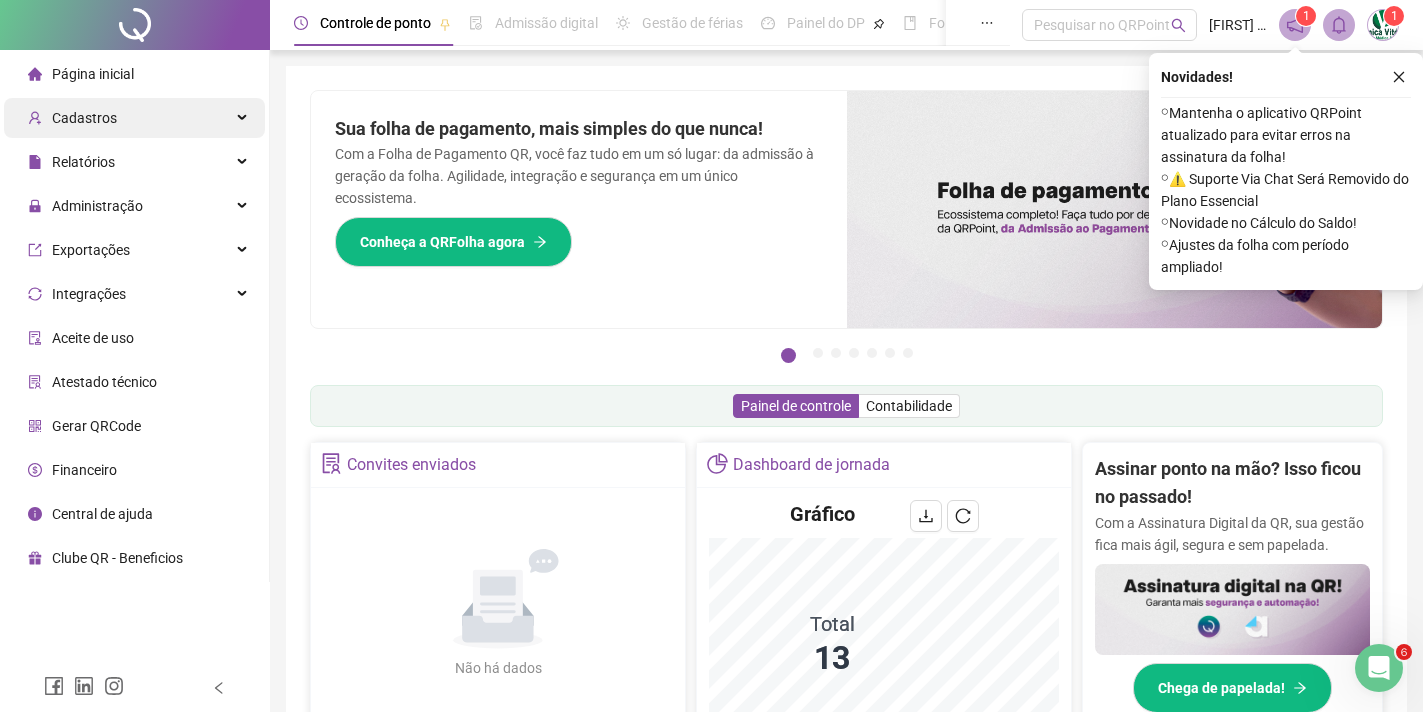 click on "Cadastros" at bounding box center [134, 118] 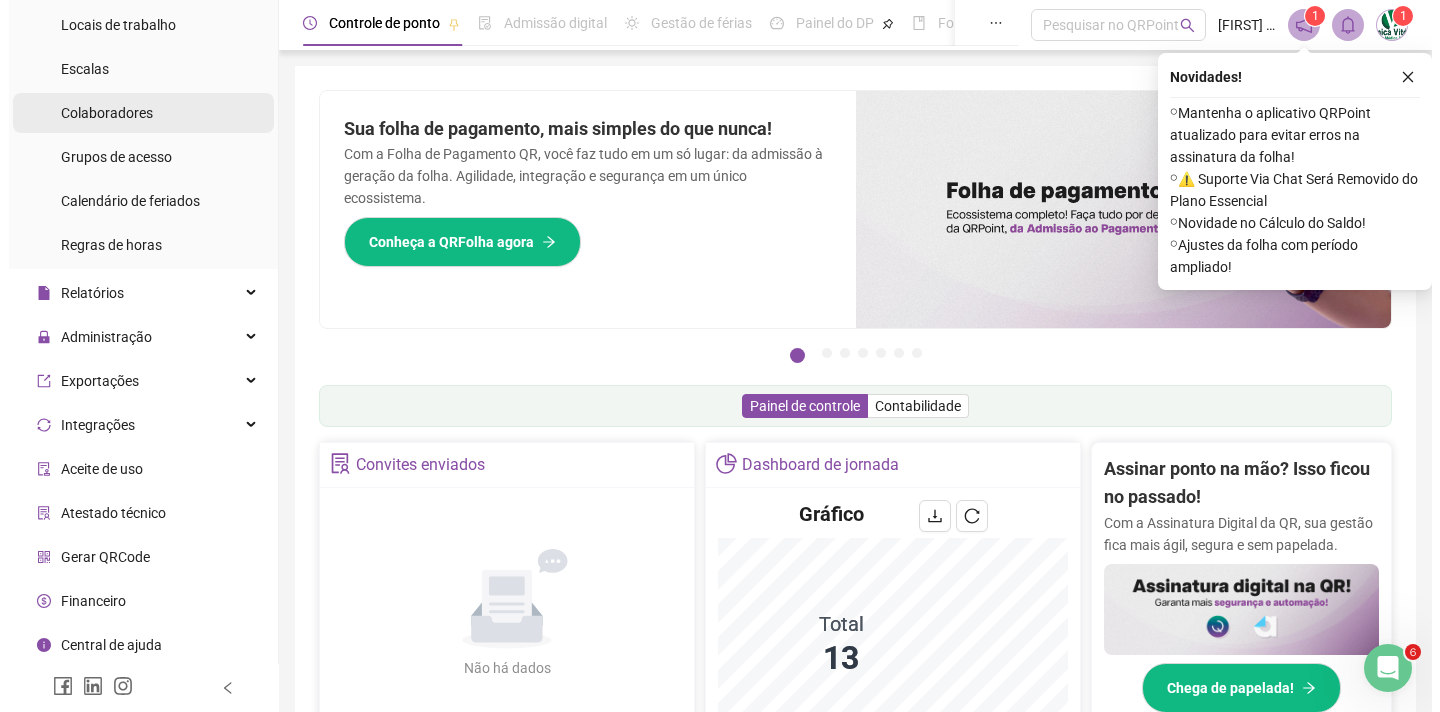 scroll, scrollTop: 186, scrollLeft: 0, axis: vertical 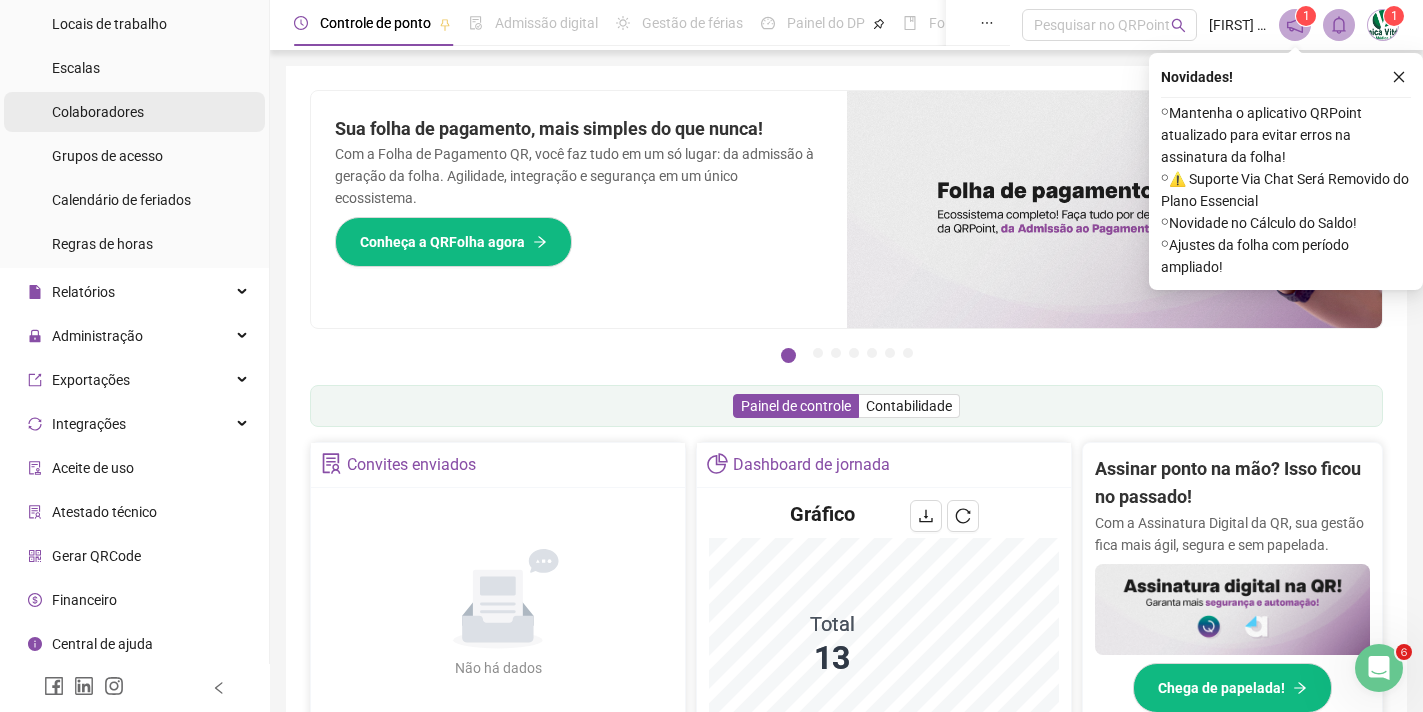 click on "Relatórios" at bounding box center (134, 292) 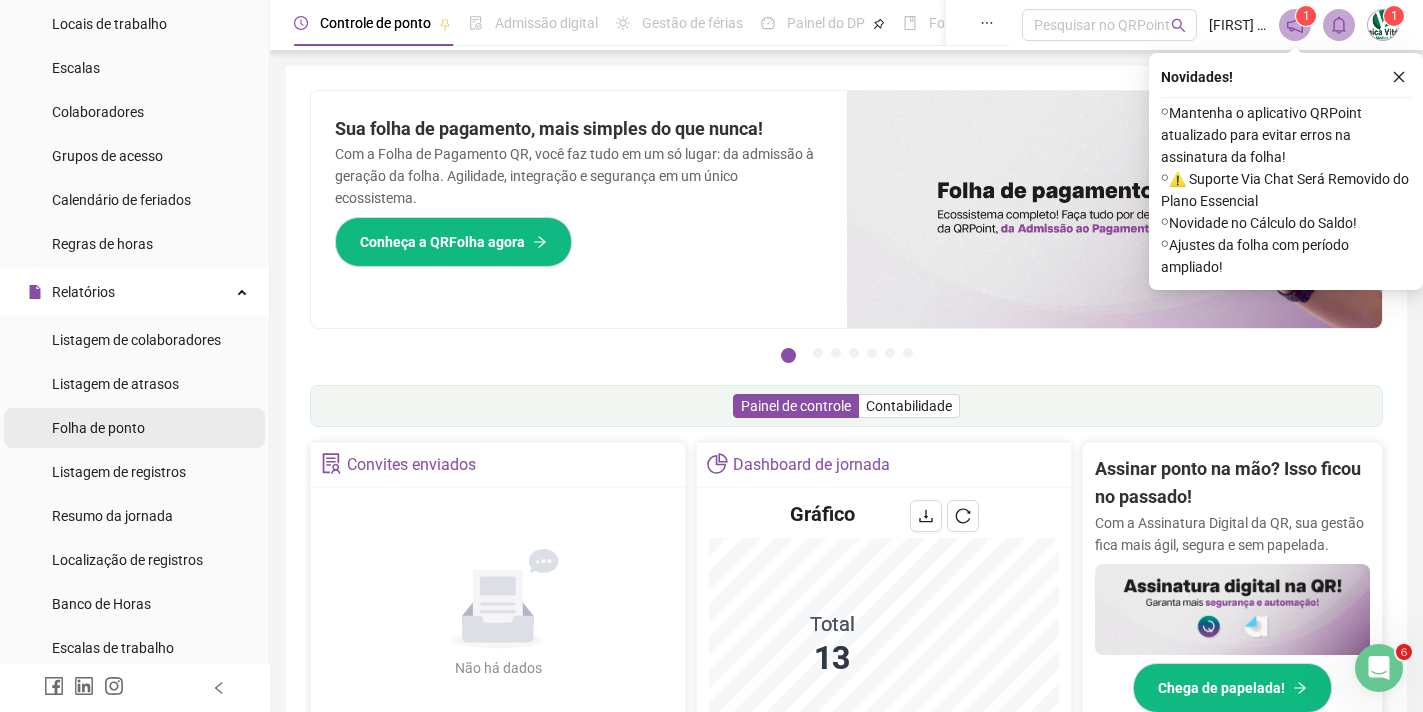 click on "Folha de ponto" at bounding box center [98, 428] 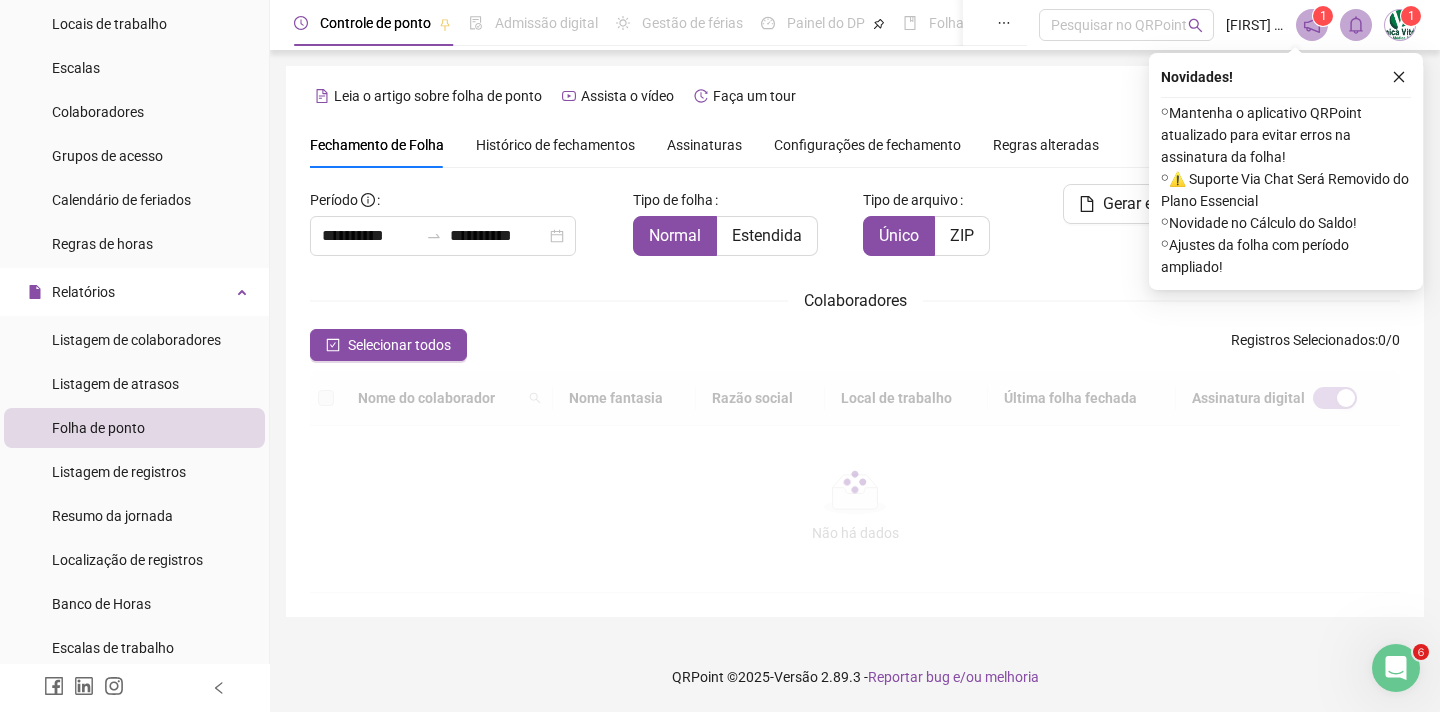 click on "Histórico de fechamentos" at bounding box center (555, 145) 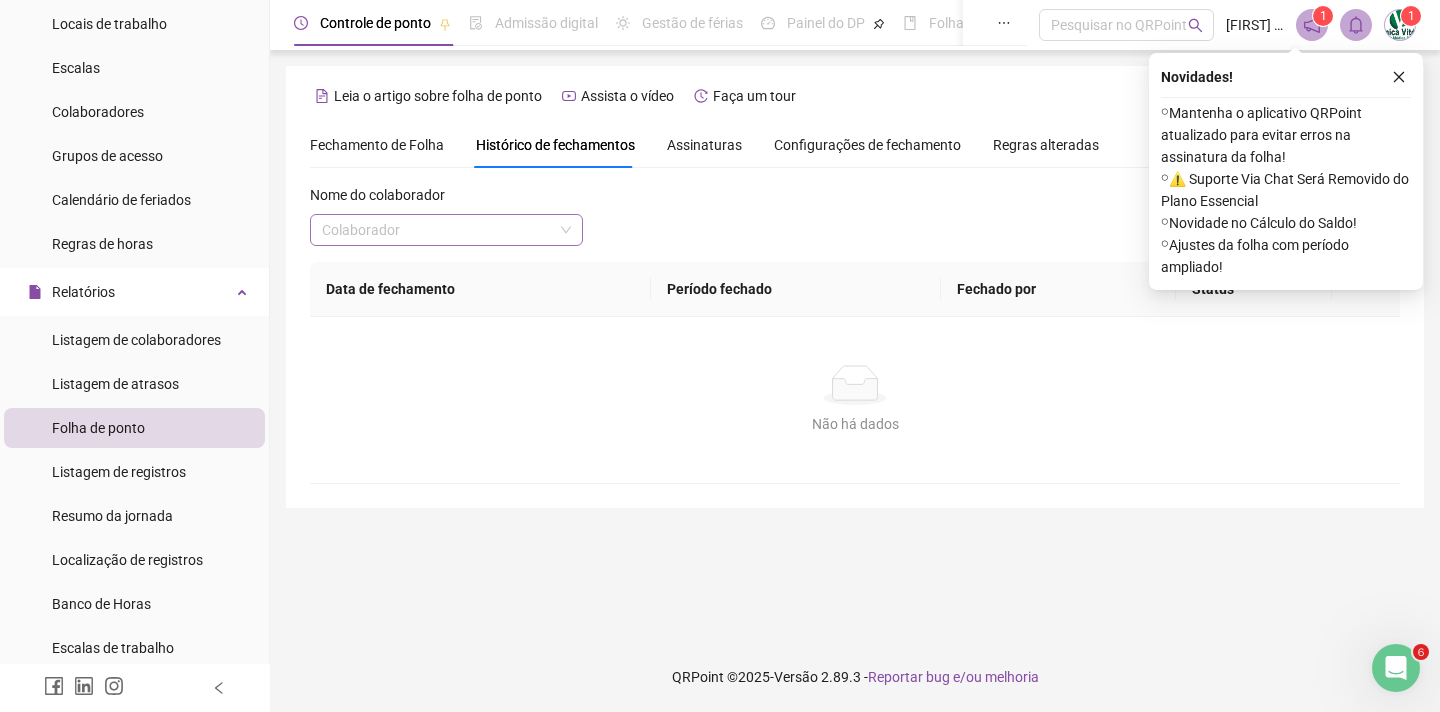 click at bounding box center (437, 230) 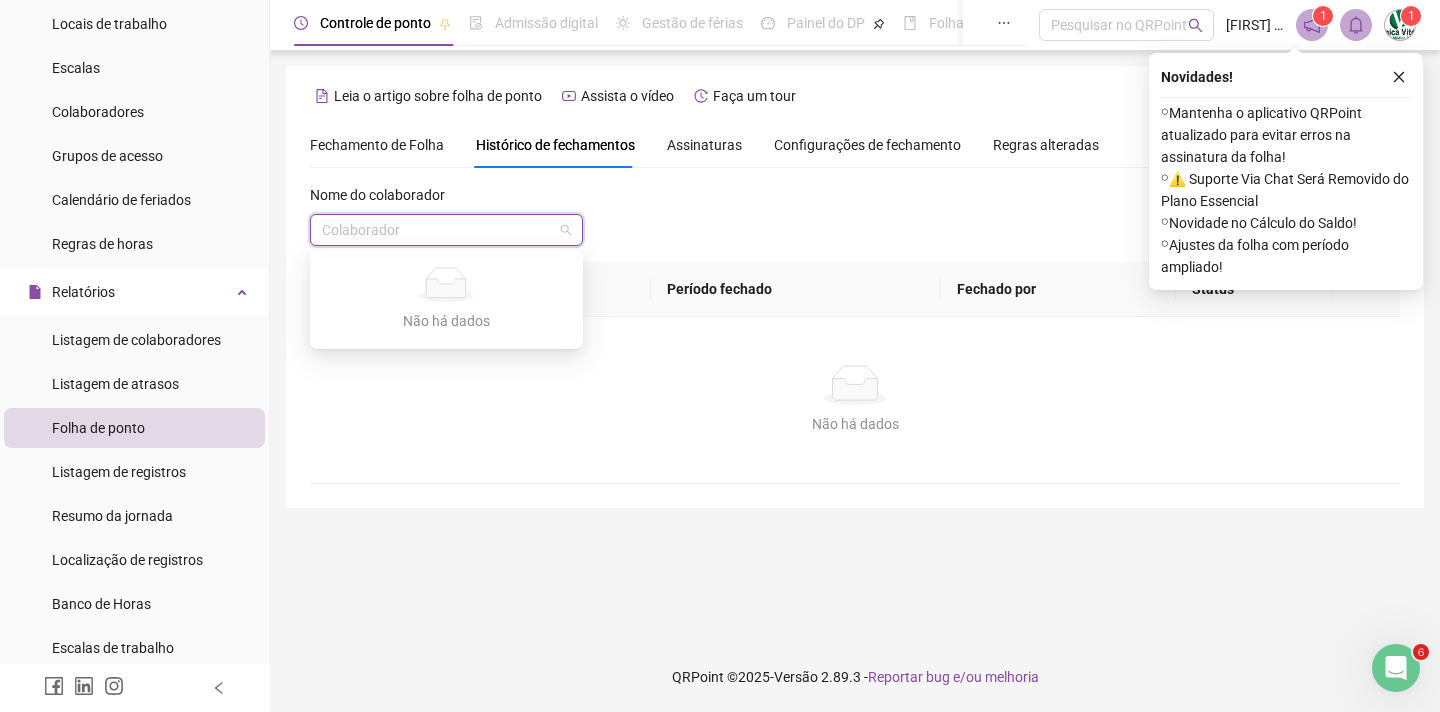 click at bounding box center [437, 230] 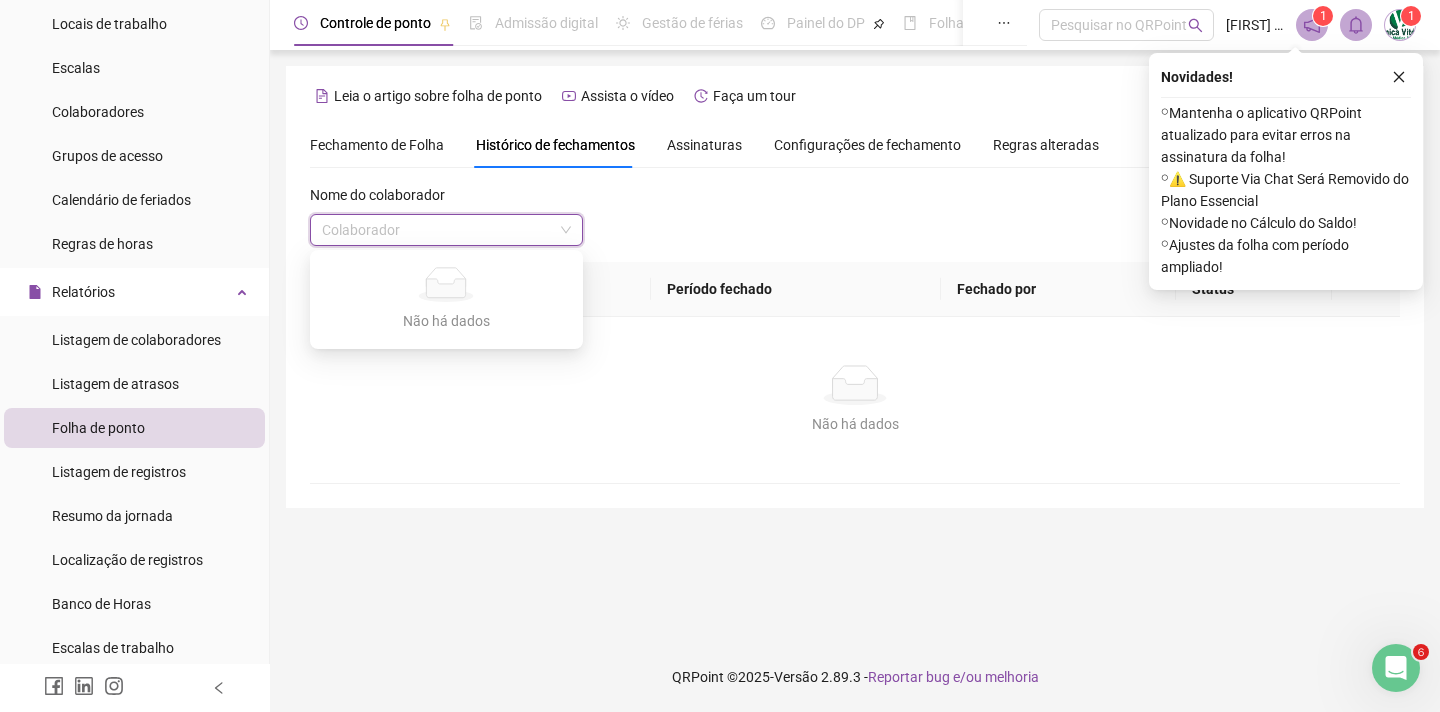 click on "Nome do colaborador Colaborador" at bounding box center [855, 223] 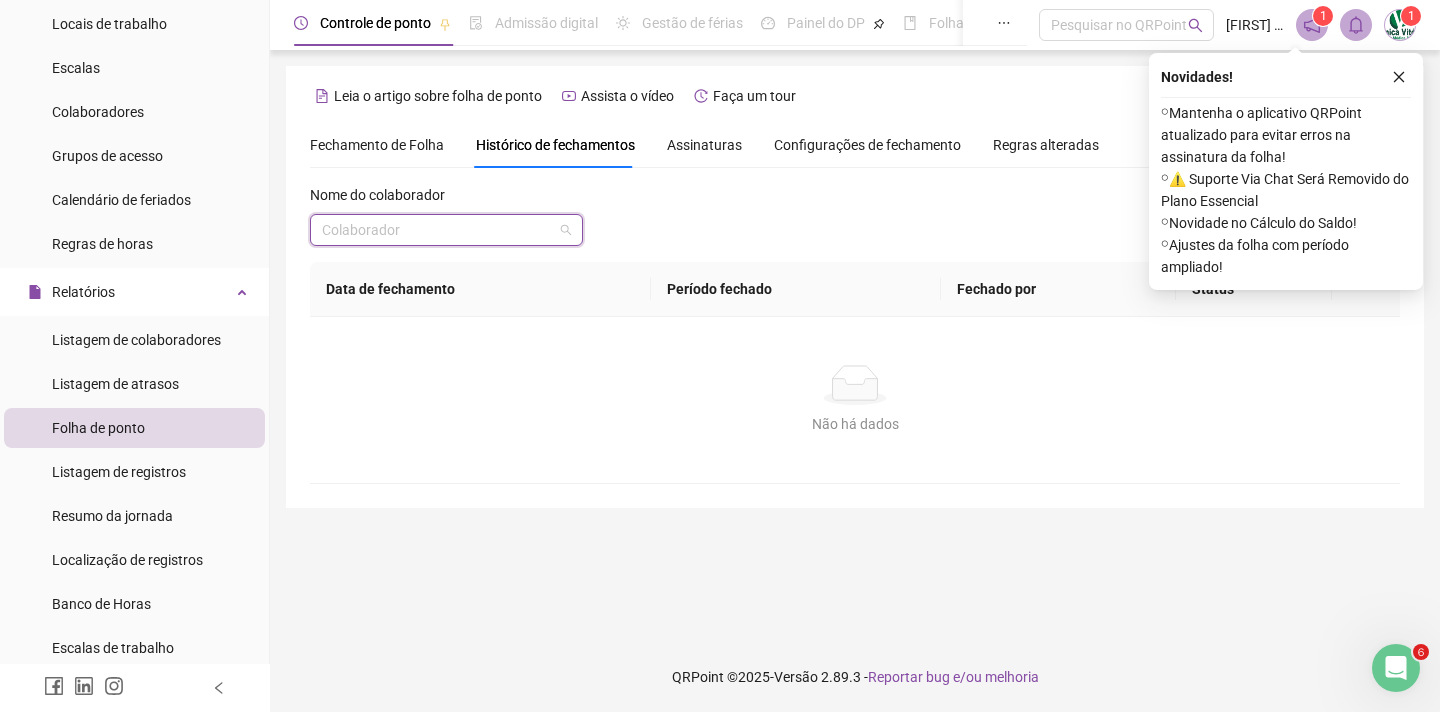 click at bounding box center [437, 230] 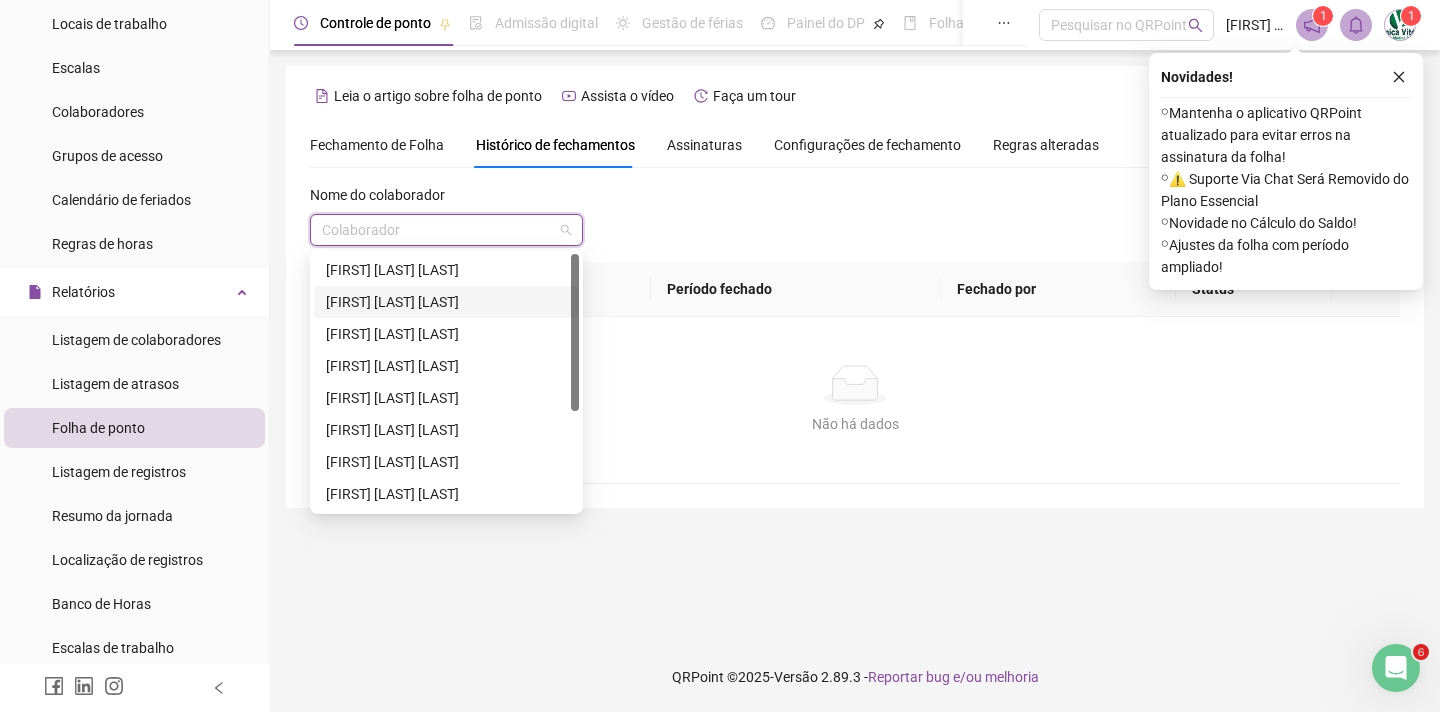 click on "EMYLY FREIRE OLIVEIRA" at bounding box center [446, 302] 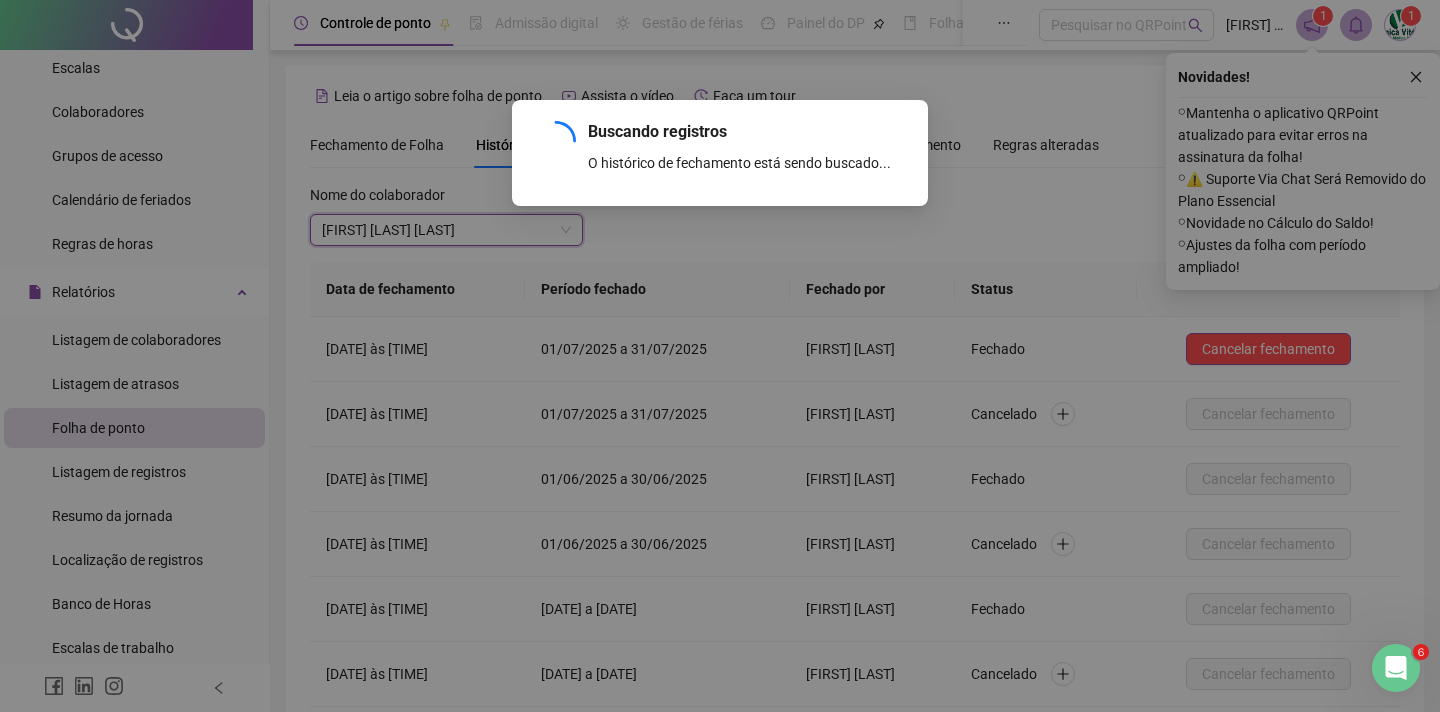 scroll, scrollTop: 169, scrollLeft: 0, axis: vertical 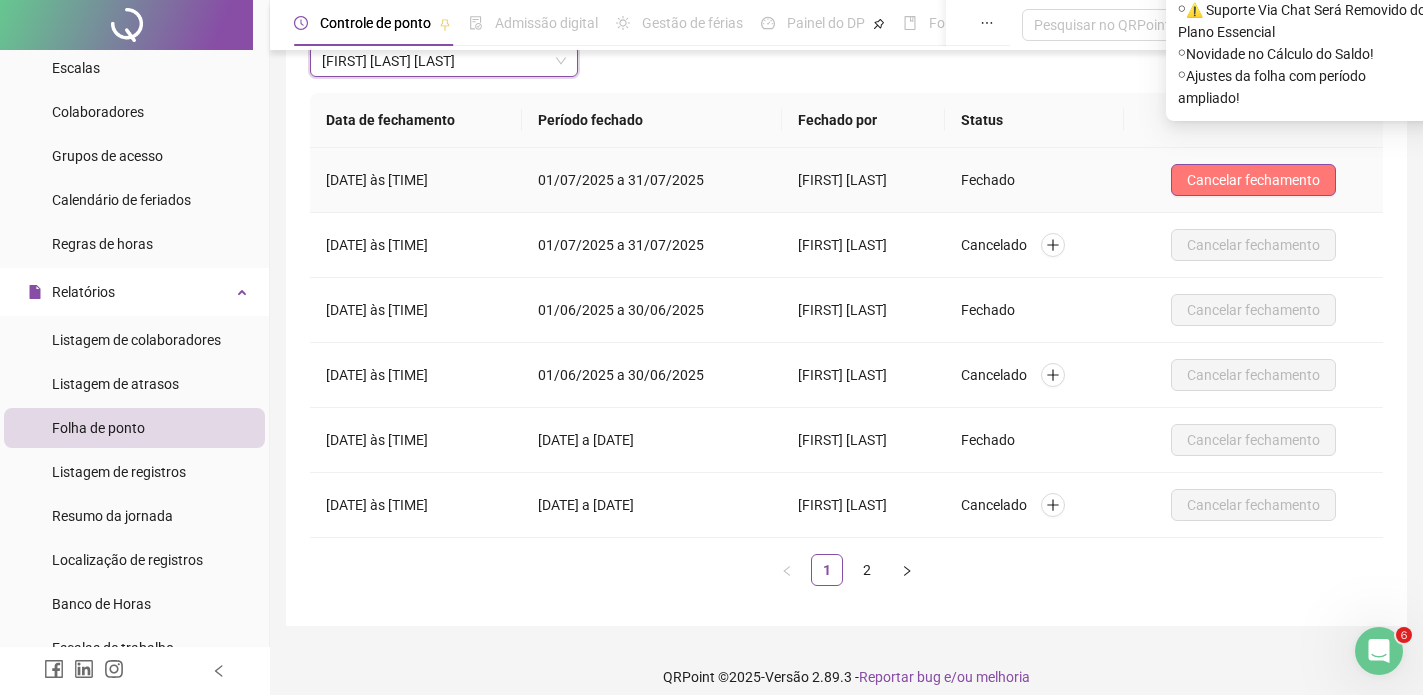 click on "Cancelar fechamento" at bounding box center [1253, 180] 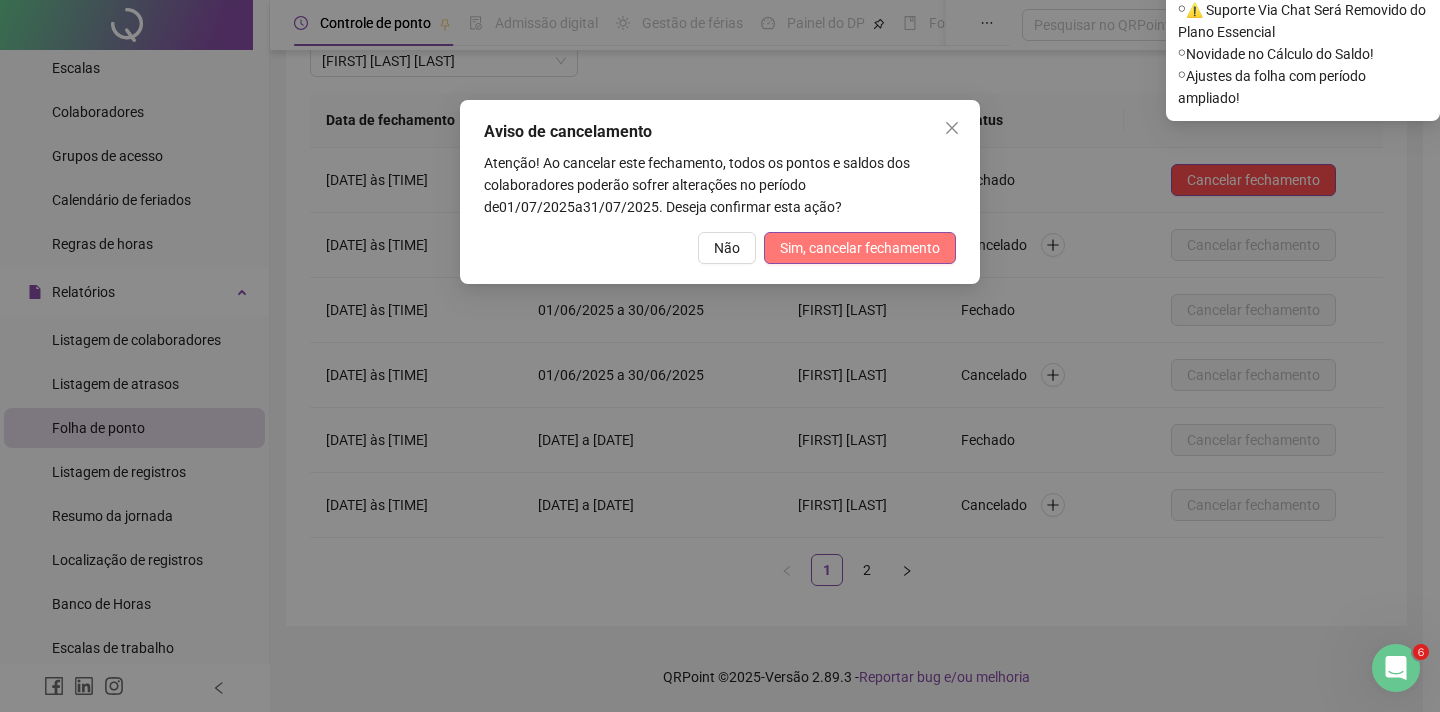 click on "Sim, cancelar fechamento" at bounding box center [860, 248] 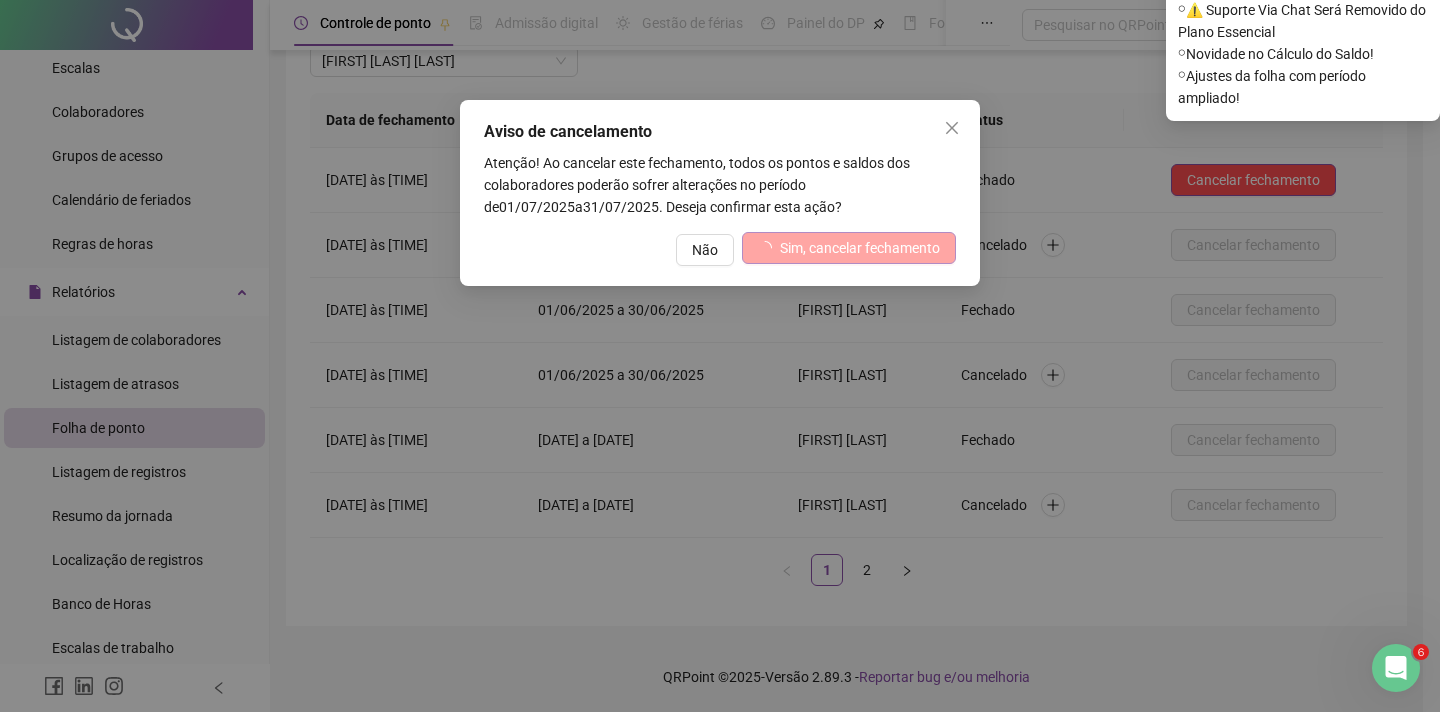 scroll, scrollTop: 0, scrollLeft: 0, axis: both 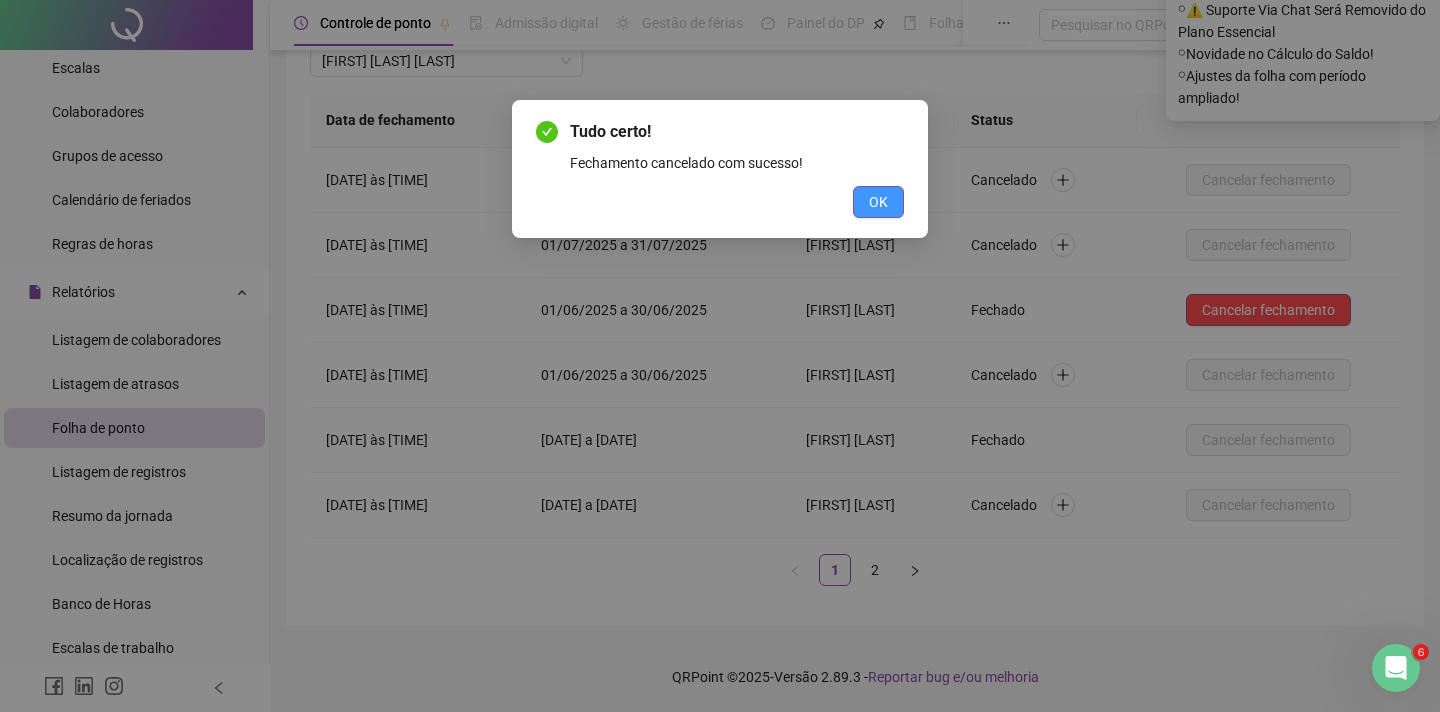 click on "OK" at bounding box center [878, 202] 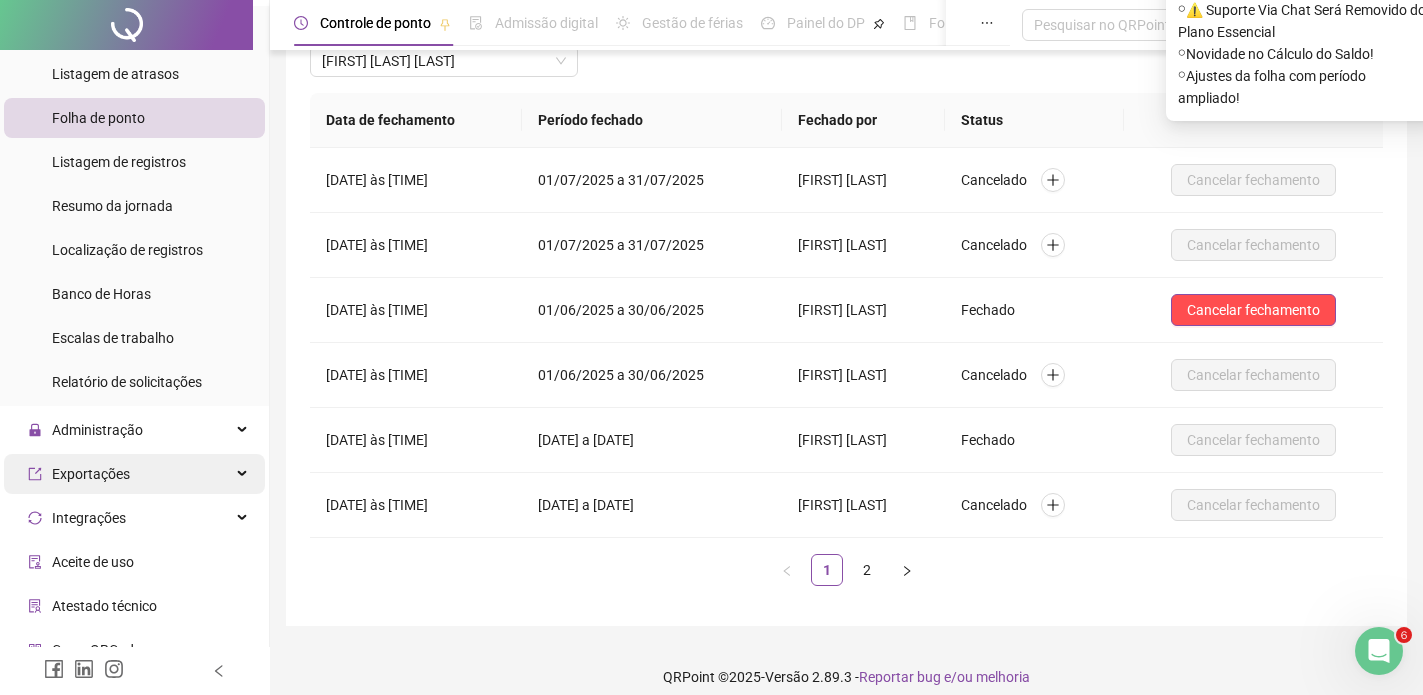 scroll, scrollTop: 500, scrollLeft: 0, axis: vertical 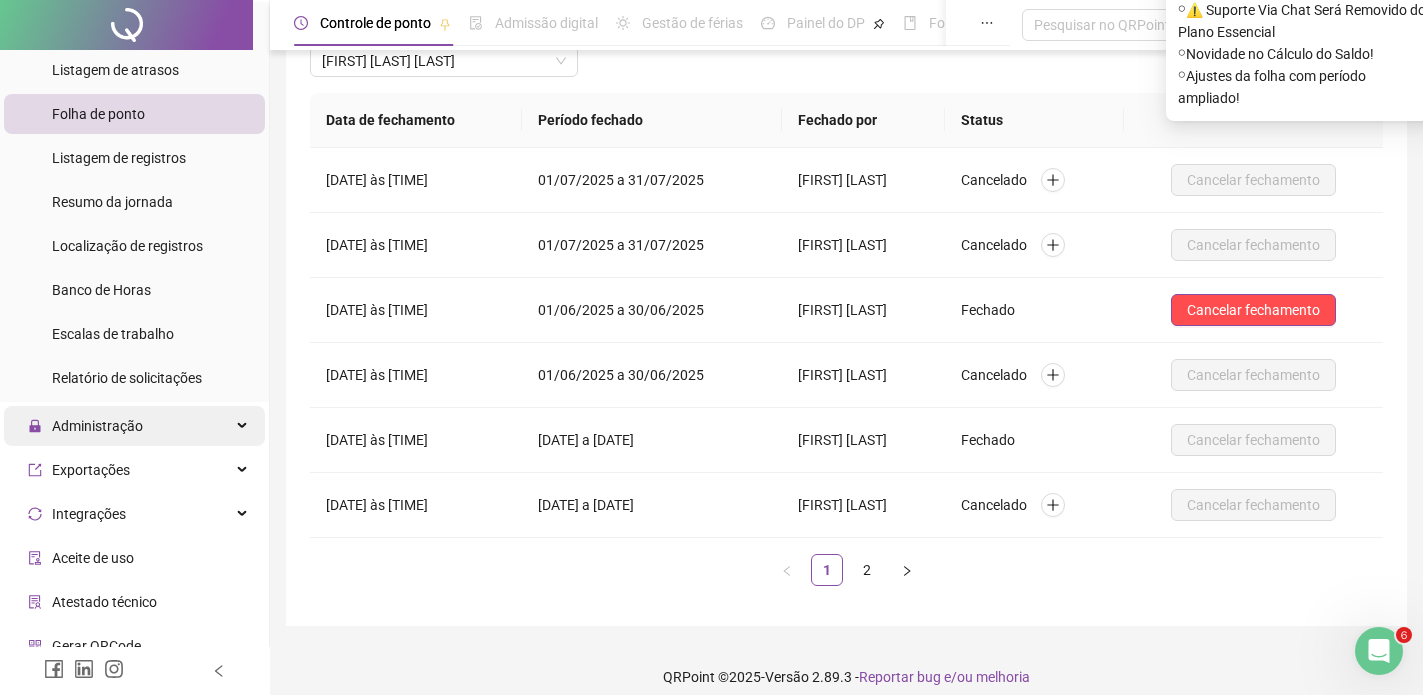 click on "Administração" at bounding box center (97, 426) 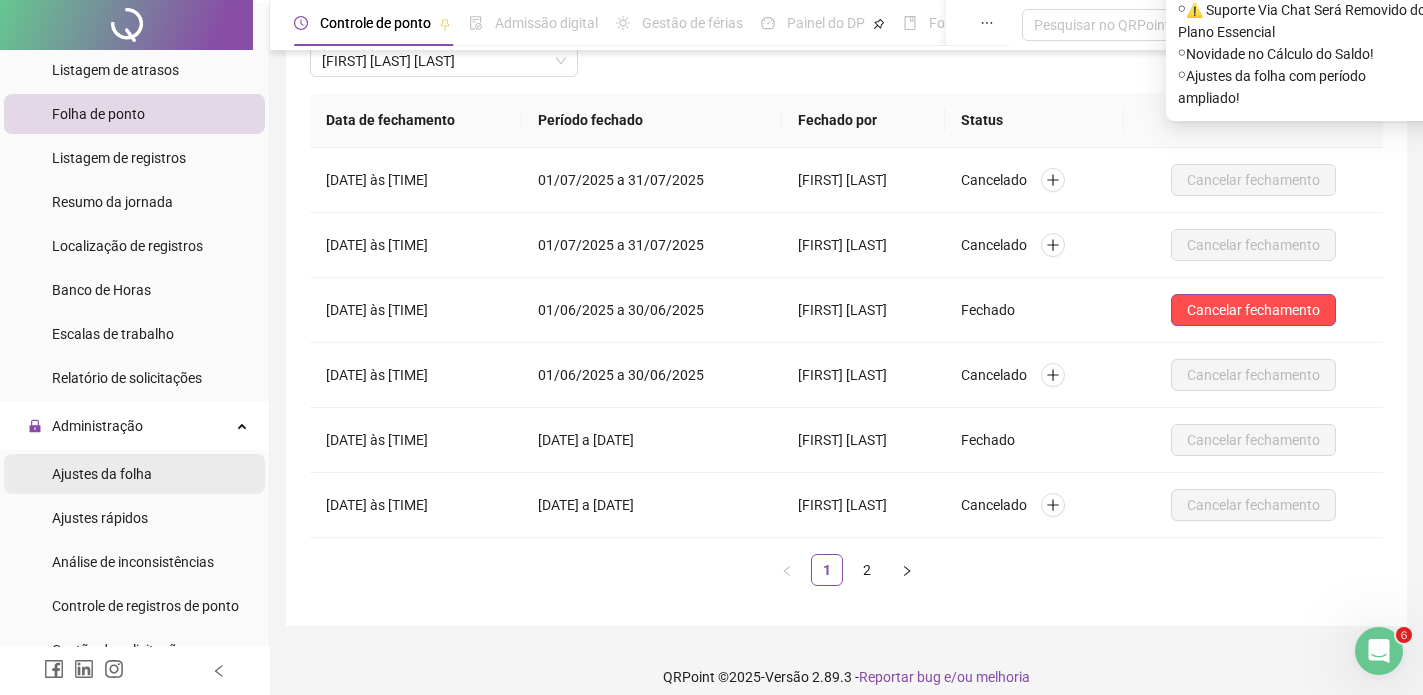 click on "Ajustes da folha" at bounding box center [102, 474] 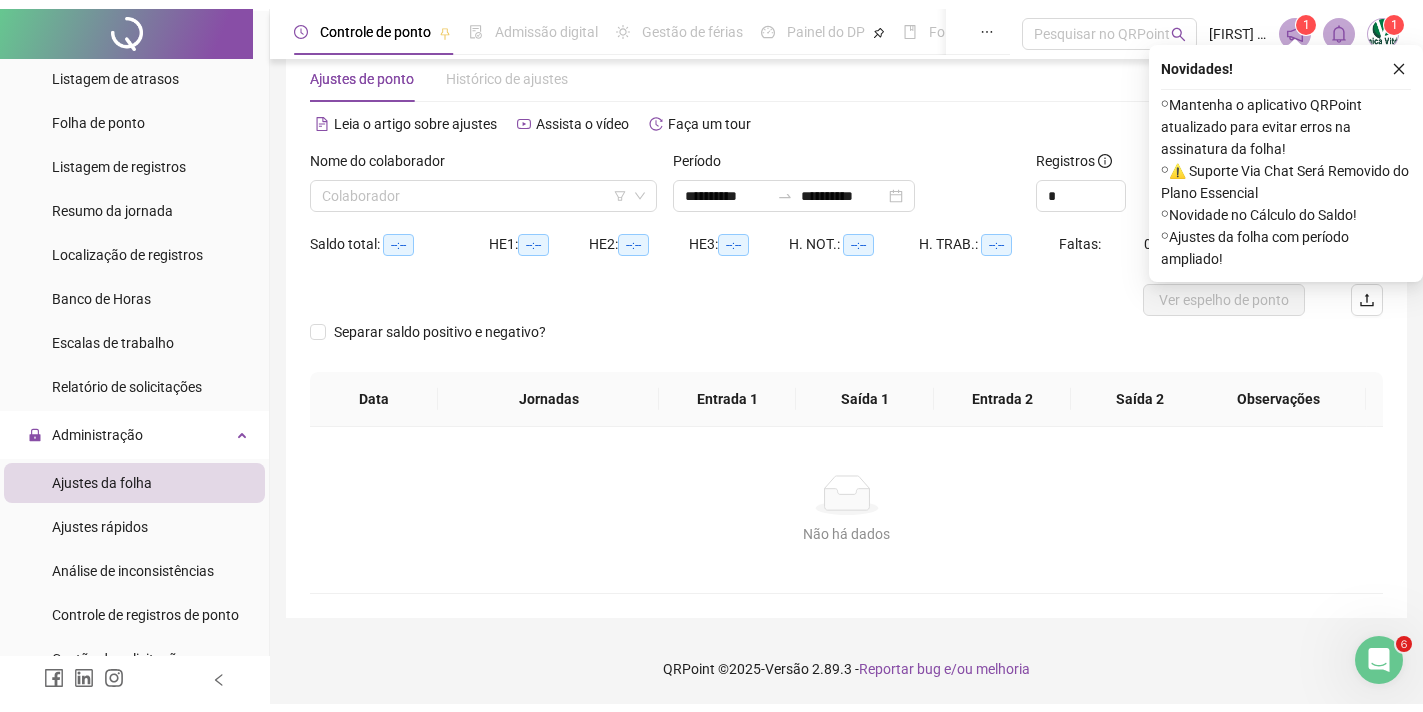 scroll, scrollTop: 26, scrollLeft: 0, axis: vertical 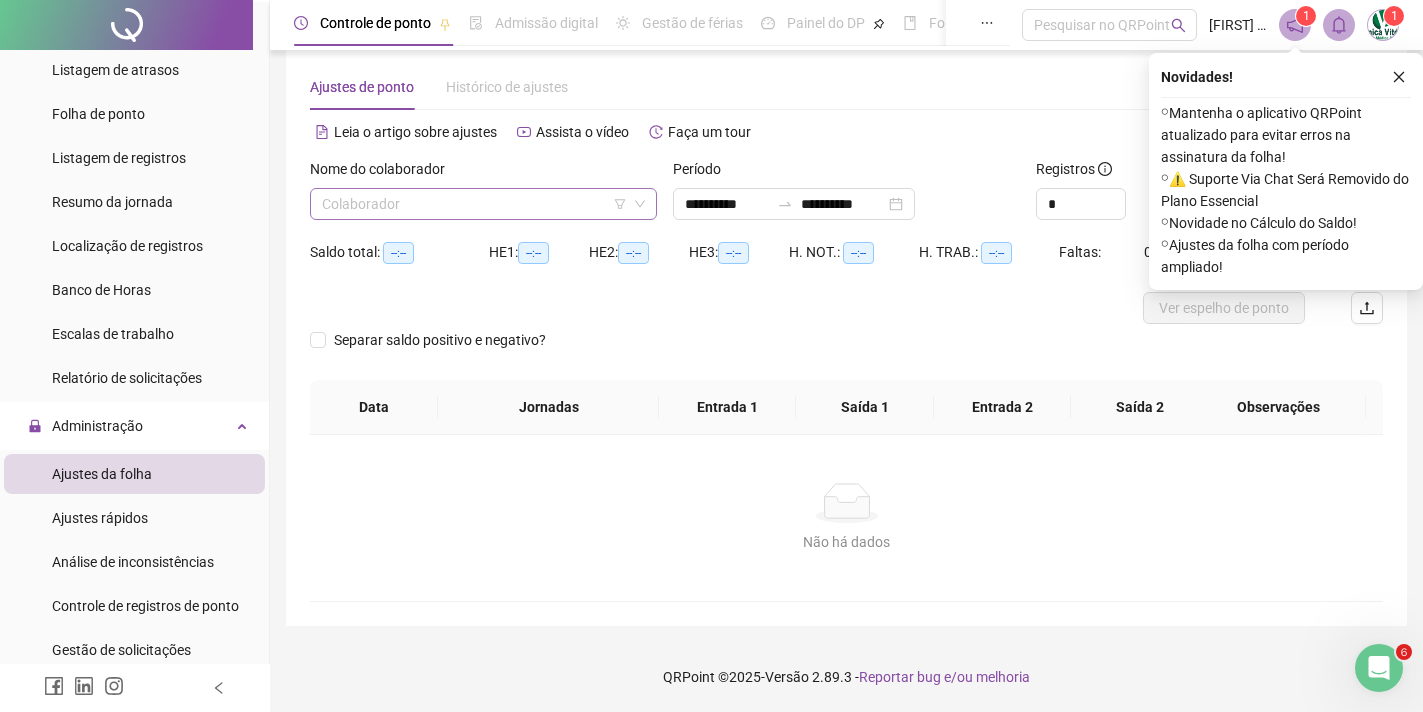click at bounding box center [474, 204] 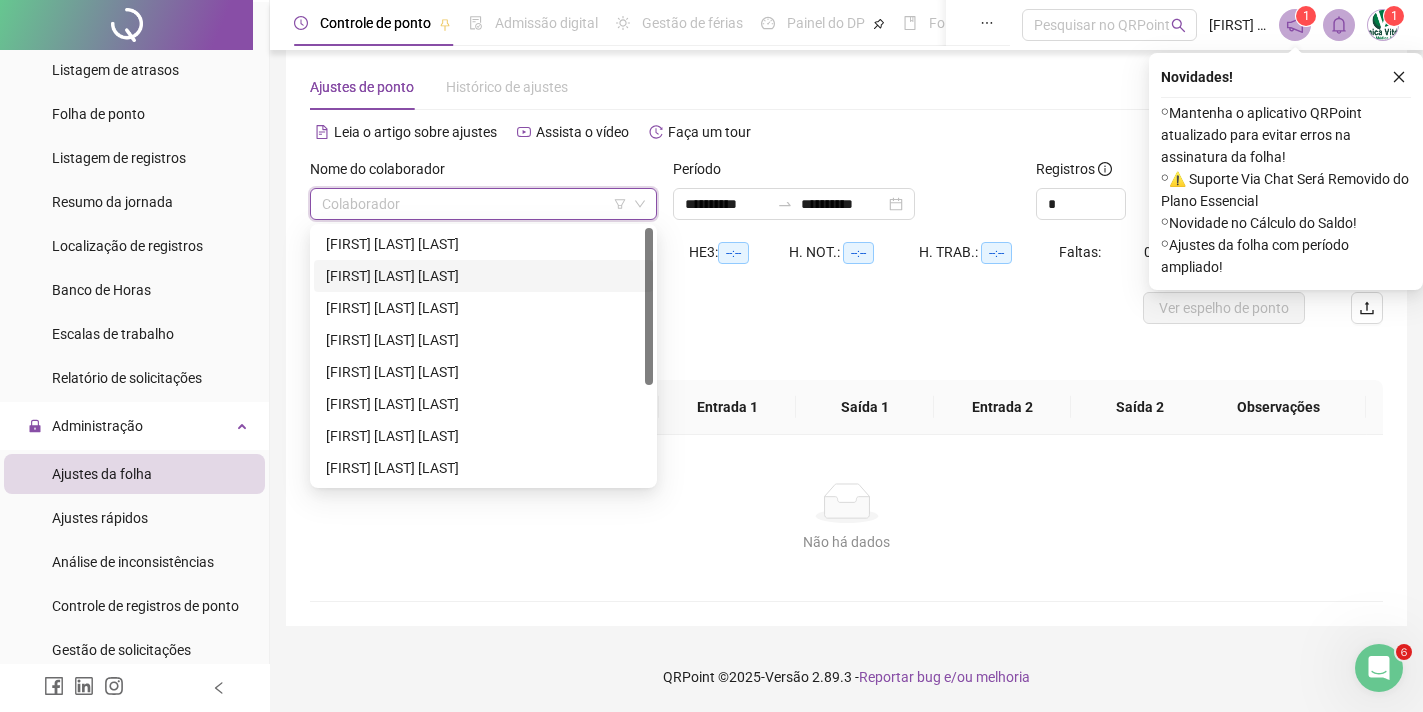 click on "EMYLY FREIRE OLIVEIRA" at bounding box center (483, 276) 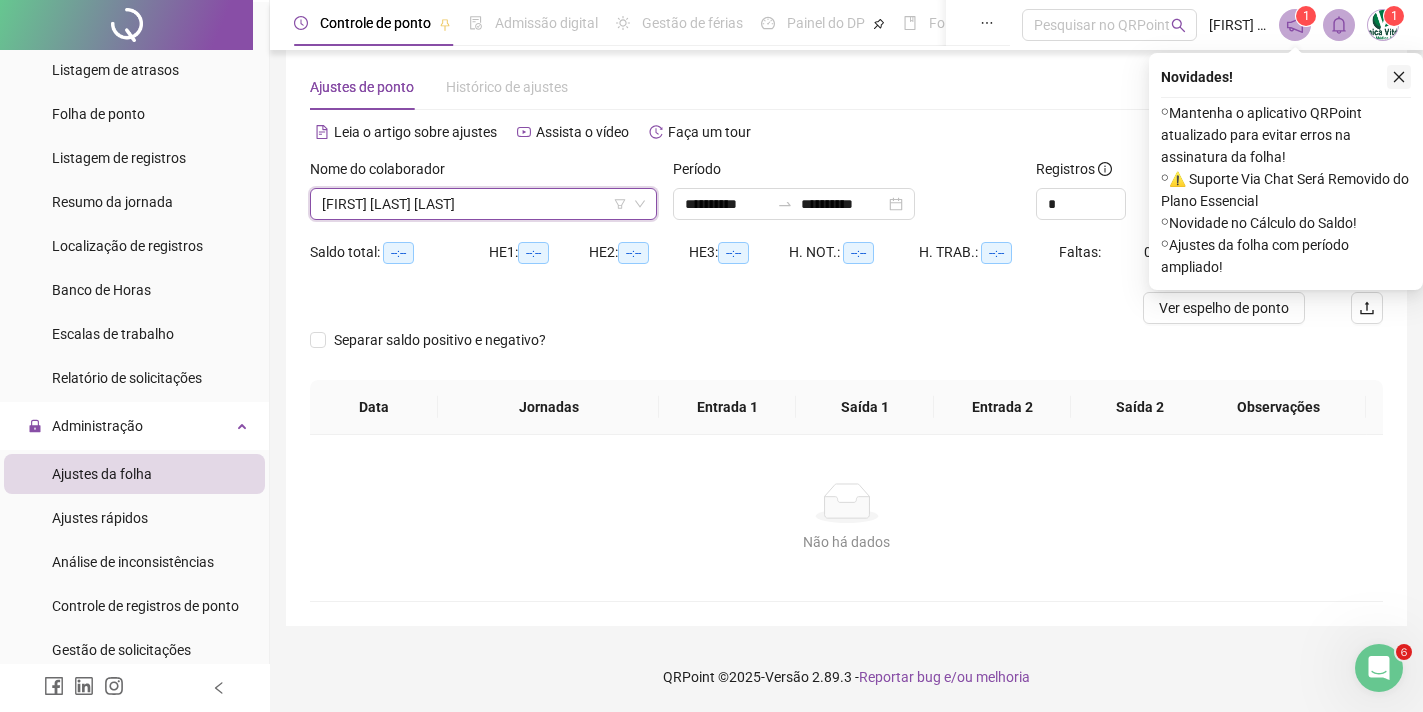 click 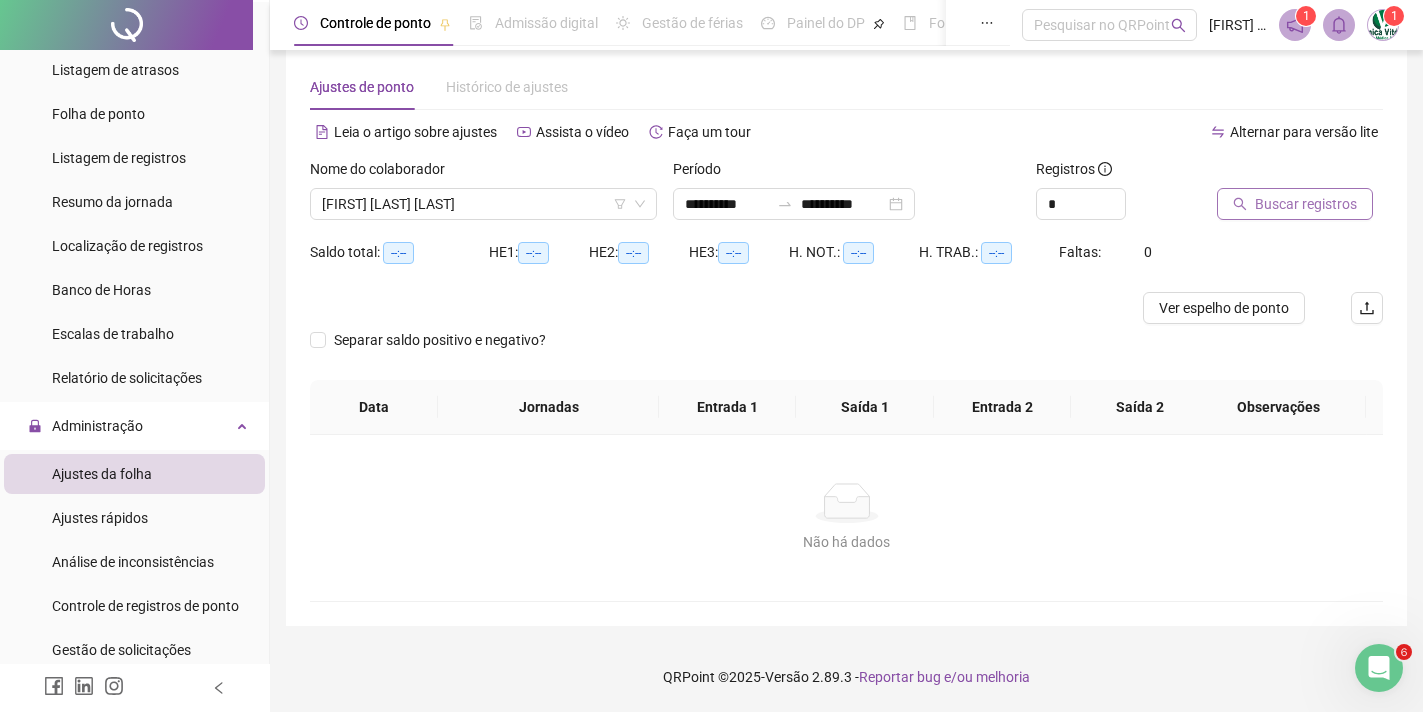 click on "Buscar registros" at bounding box center [1295, 204] 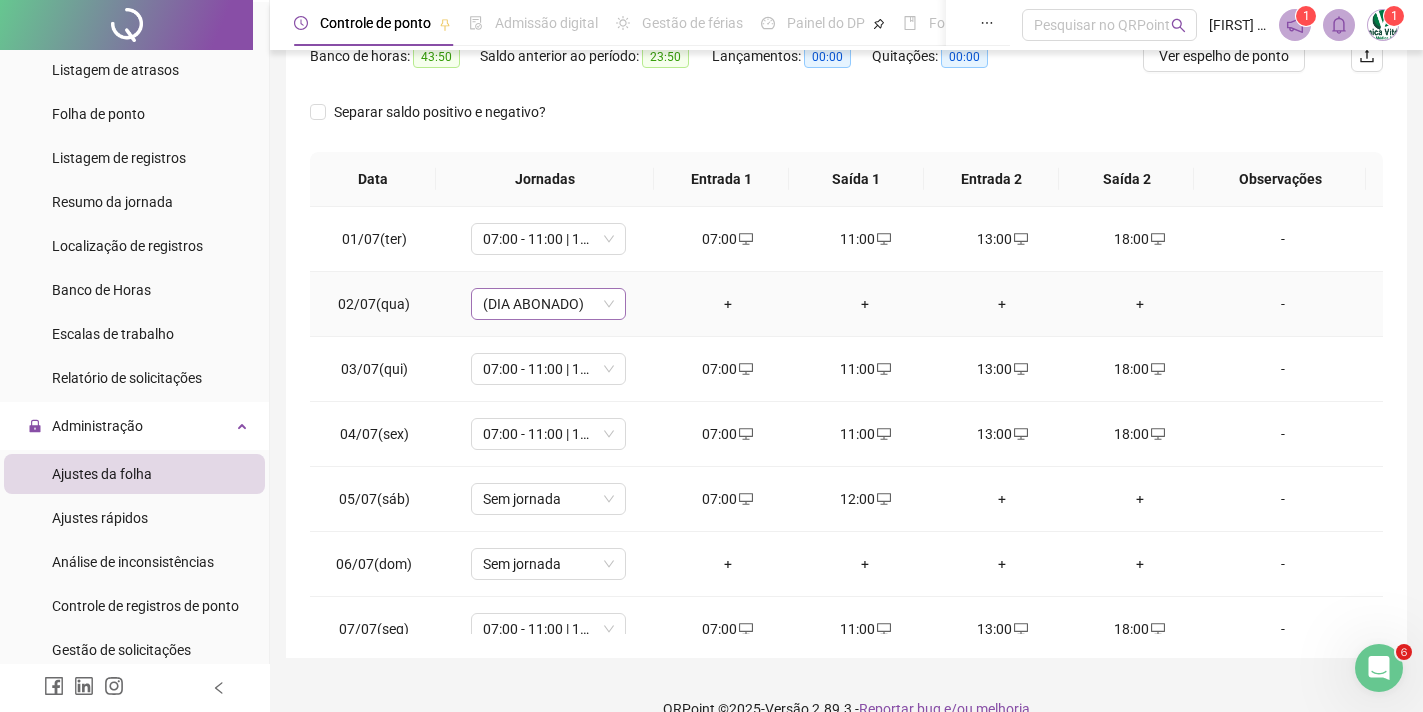 scroll, scrollTop: 310, scrollLeft: 0, axis: vertical 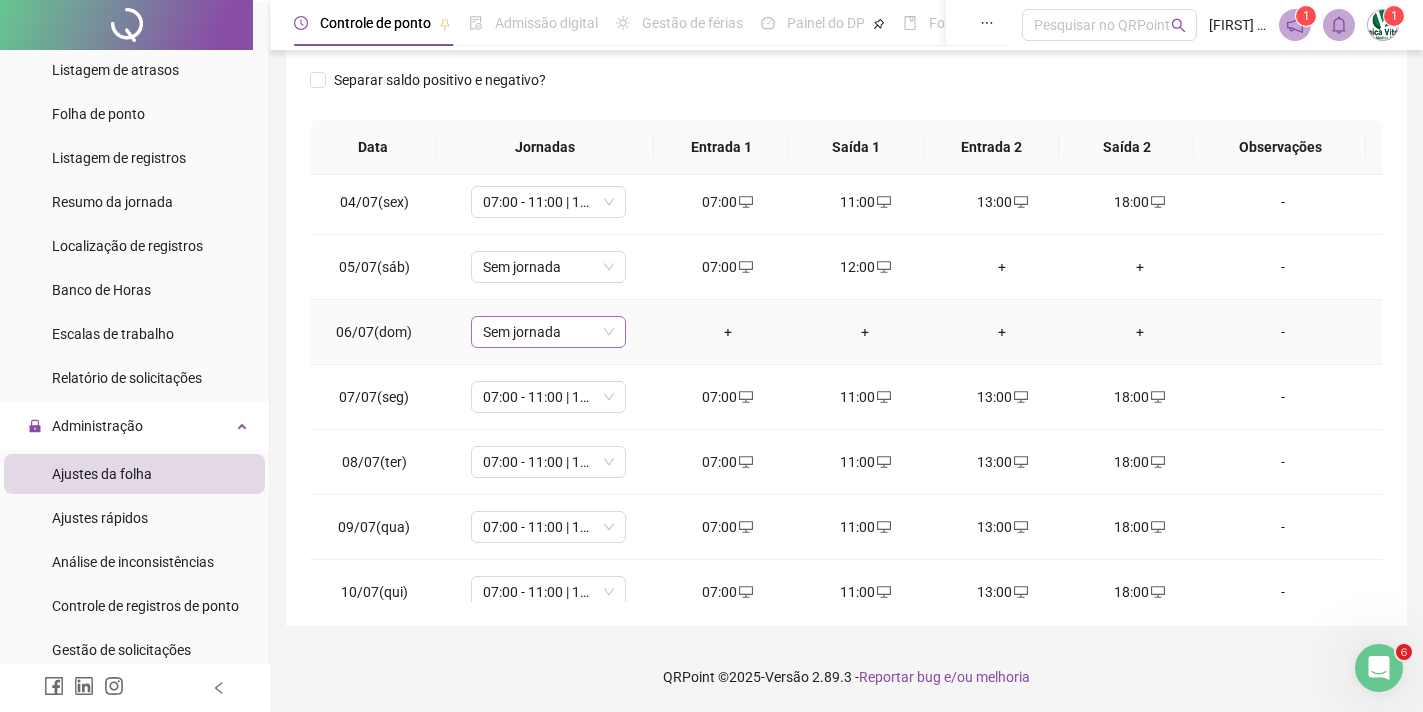 click on "Sem jornada" at bounding box center (548, 332) 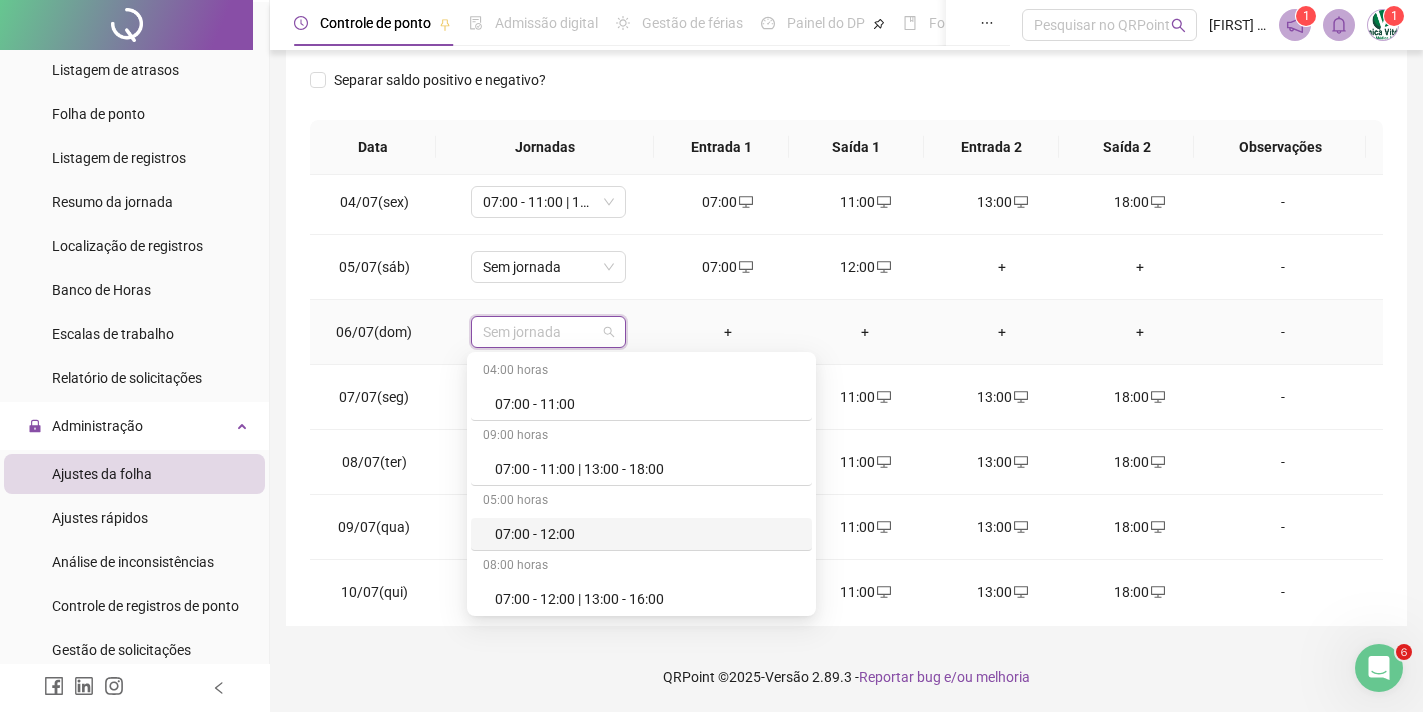 click on "07:00 - 12:00" at bounding box center [641, 534] 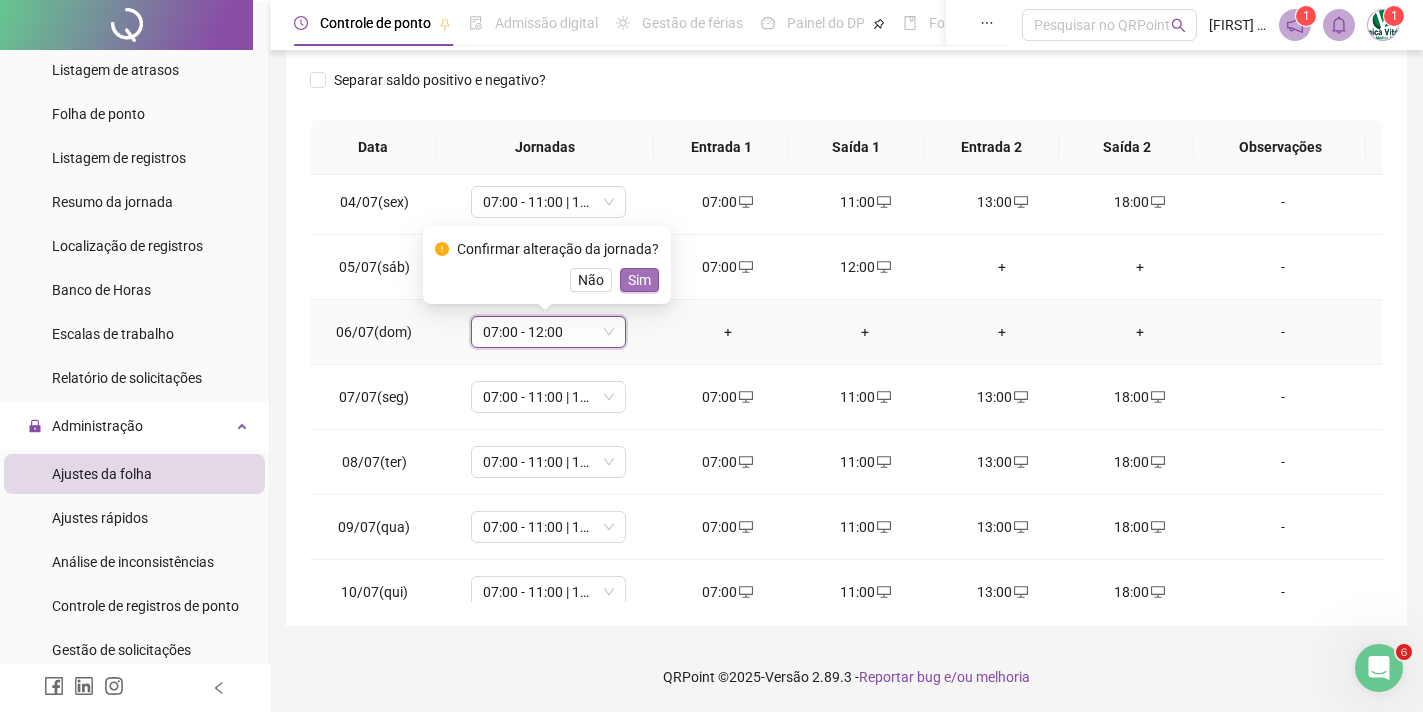 click on "Sim" at bounding box center (639, 280) 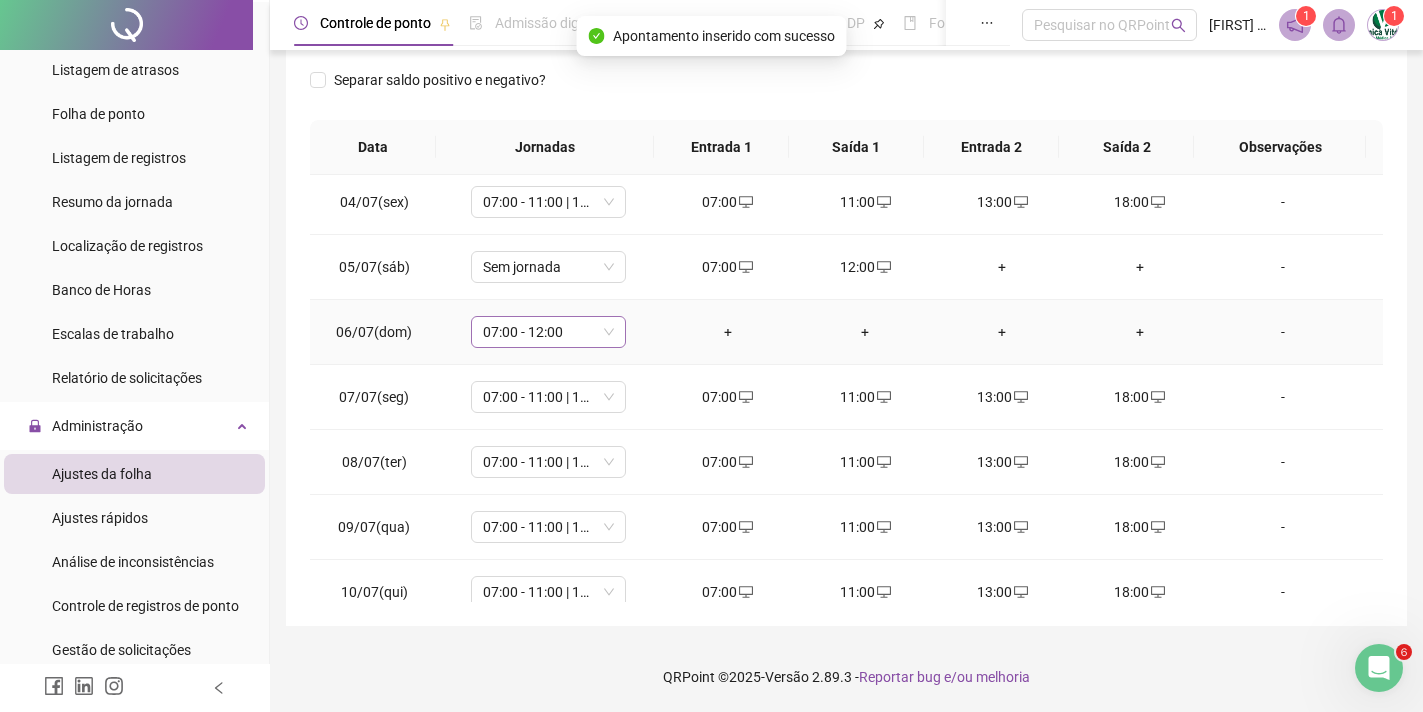 click on "07:00 - 12:00" at bounding box center (548, 332) 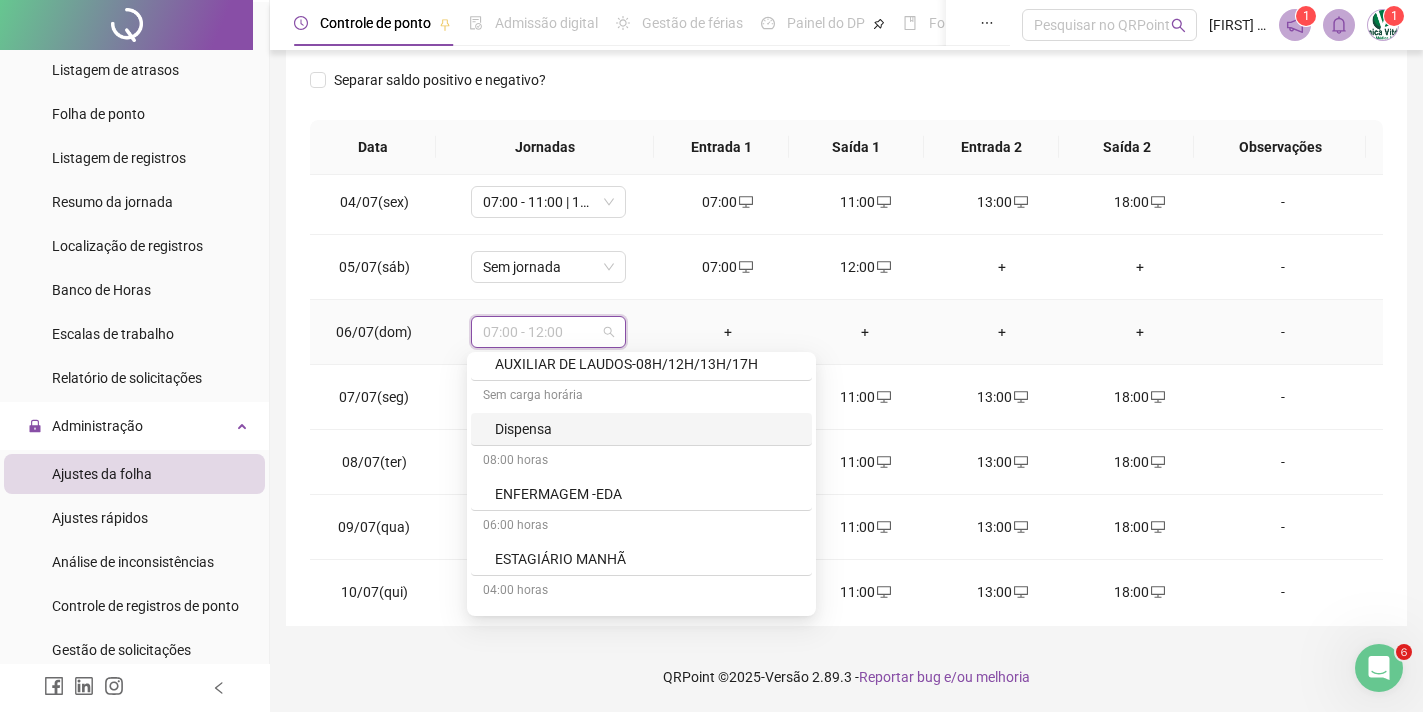 scroll, scrollTop: 1800, scrollLeft: 0, axis: vertical 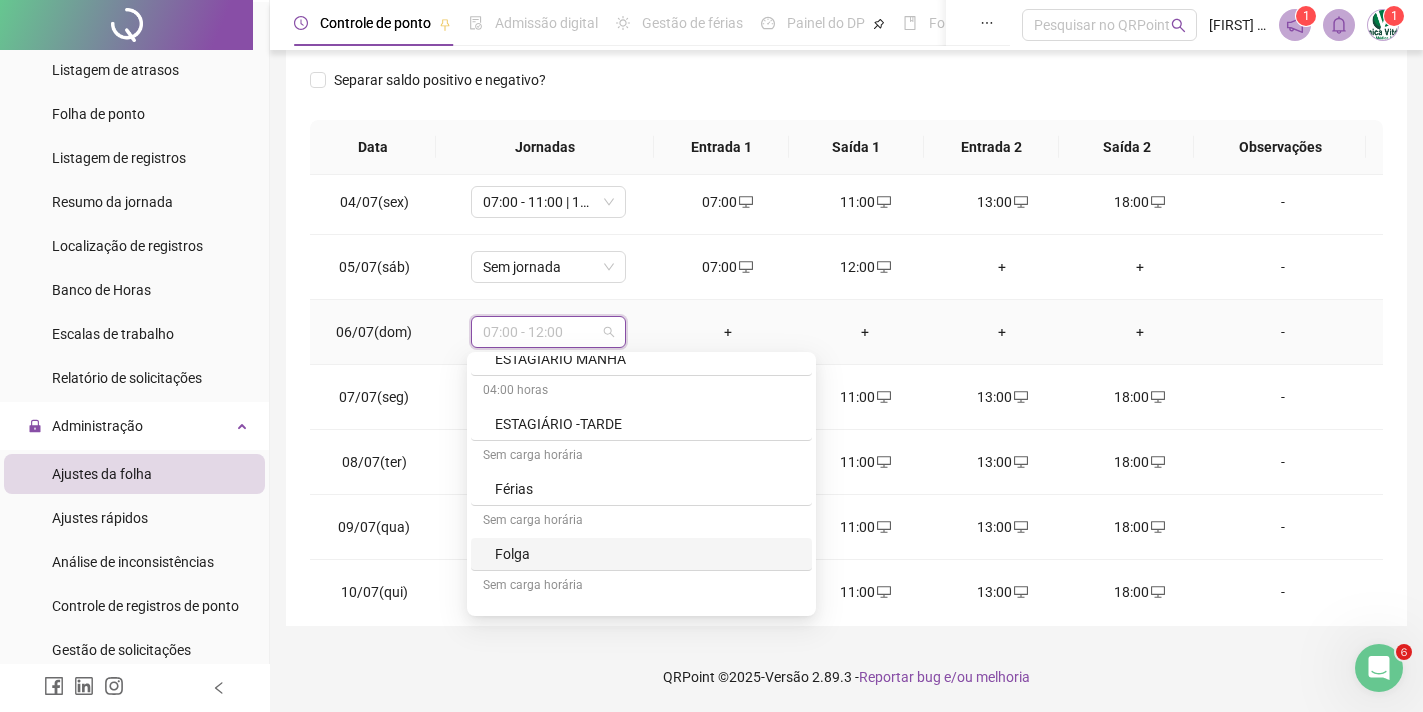 click on "Folga" at bounding box center [647, 554] 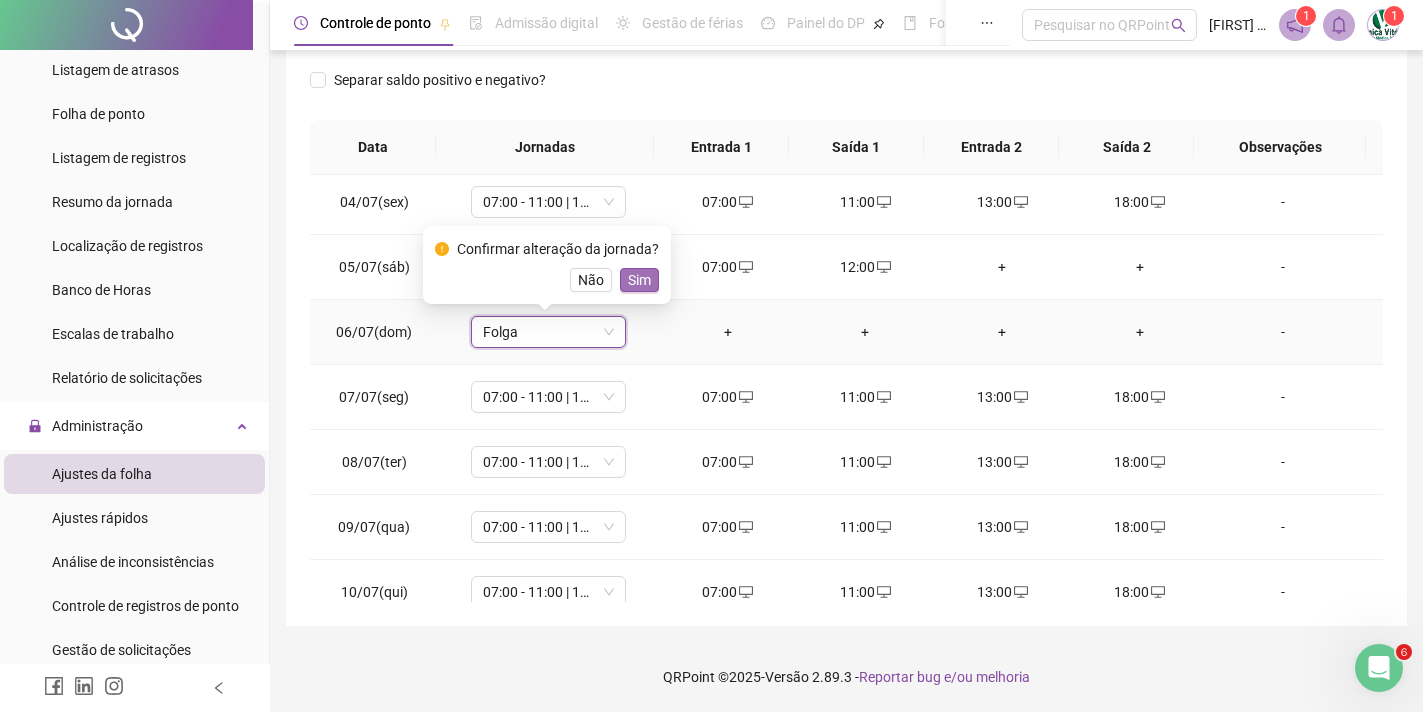 click on "Sim" at bounding box center (639, 280) 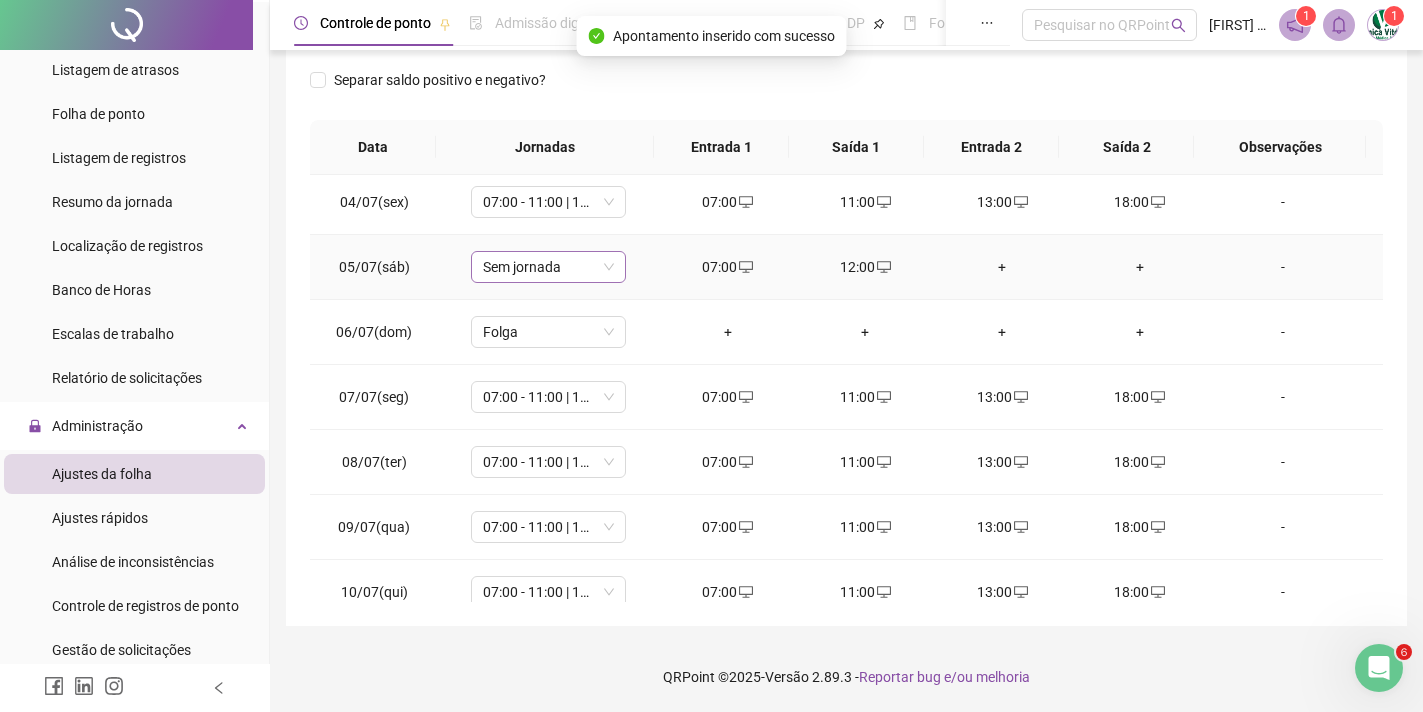 click on "Sem jornada" at bounding box center (548, 267) 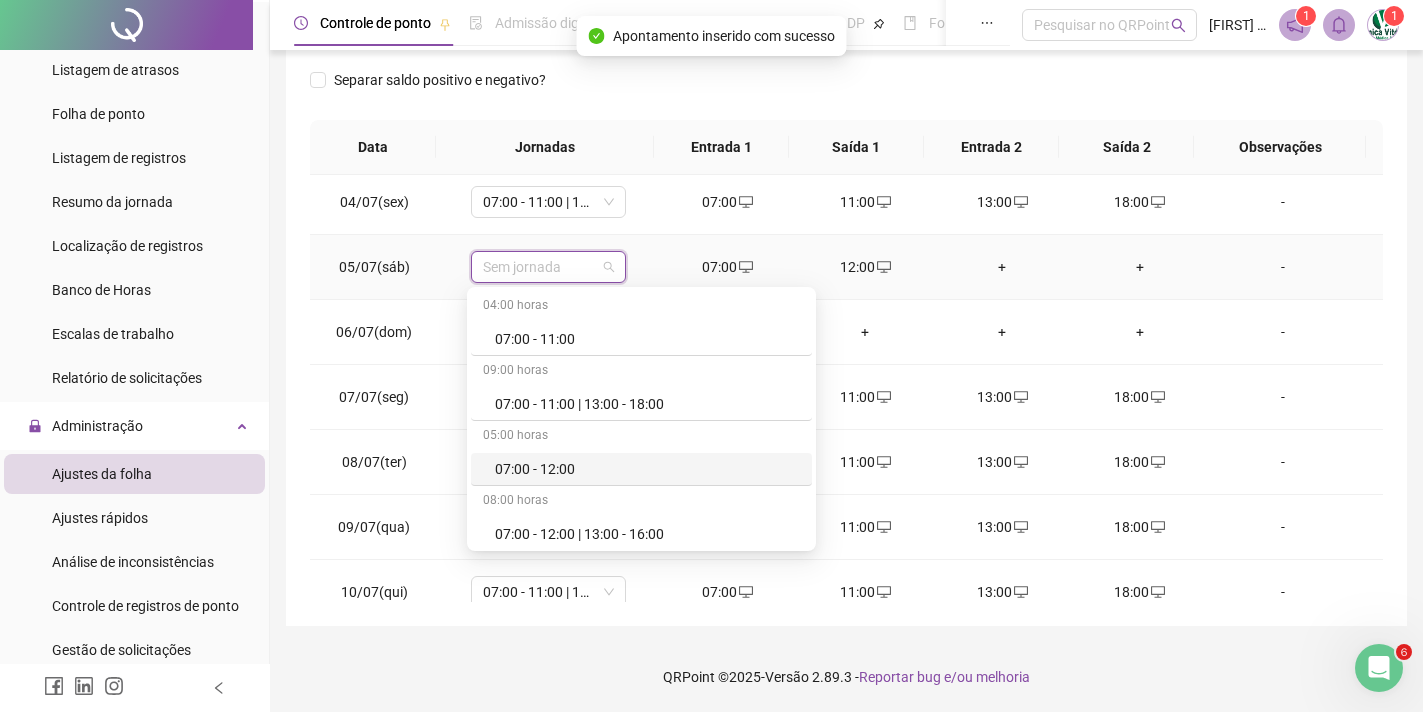click on "07:00 - 12:00" at bounding box center [647, 469] 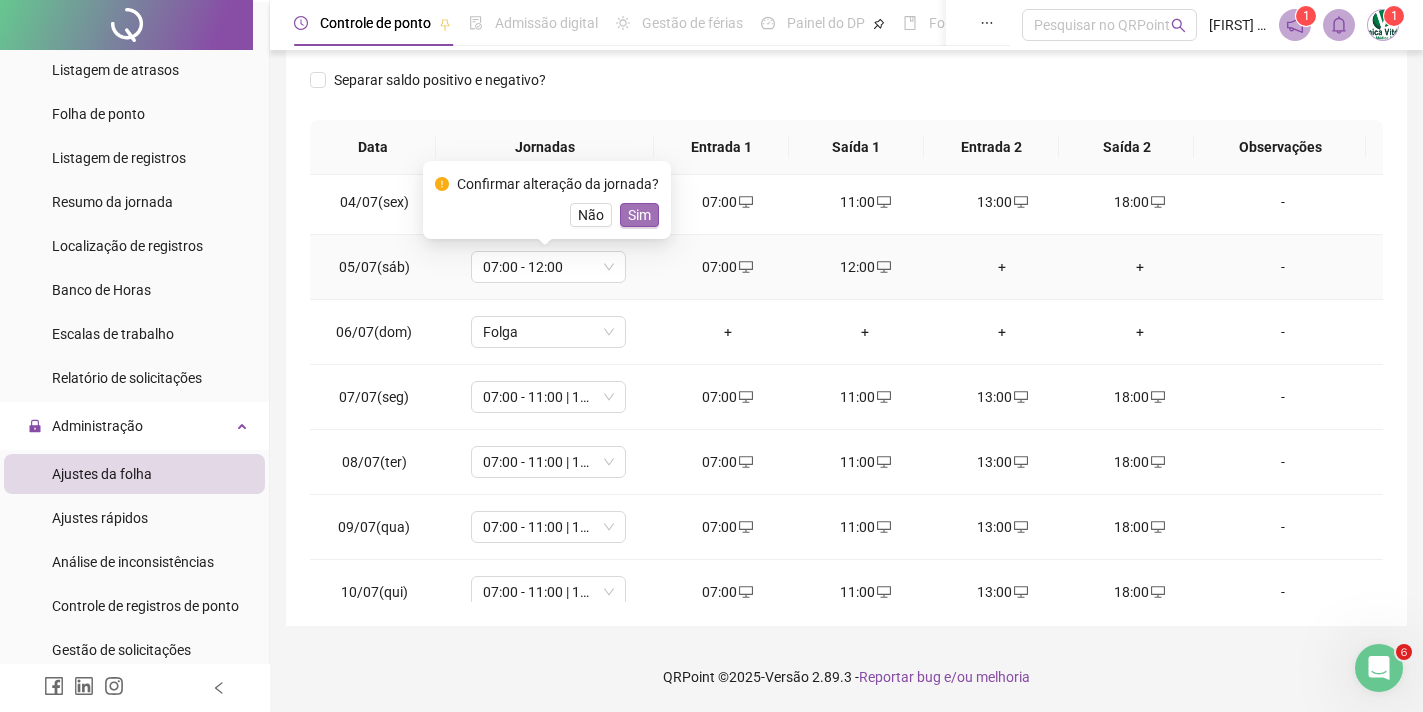 click on "Sim" at bounding box center [639, 215] 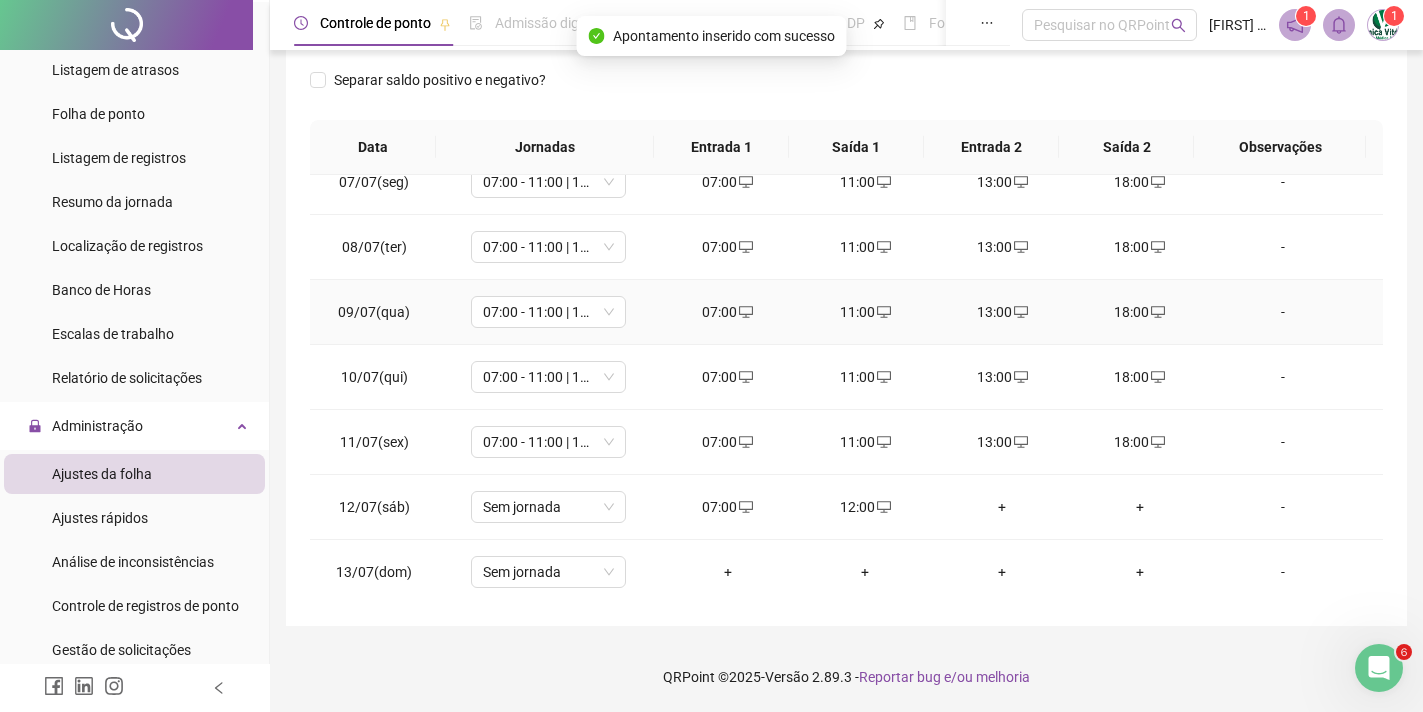 scroll, scrollTop: 500, scrollLeft: 0, axis: vertical 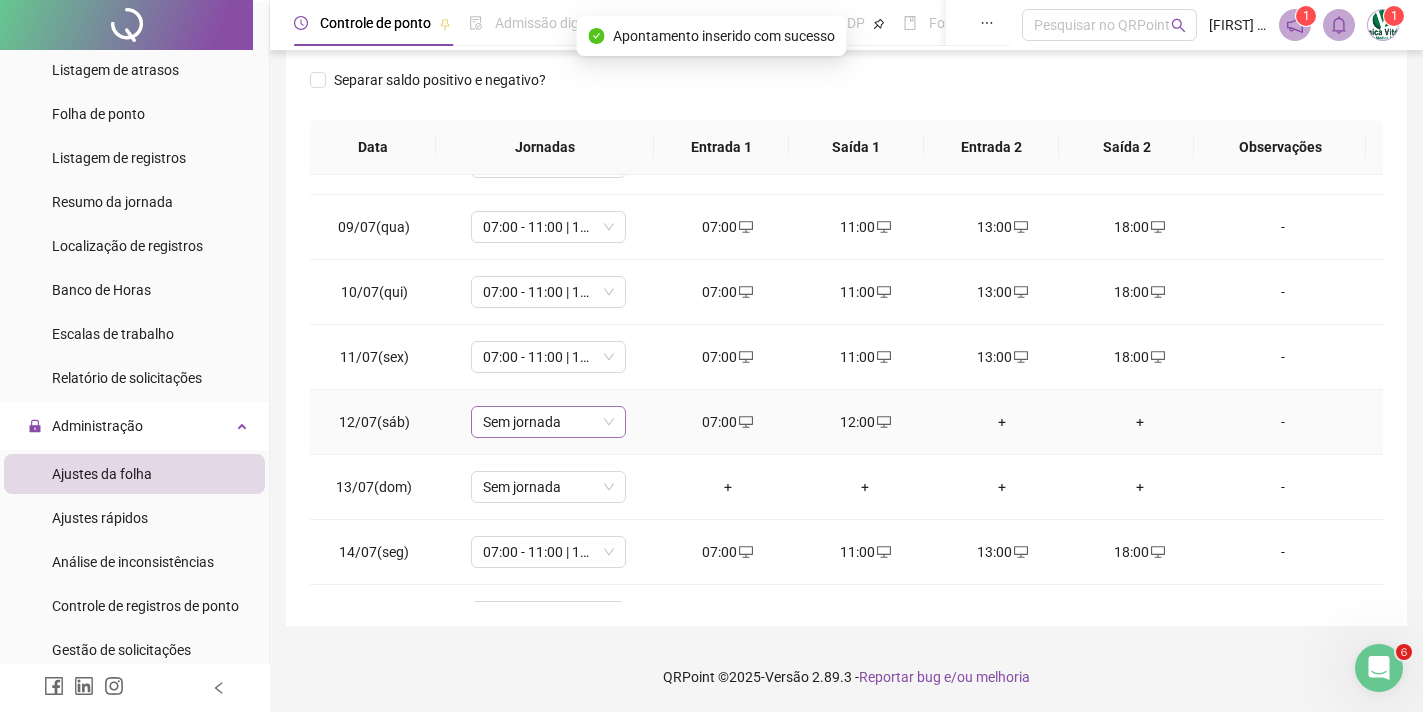 click on "Sem jornada" at bounding box center (548, 422) 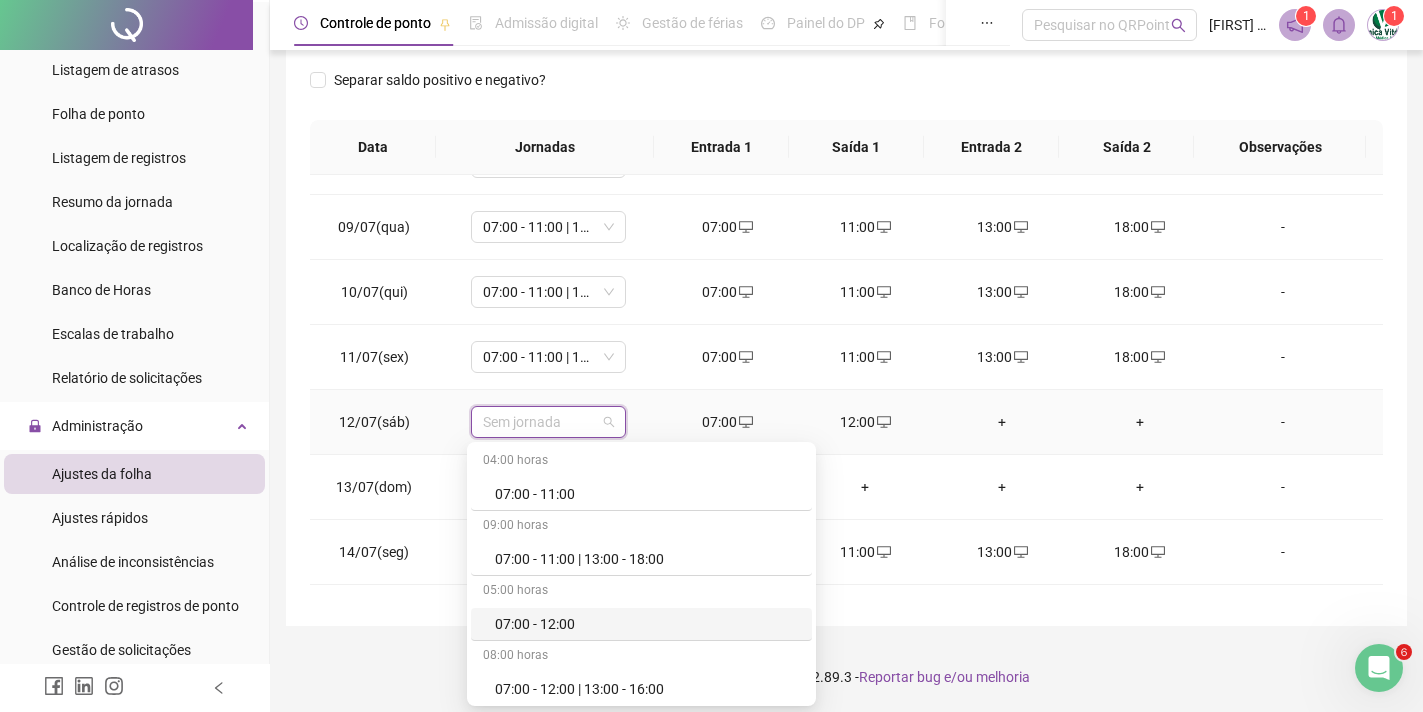 drag, startPoint x: 589, startPoint y: 626, endPoint x: 642, endPoint y: 428, distance: 204.97073 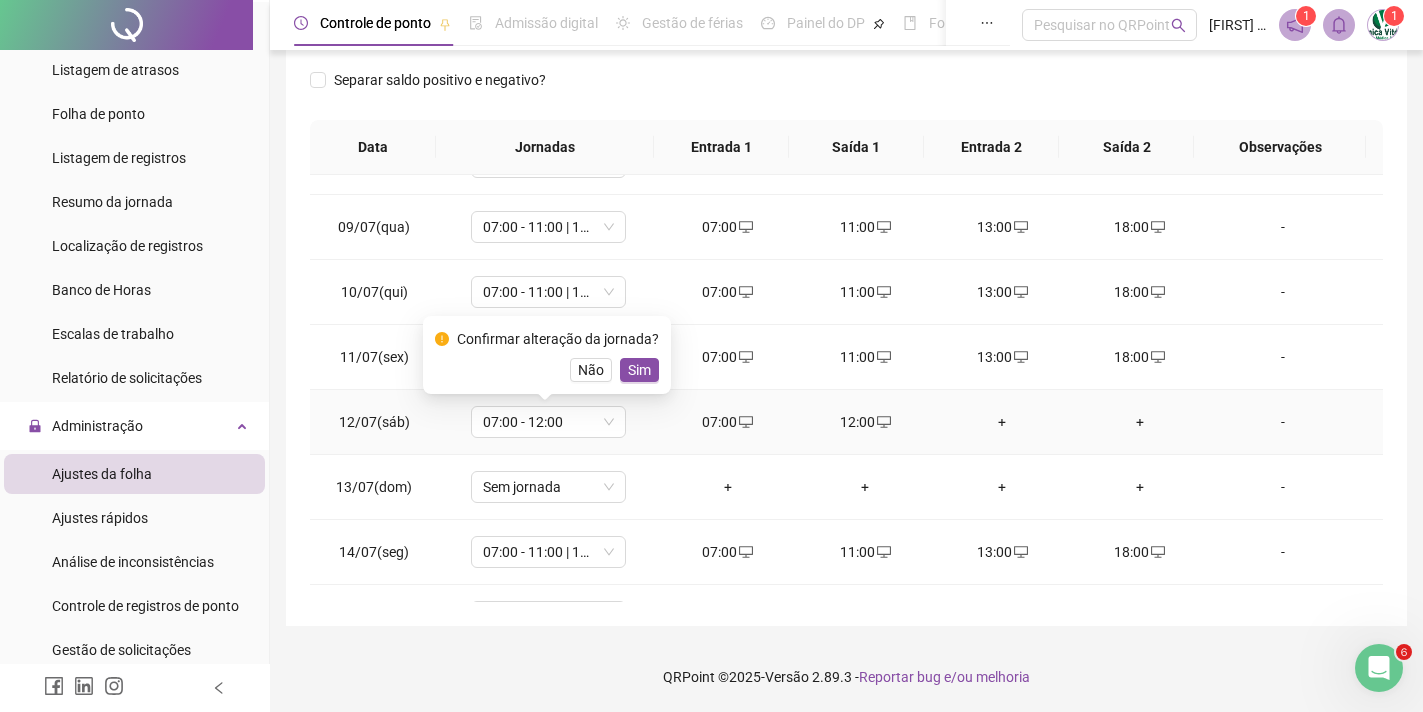 click on "Sim" at bounding box center [639, 370] 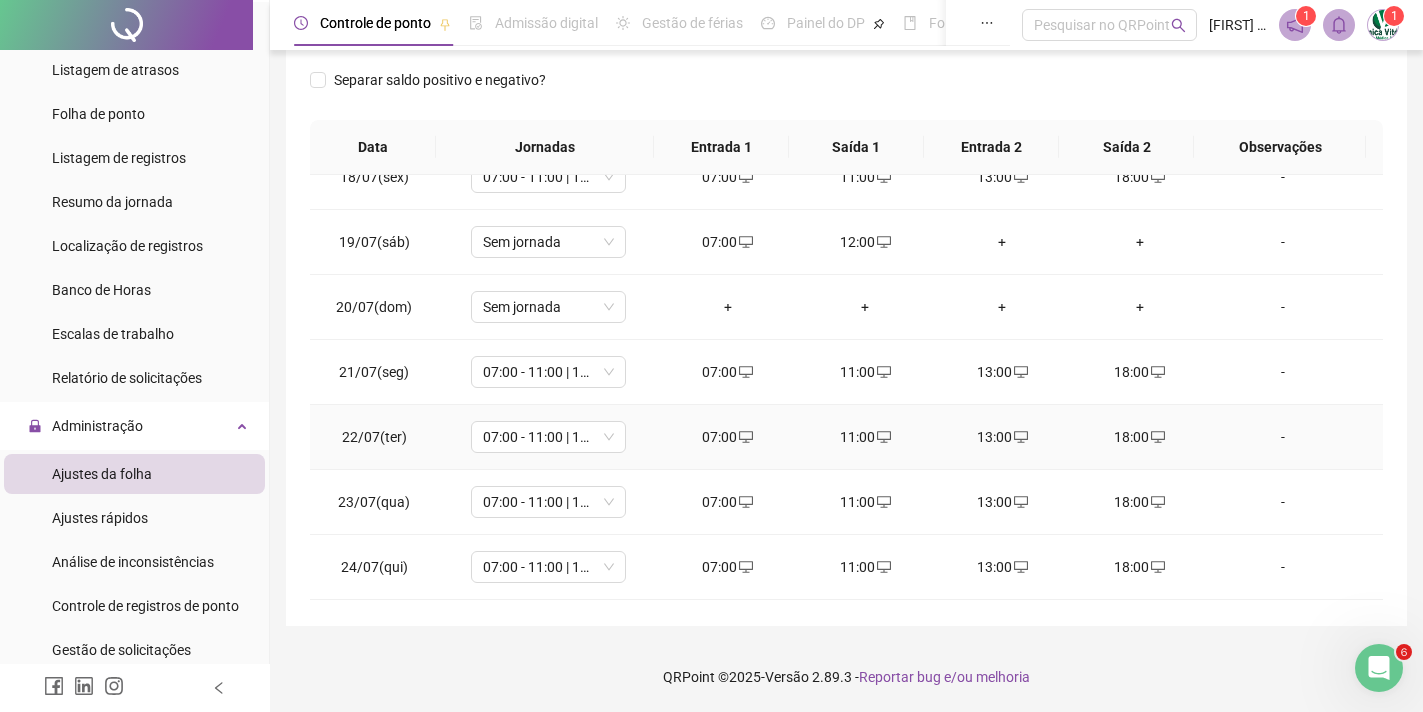 scroll, scrollTop: 1100, scrollLeft: 0, axis: vertical 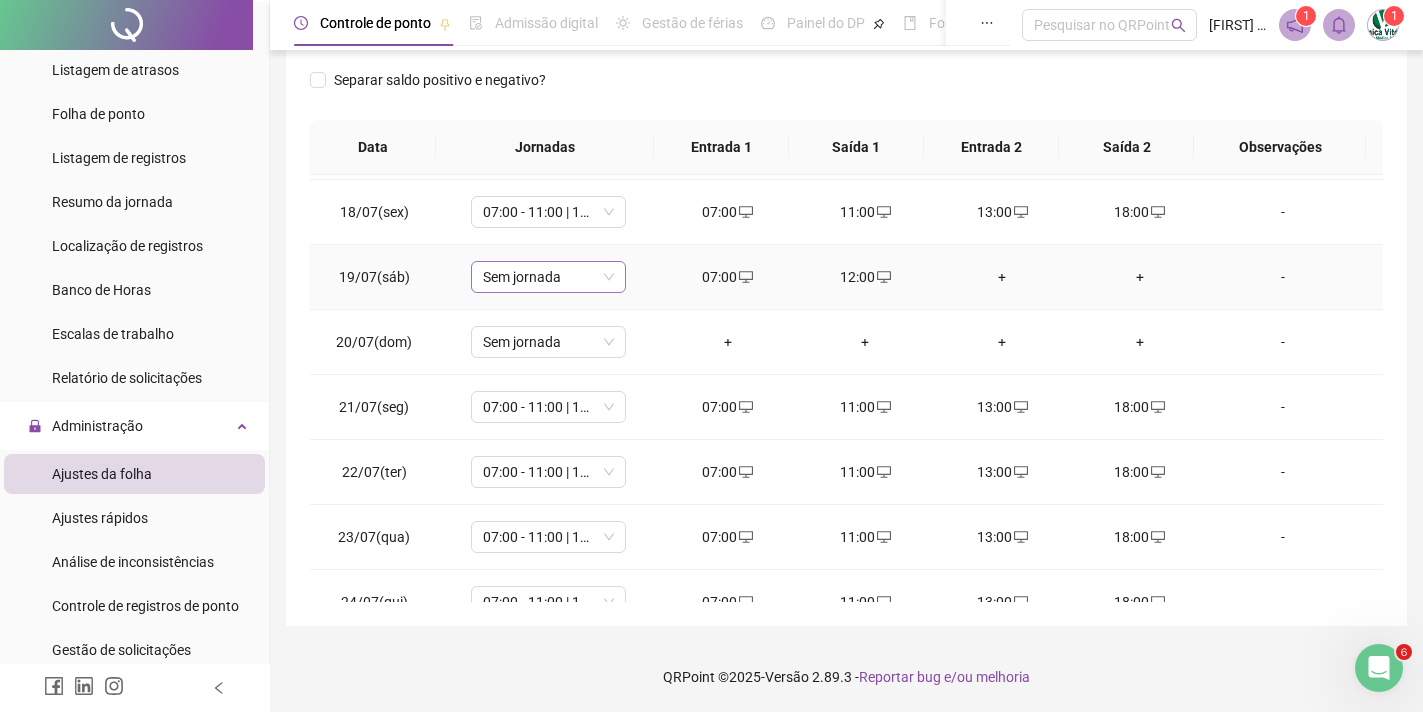 click on "Sem jornada" at bounding box center [548, 277] 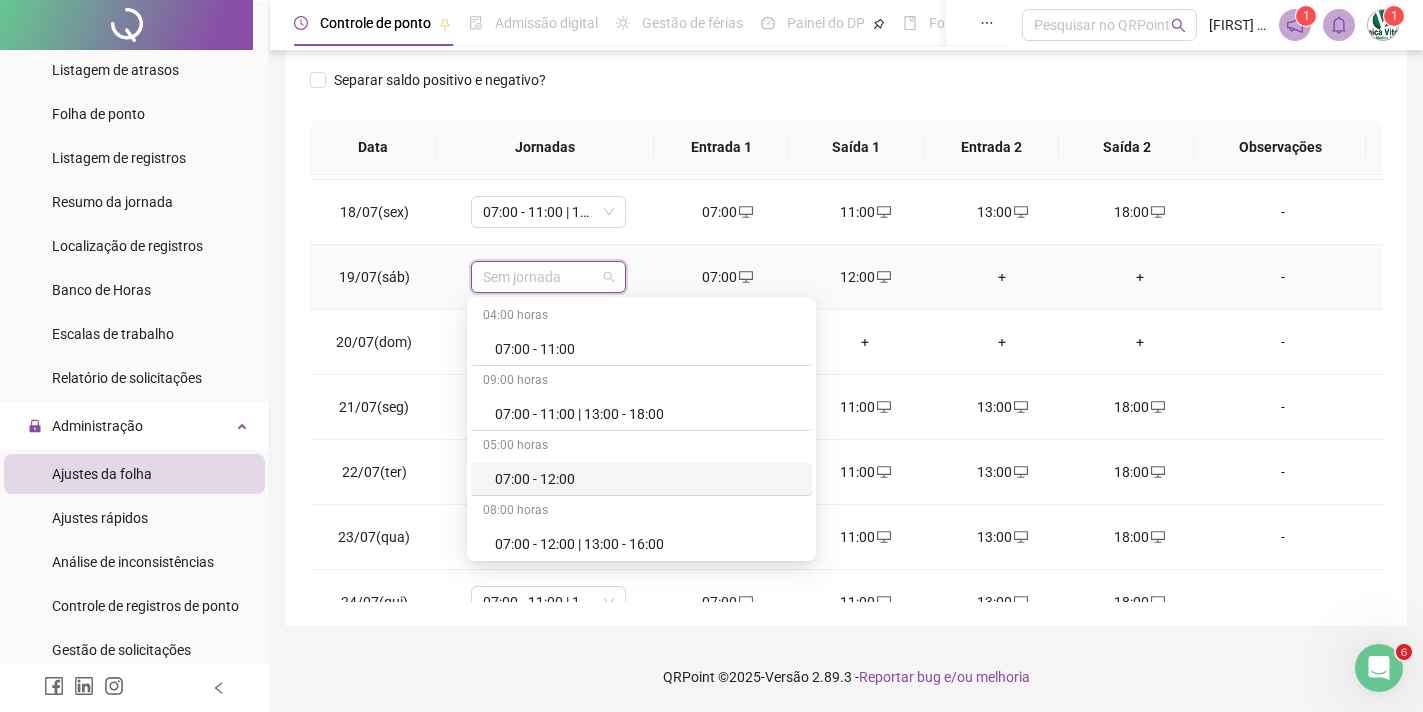 click on "07:00 - 12:00" at bounding box center [647, 479] 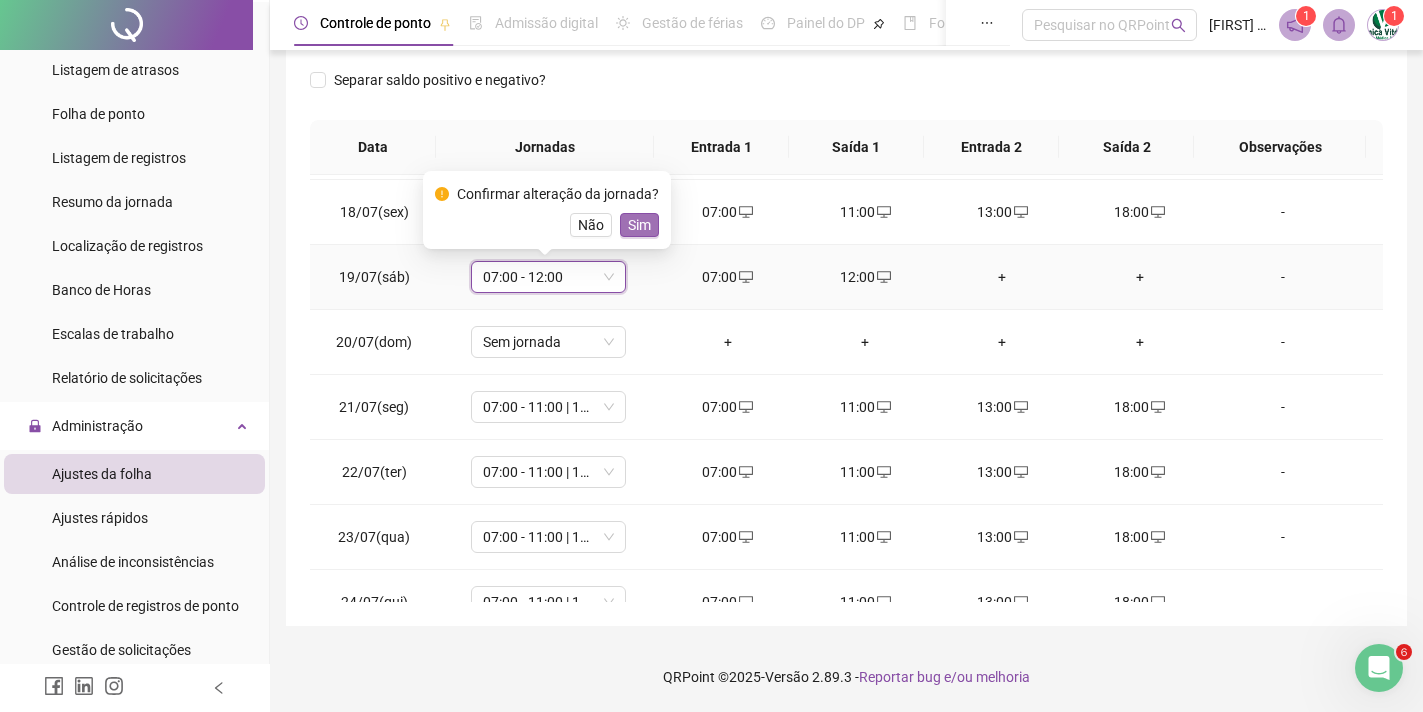 click on "Sim" at bounding box center [639, 225] 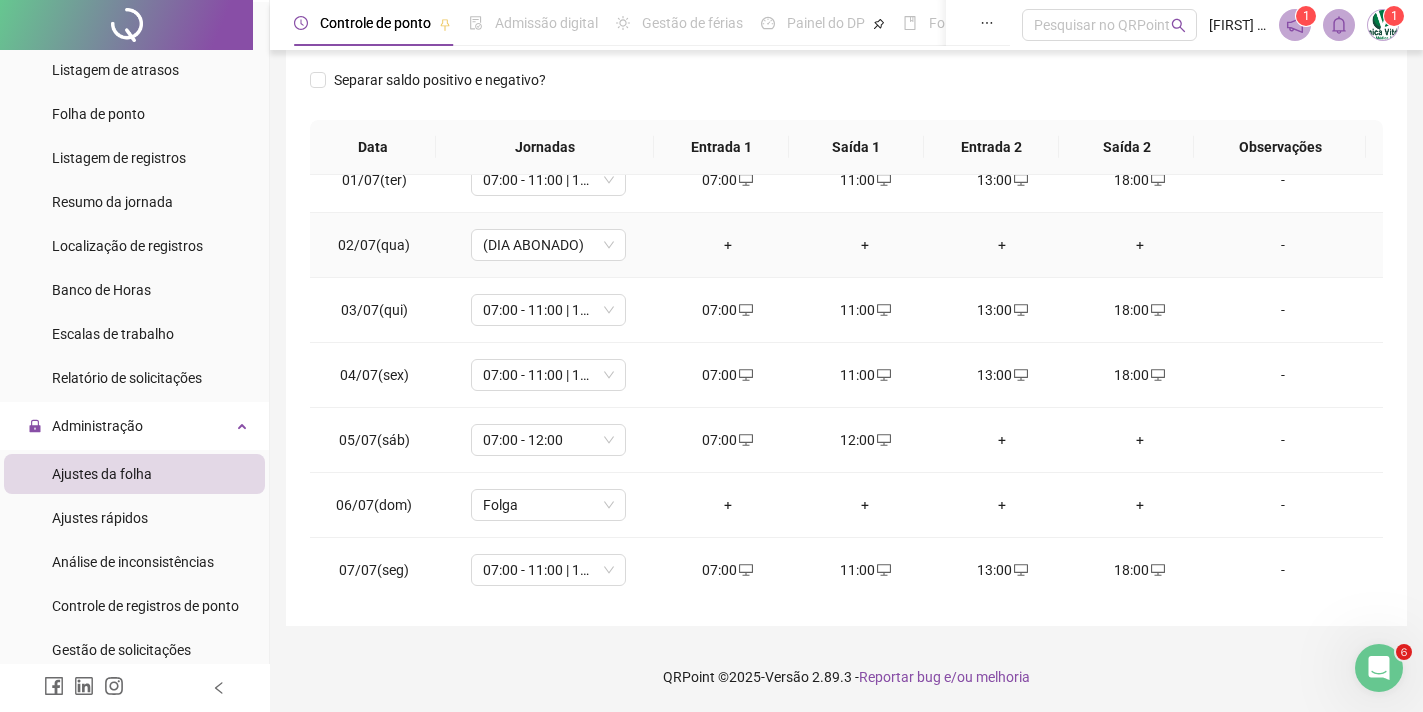 scroll, scrollTop: 0, scrollLeft: 0, axis: both 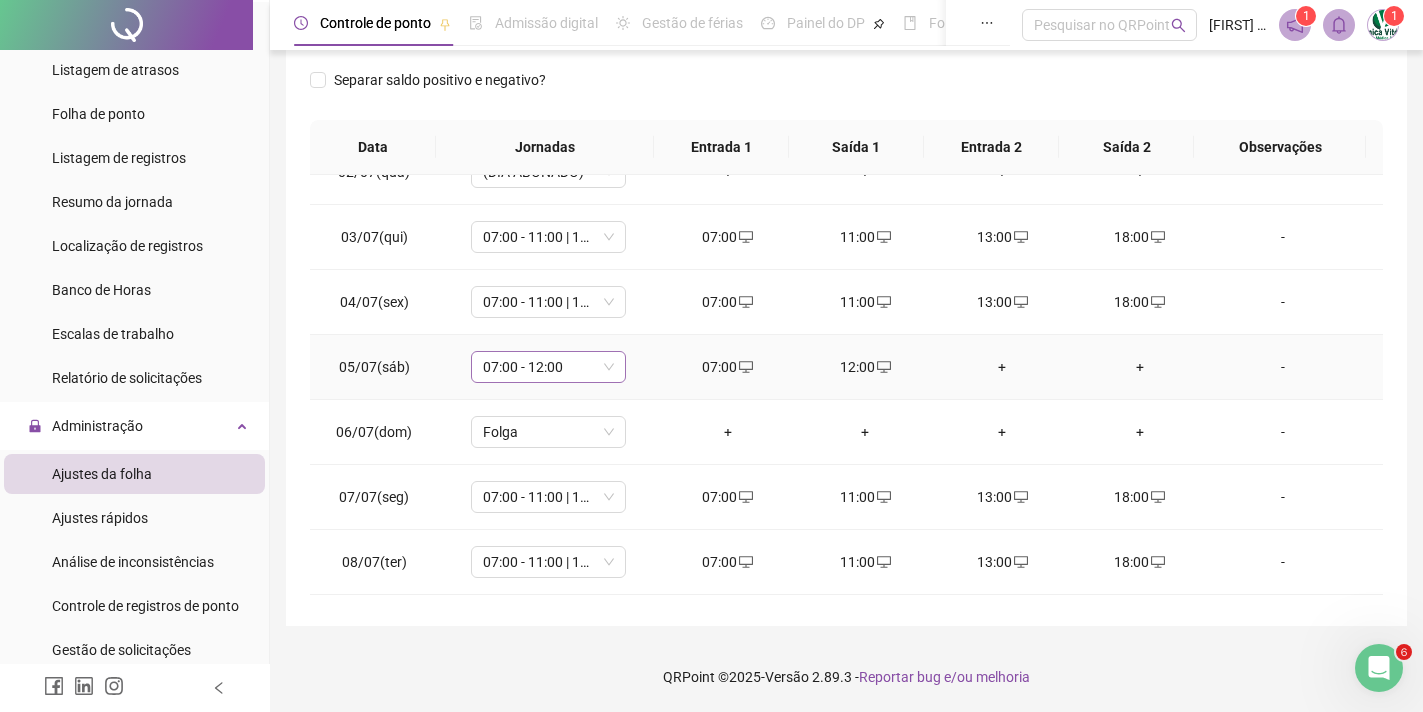 click on "07:00 - 12:00" at bounding box center (548, 367) 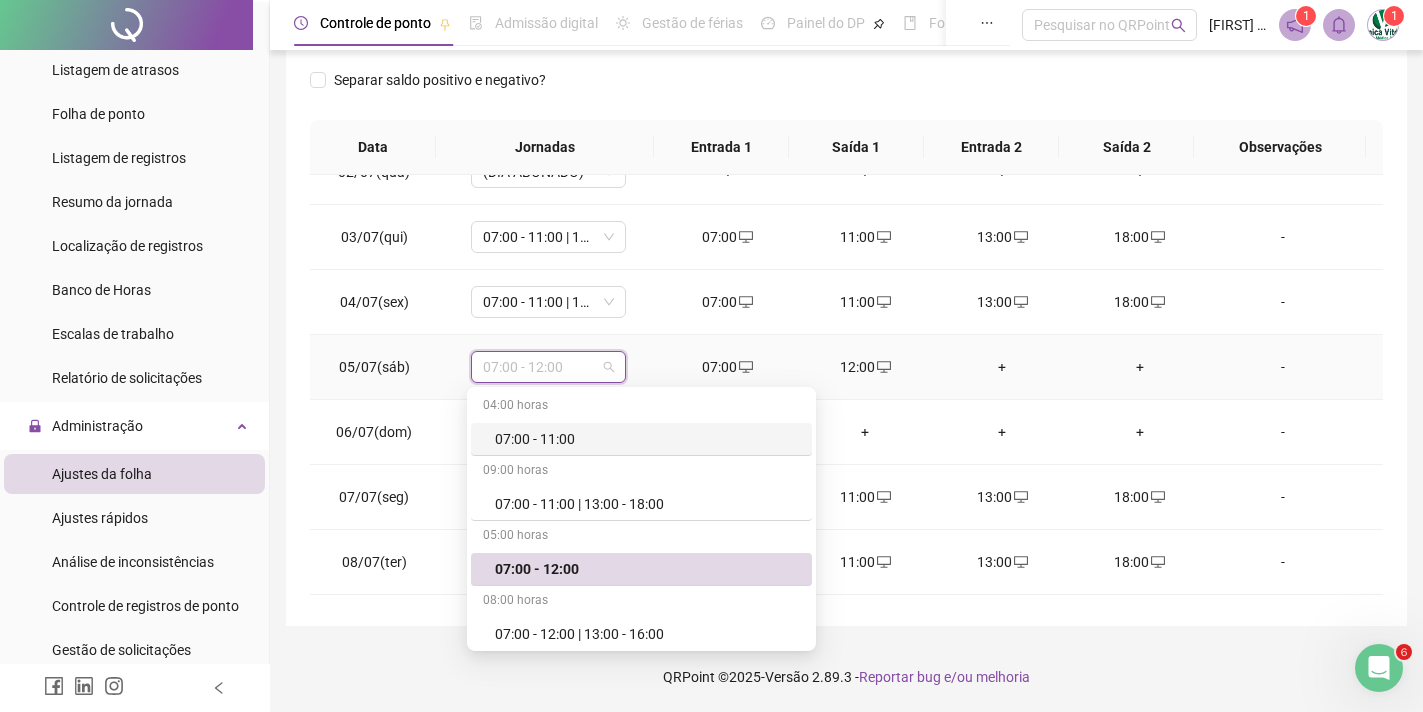 click on "07:00 - 11:00" at bounding box center [647, 439] 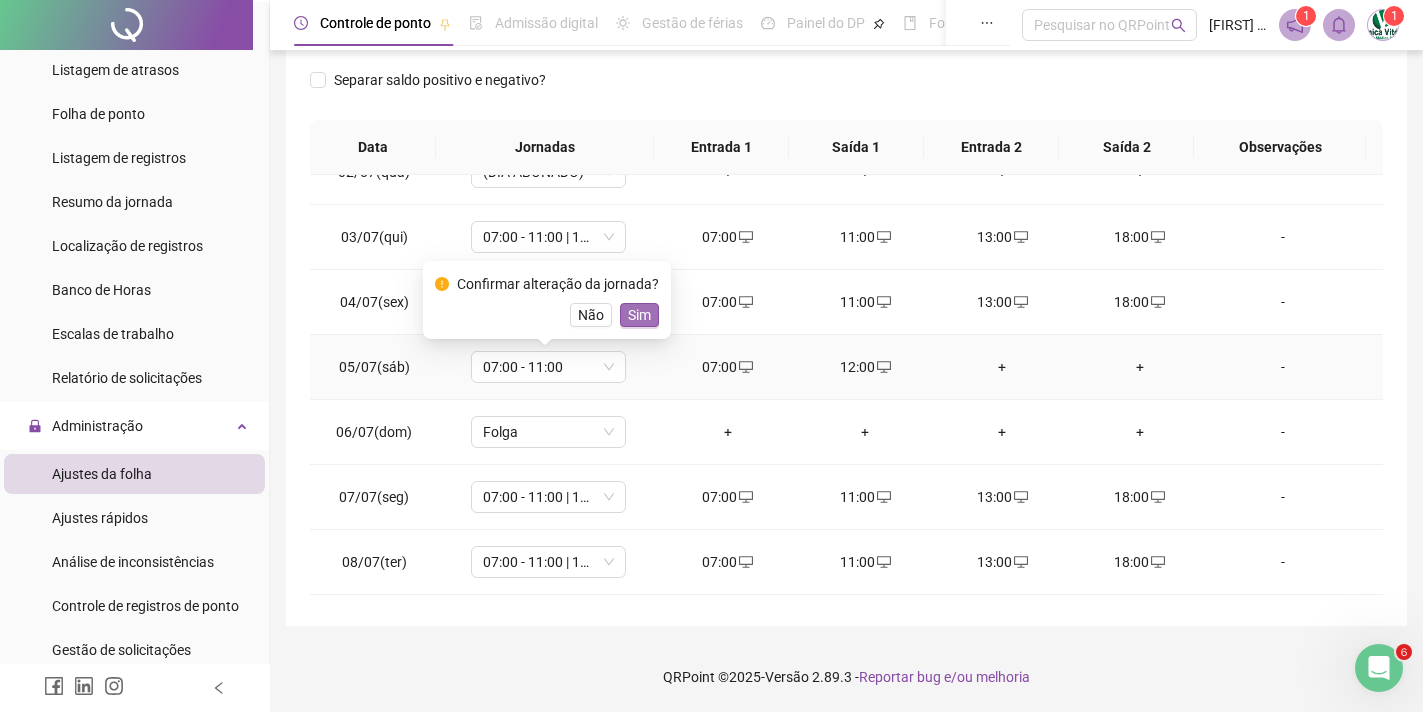click on "Sim" at bounding box center [639, 315] 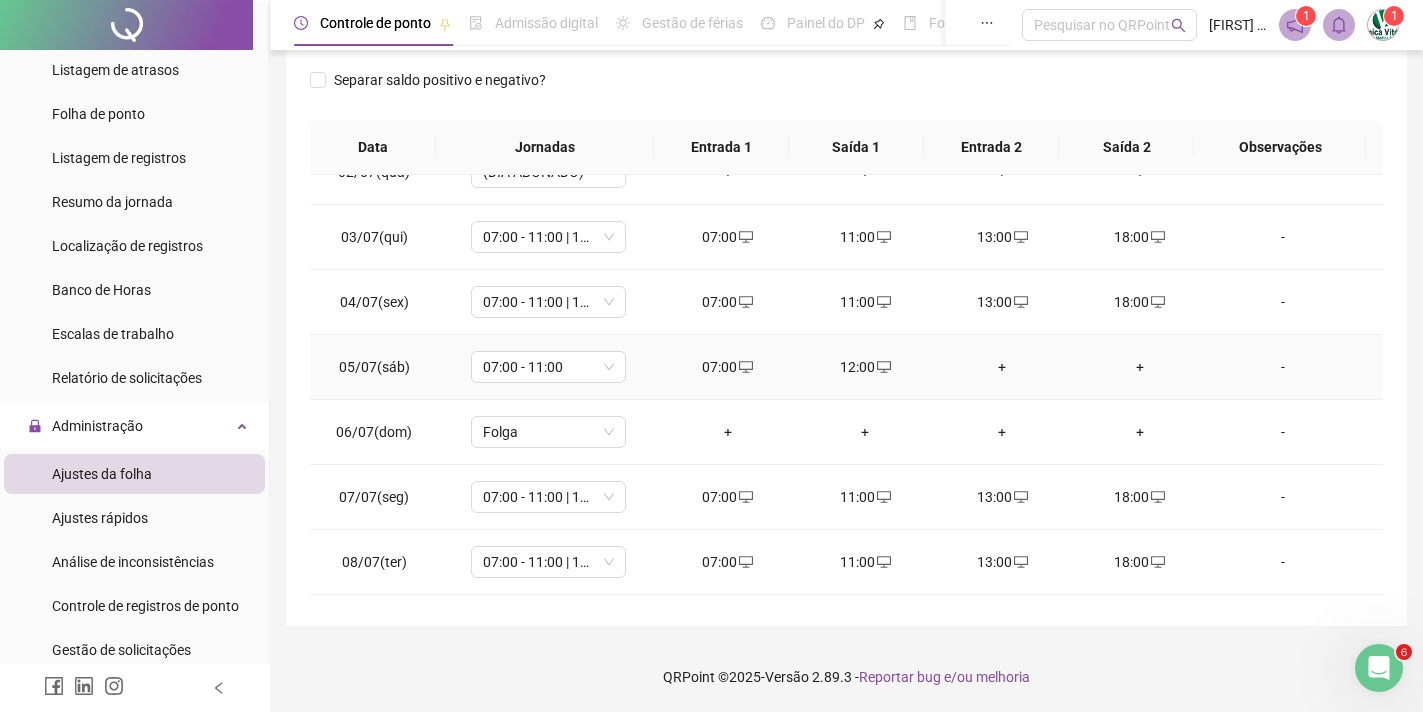 click on "12:00" at bounding box center [864, 367] 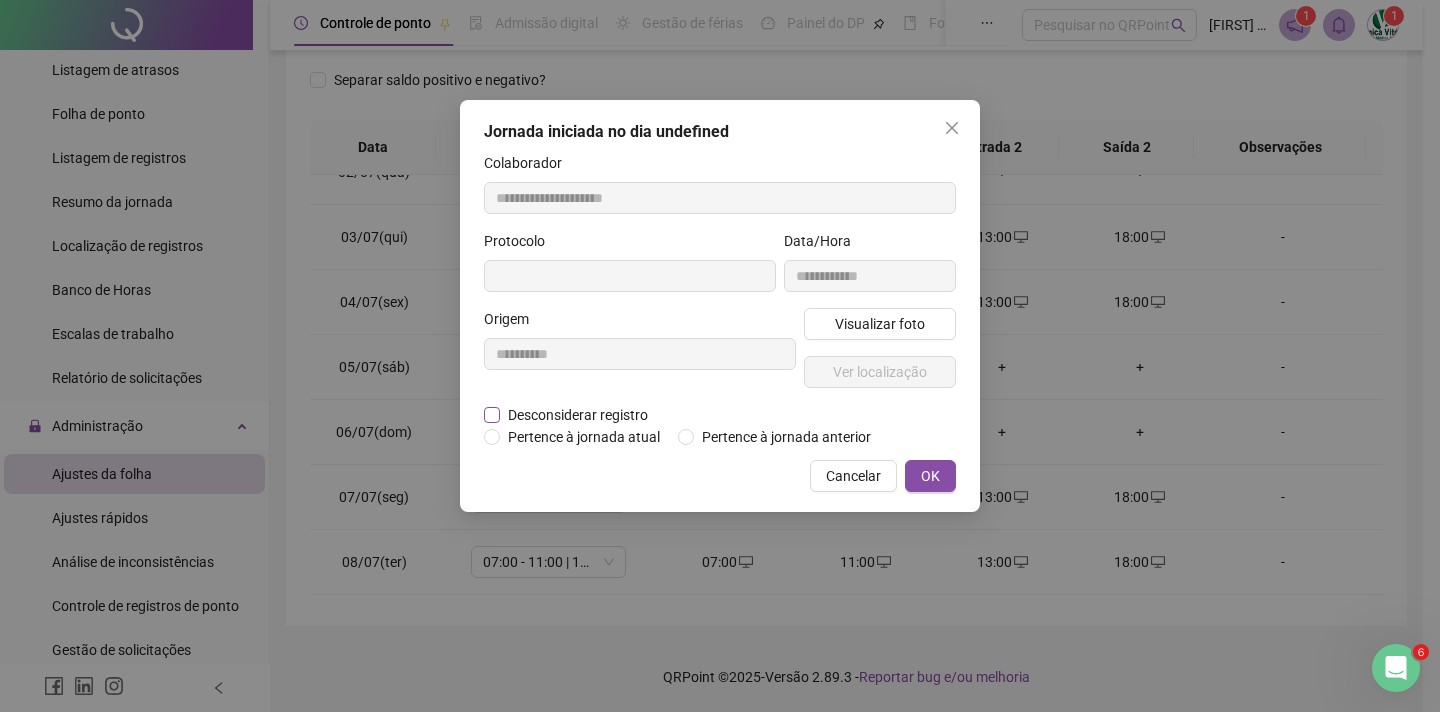 type on "**********" 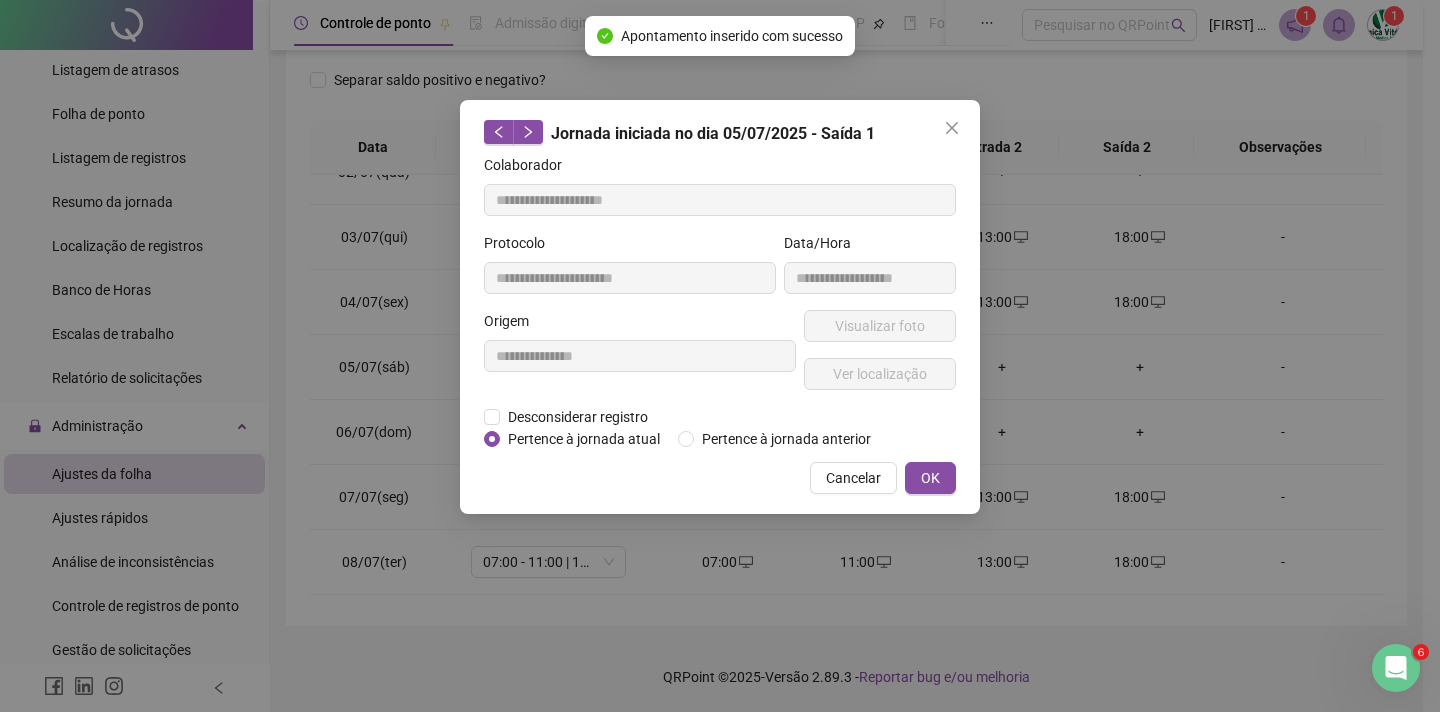 click on "**********" at bounding box center [640, 358] 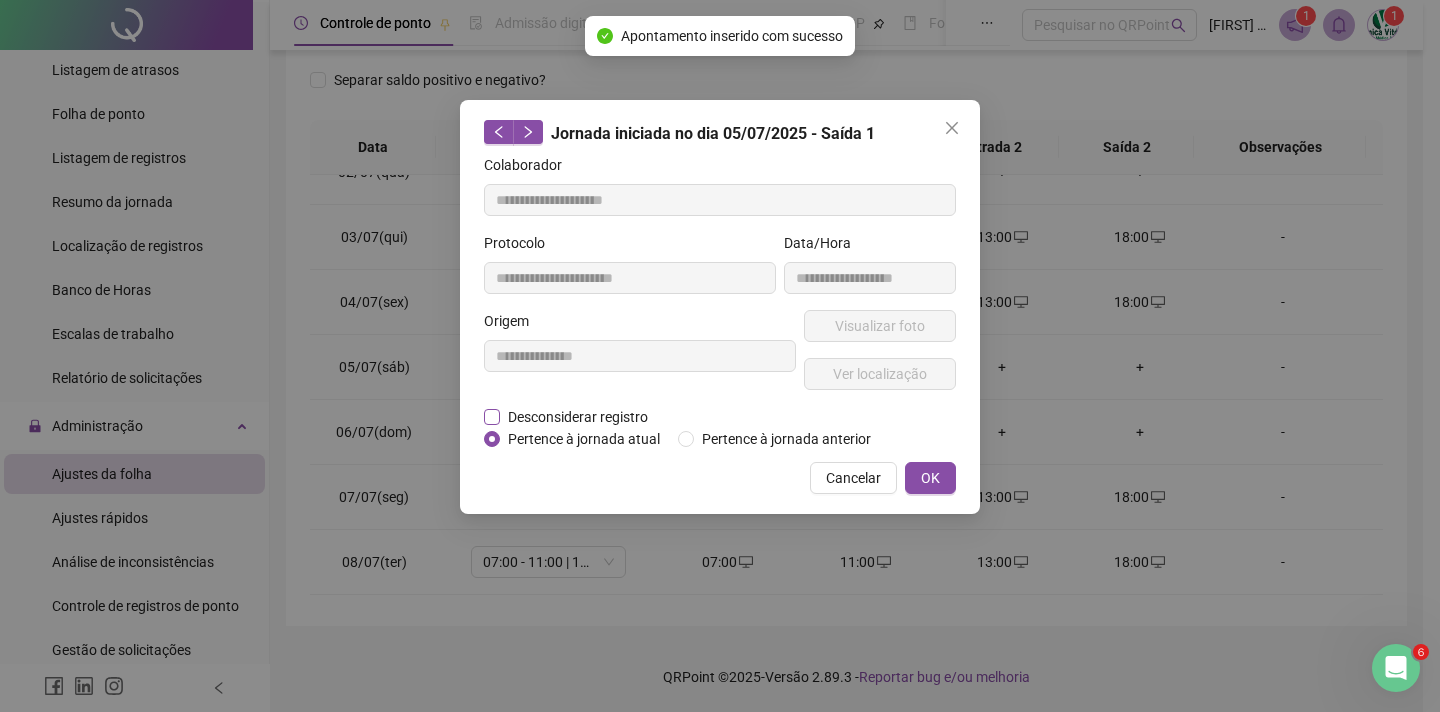 click on "Desconsiderar registro" at bounding box center [578, 417] 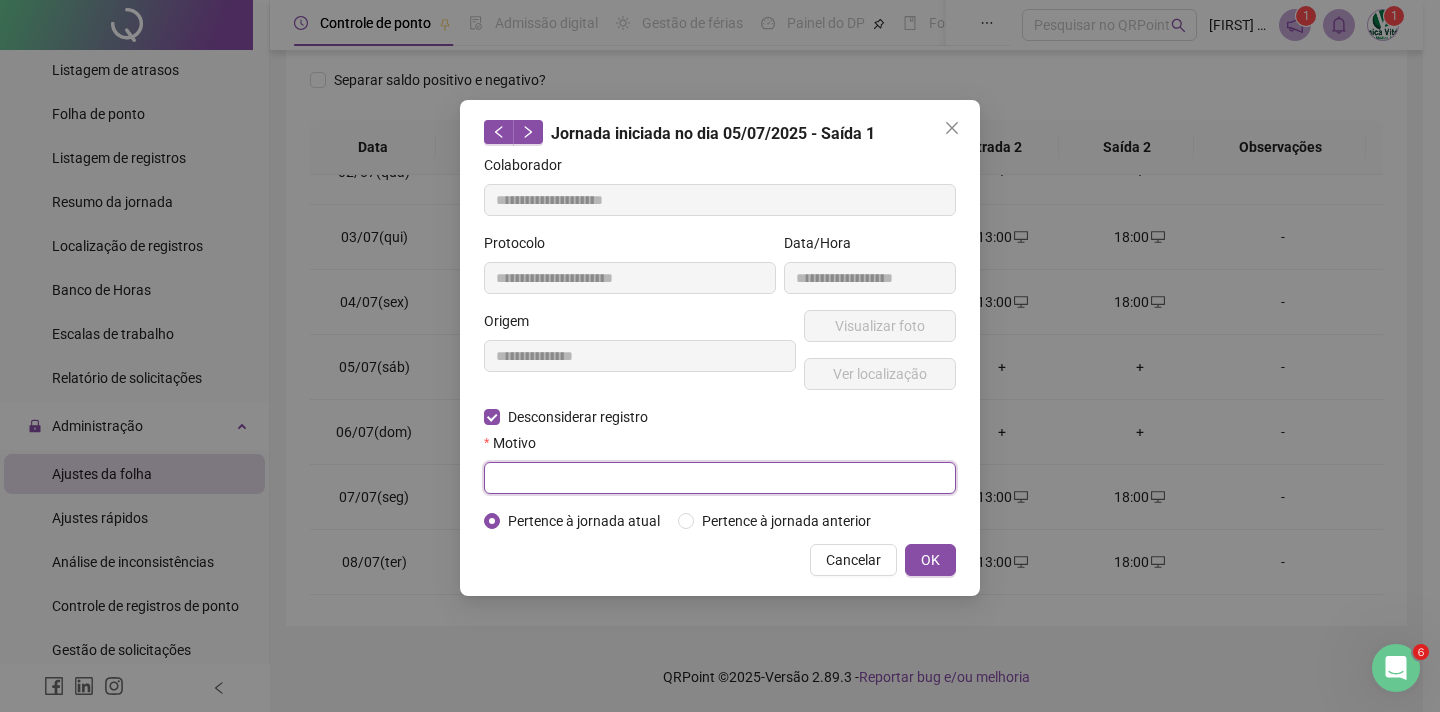 click at bounding box center (720, 478) 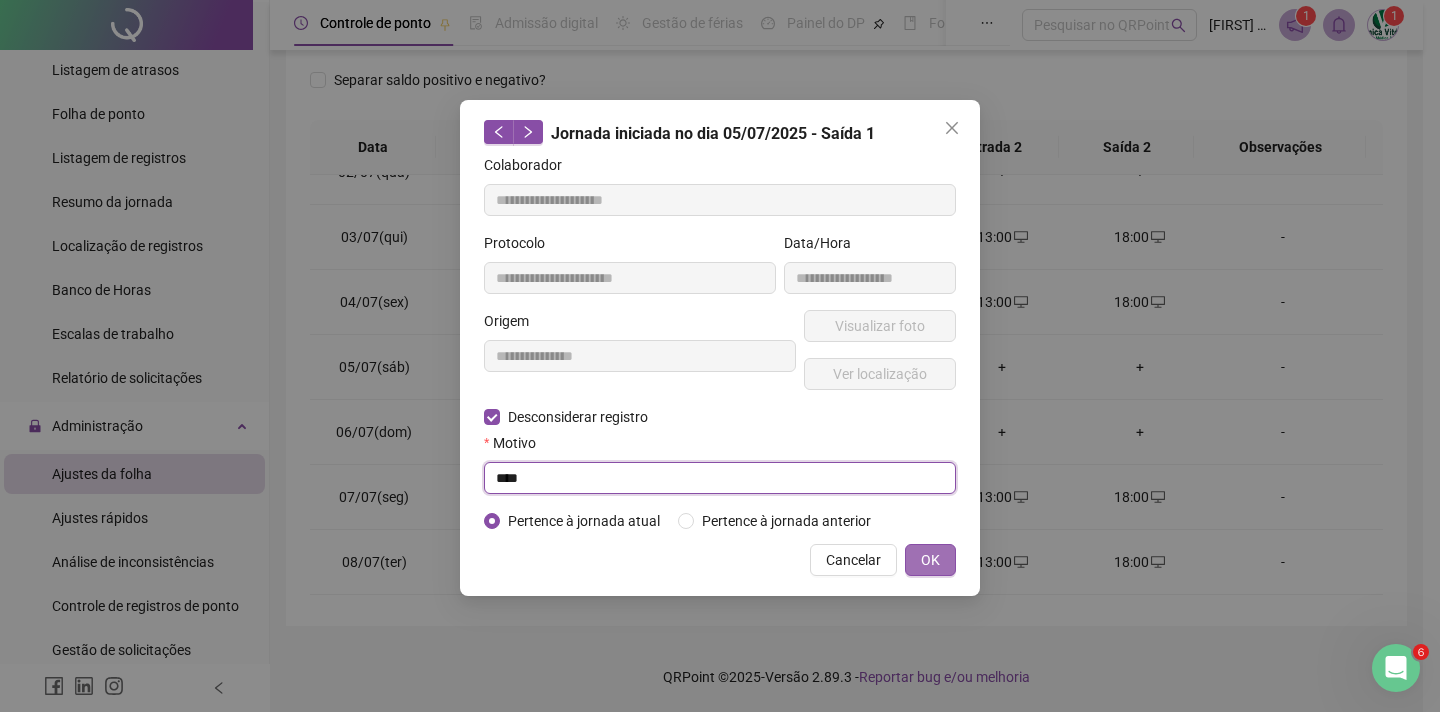 type on "****" 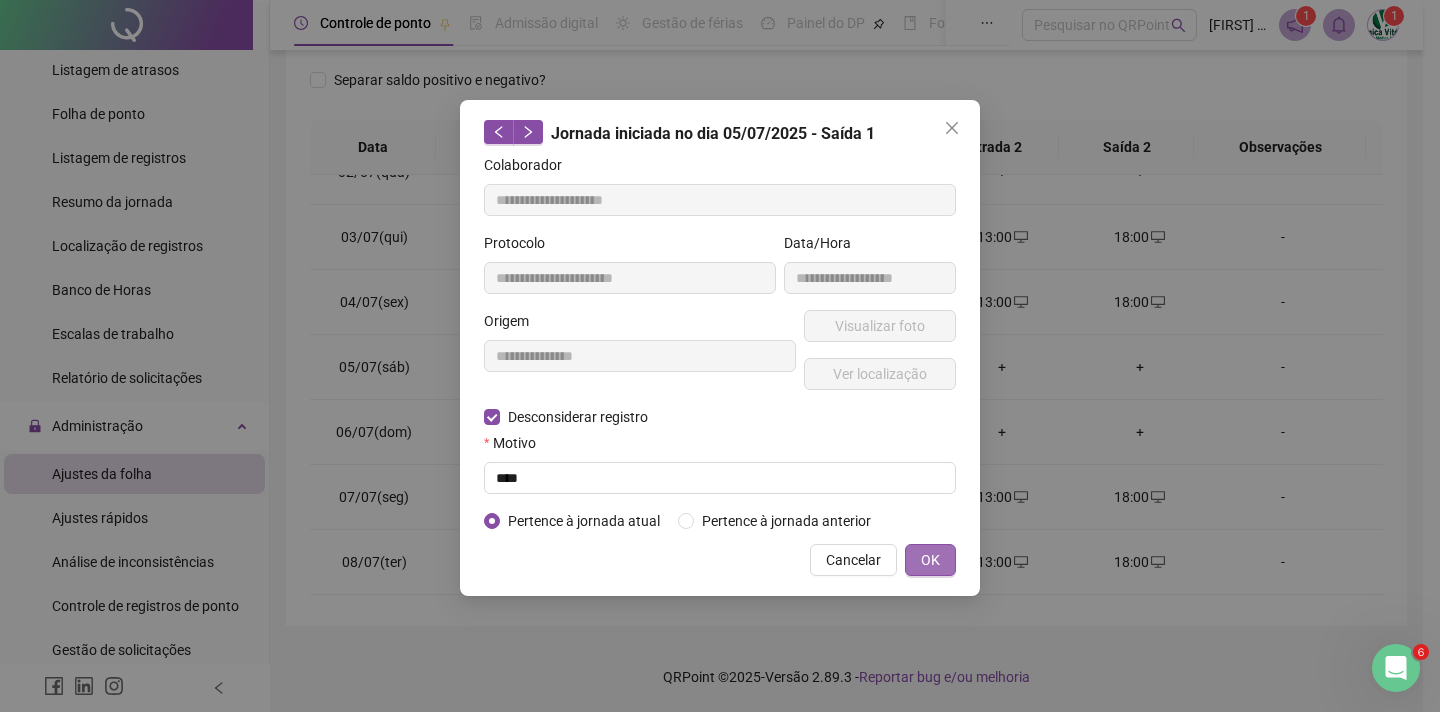 click on "OK" at bounding box center (930, 560) 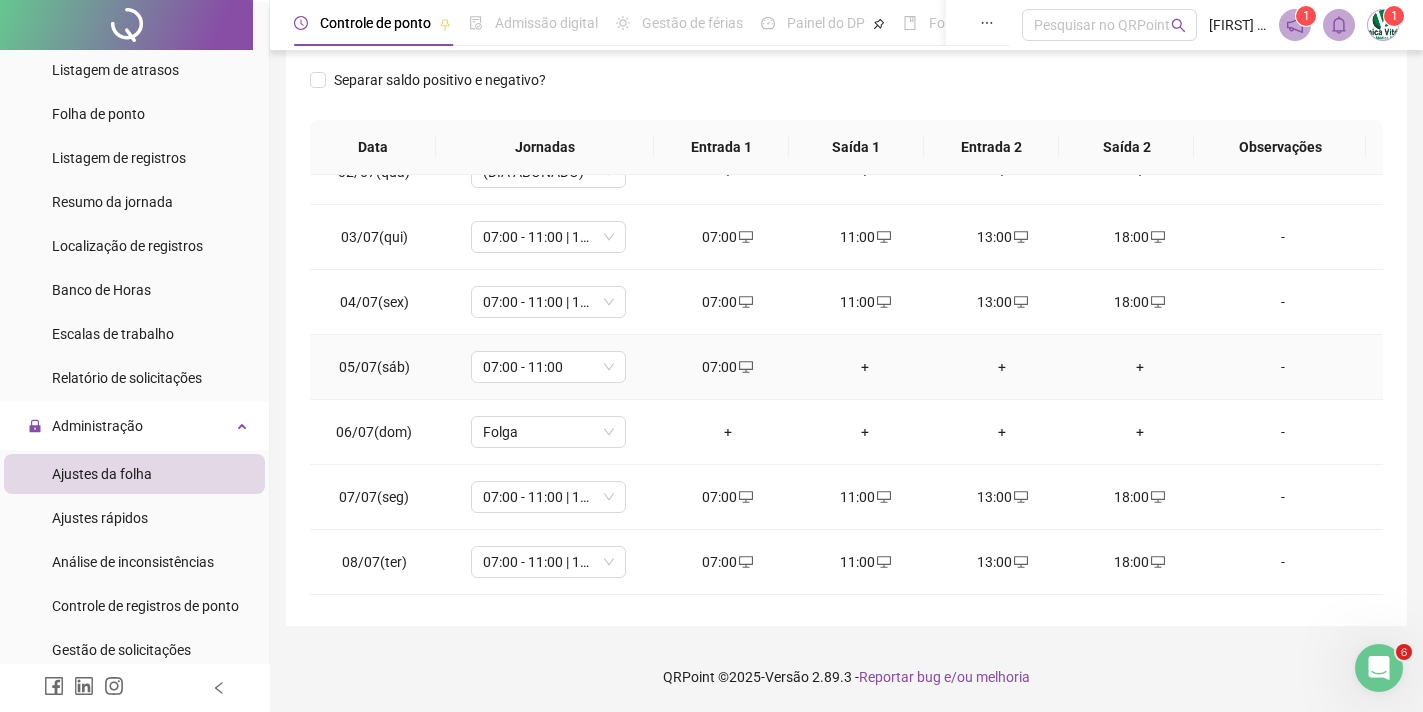 click on "+" at bounding box center (864, 367) 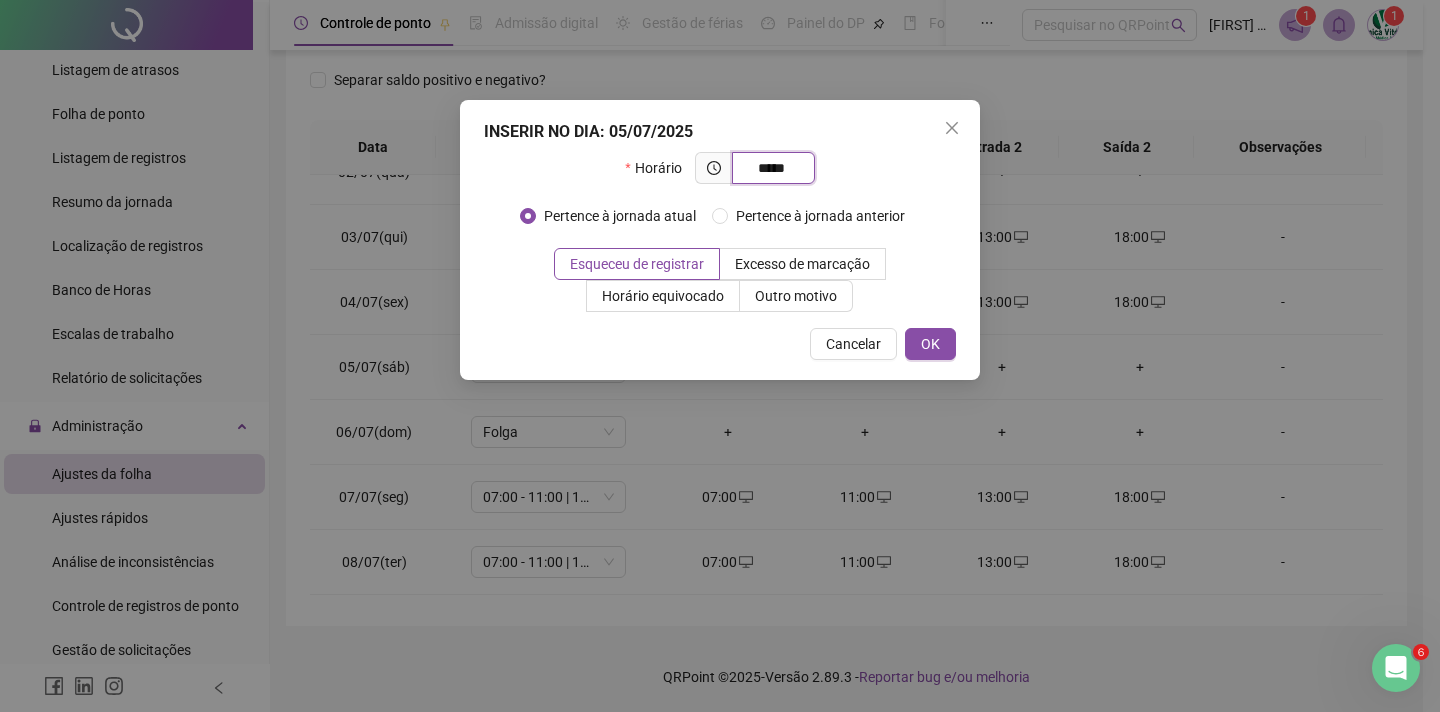 type on "*****" 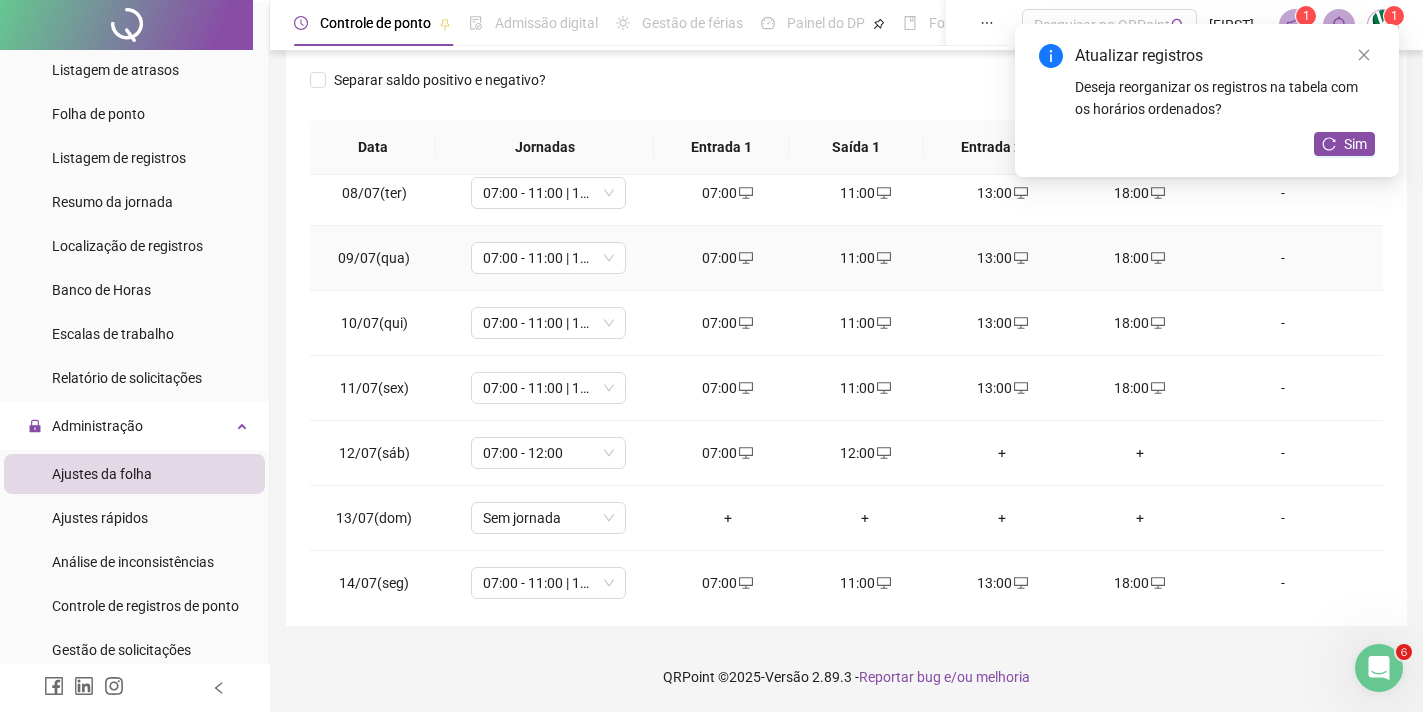 scroll, scrollTop: 500, scrollLeft: 0, axis: vertical 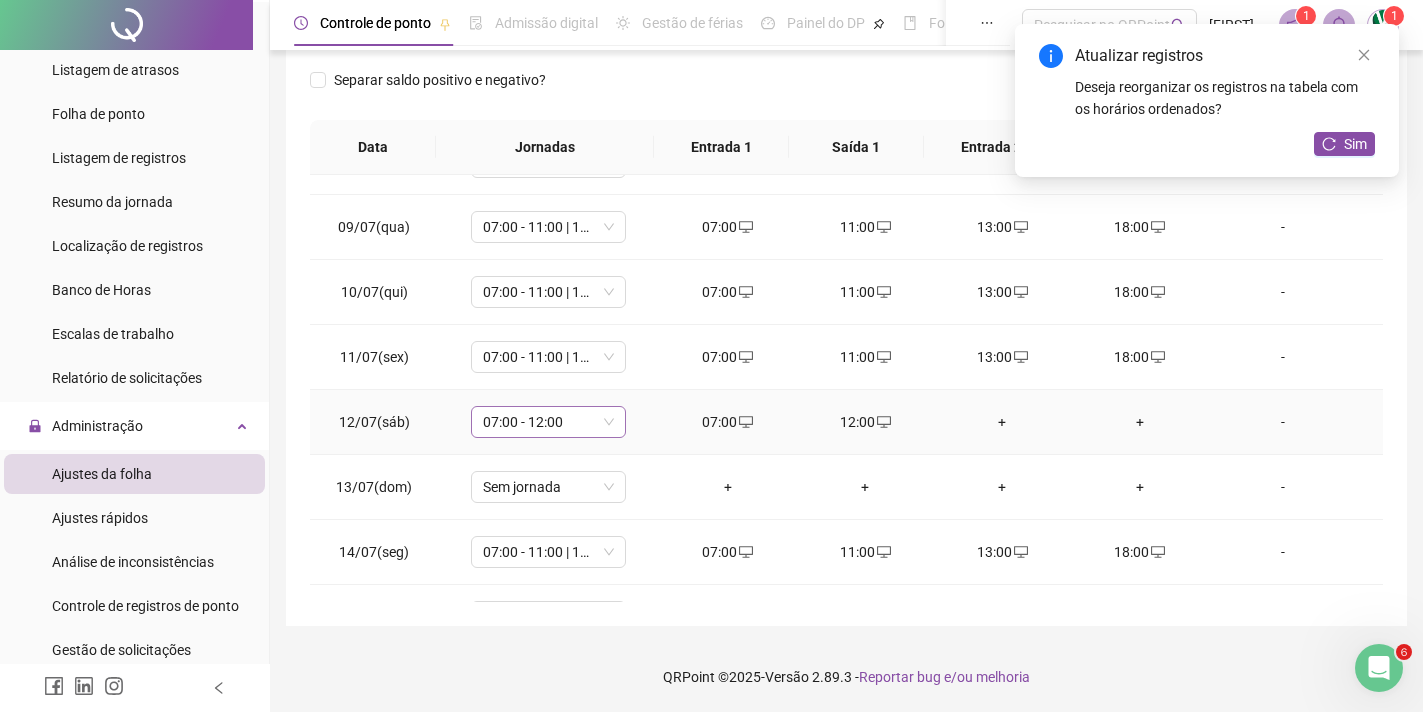 click on "07:00 - 12:00" at bounding box center [548, 422] 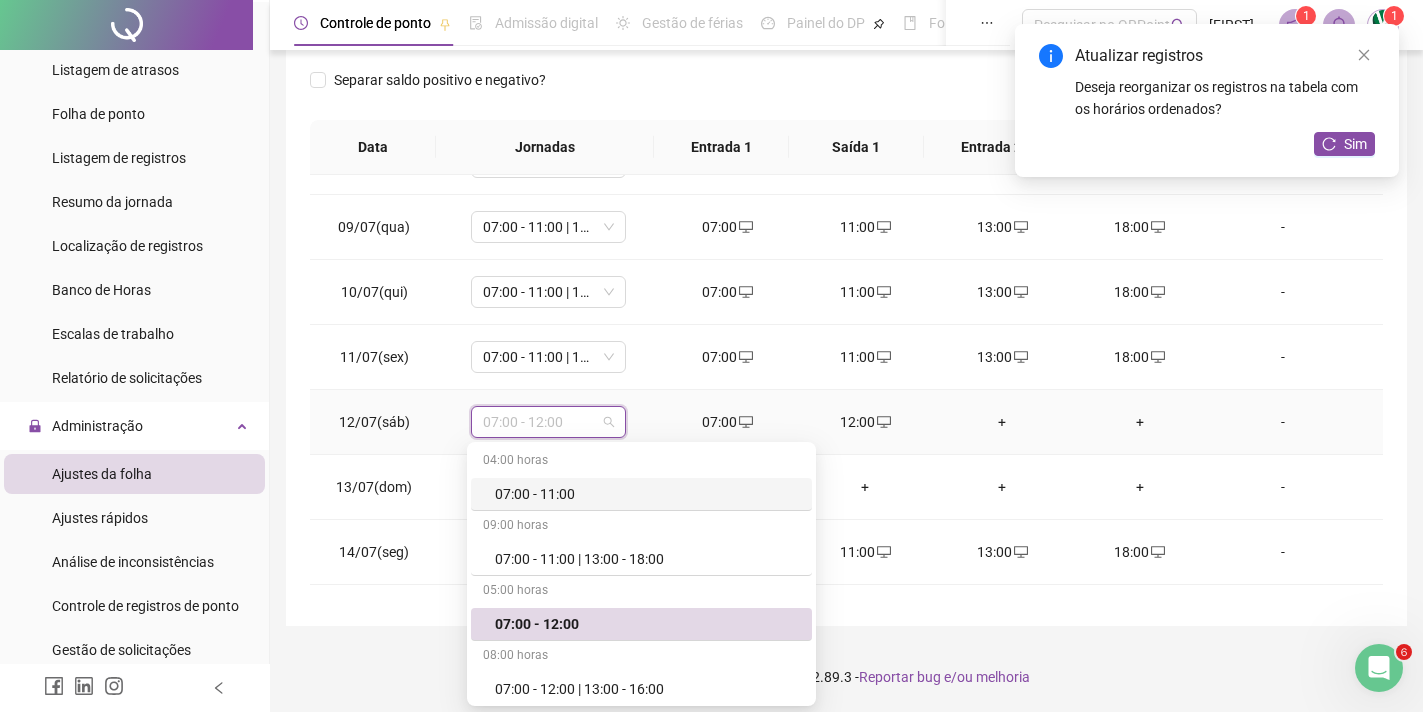 click on "07:00 - 11:00" at bounding box center [647, 494] 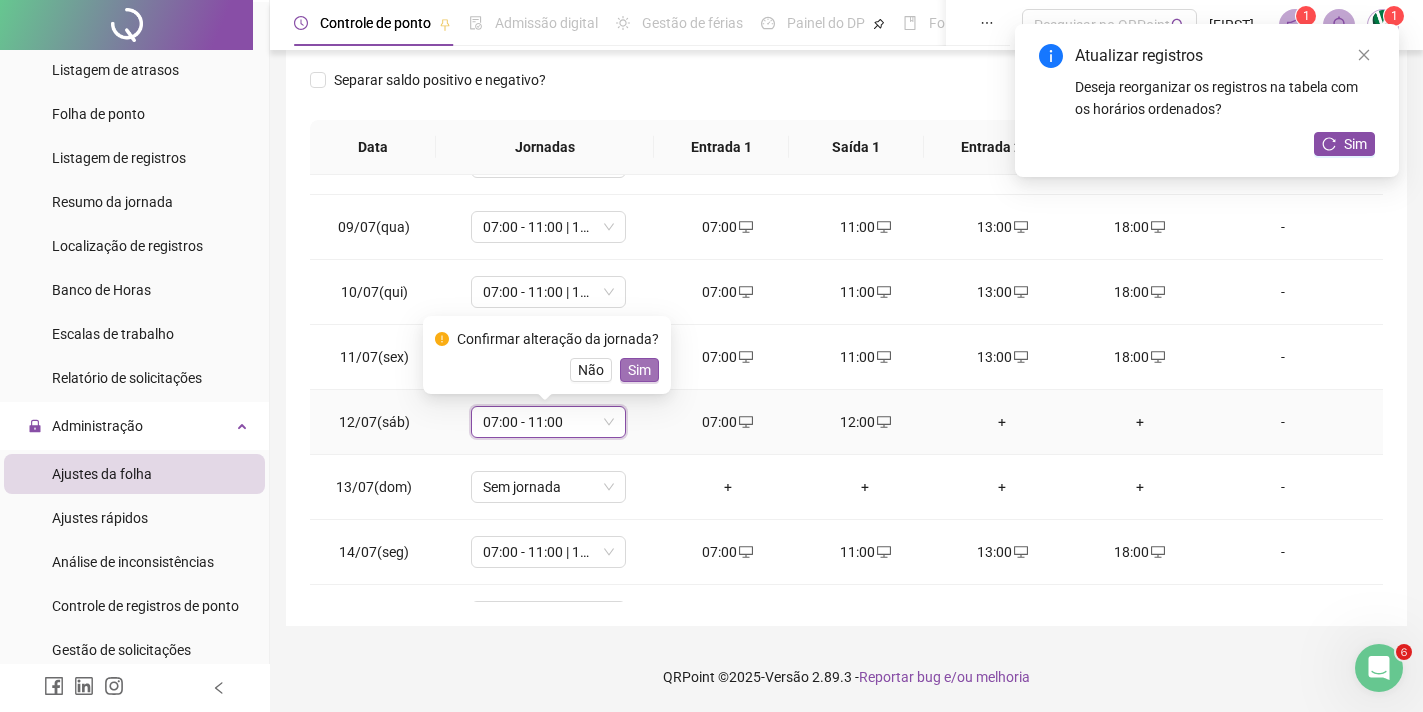 click on "Sim" at bounding box center (639, 370) 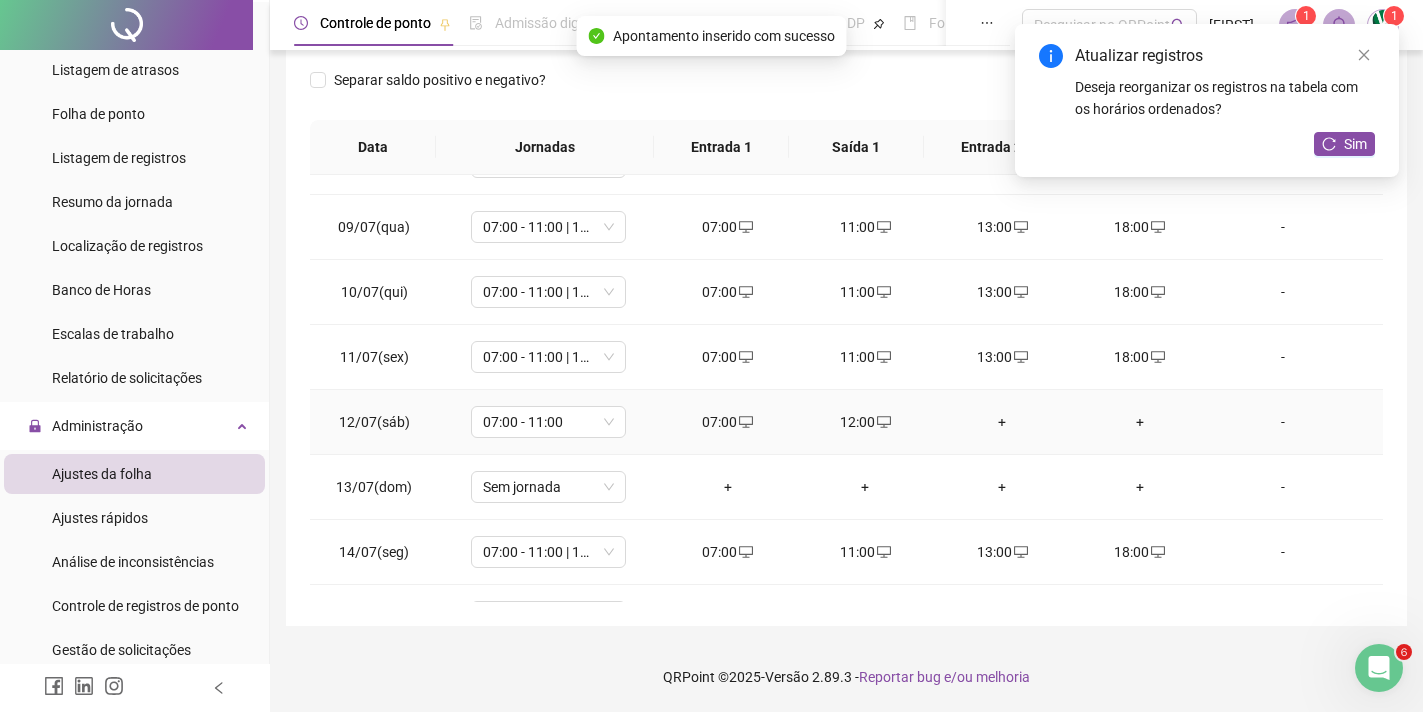 click on "12:00" at bounding box center (864, 422) 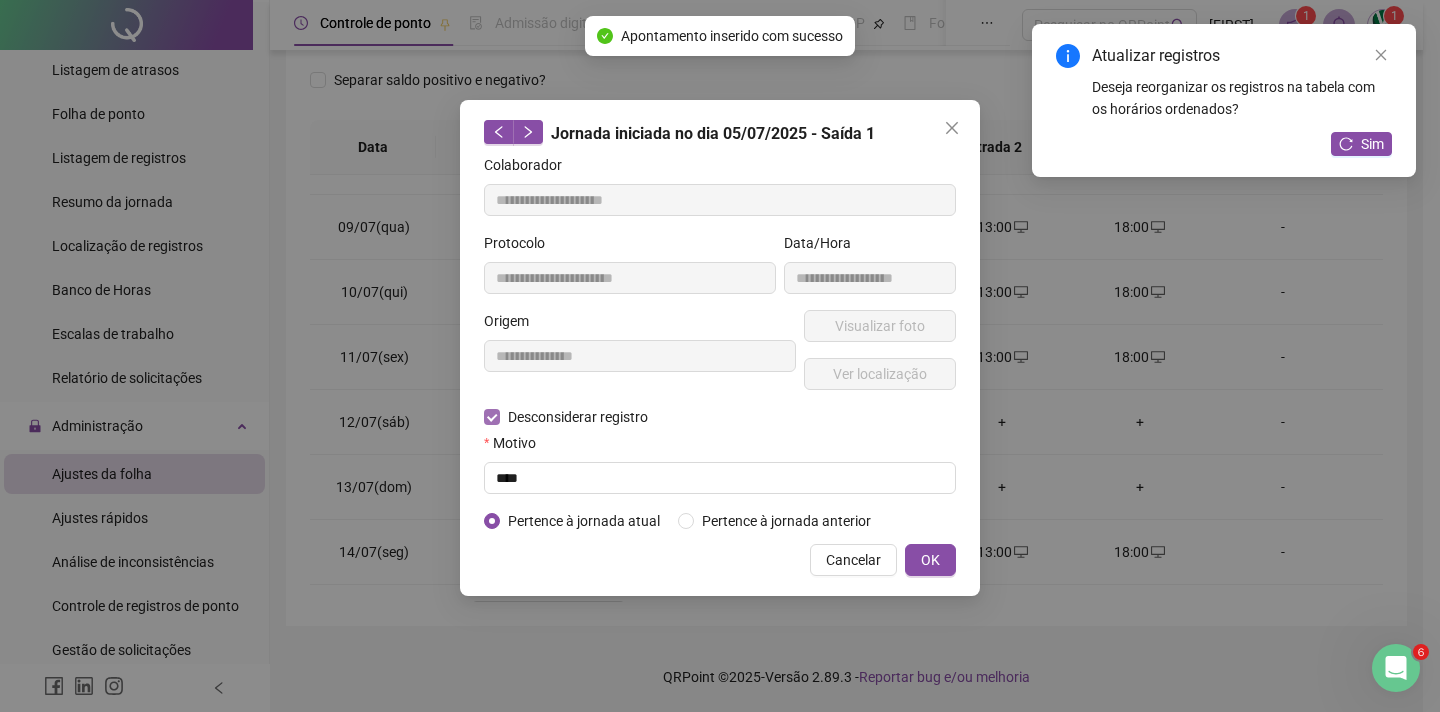 type on "**********" 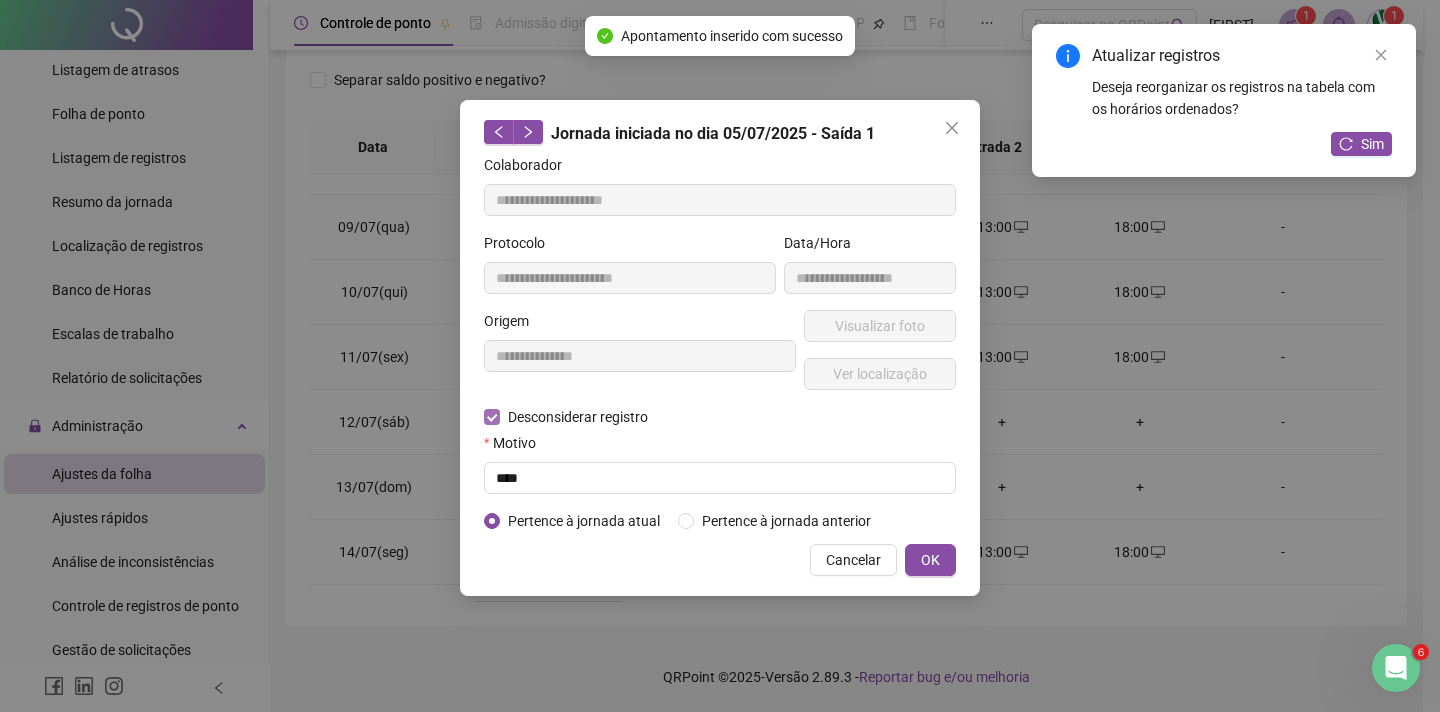 type on "**********" 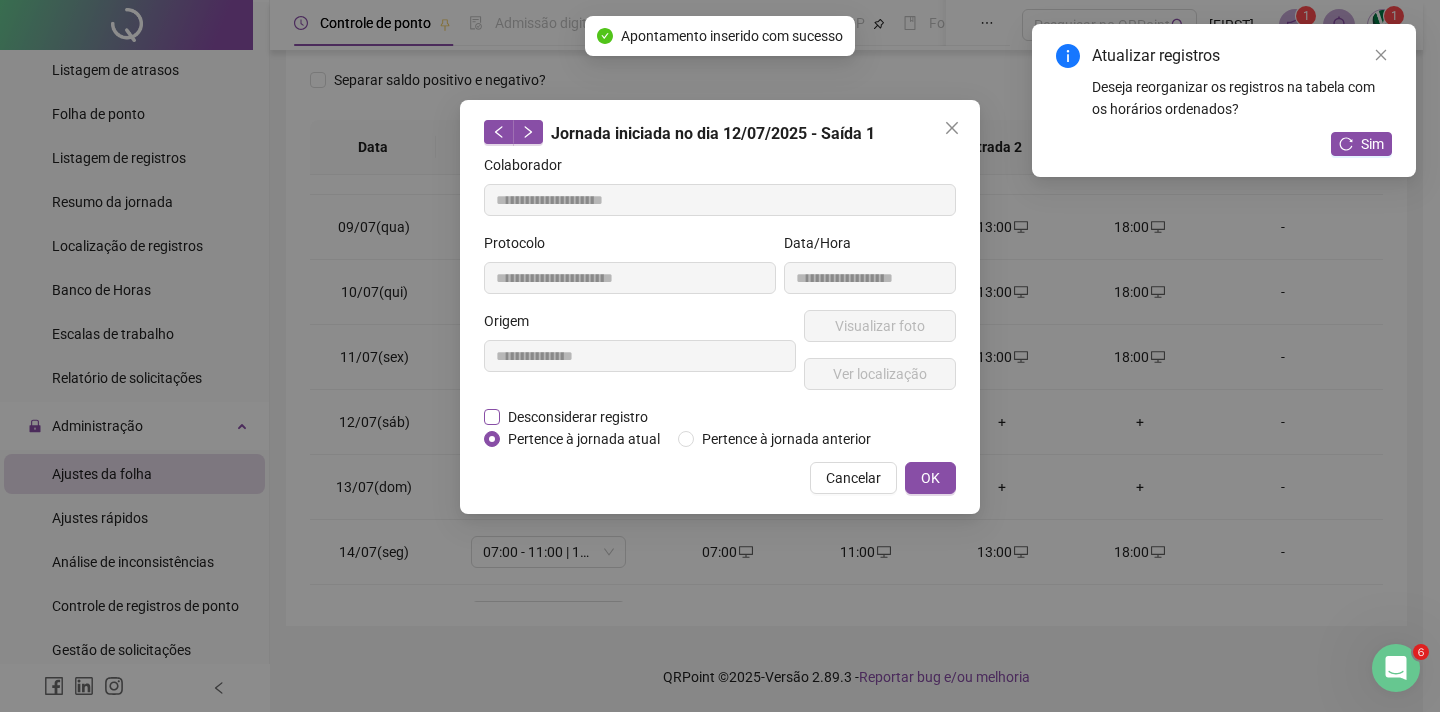 click on "Desconsiderar registro" at bounding box center (578, 417) 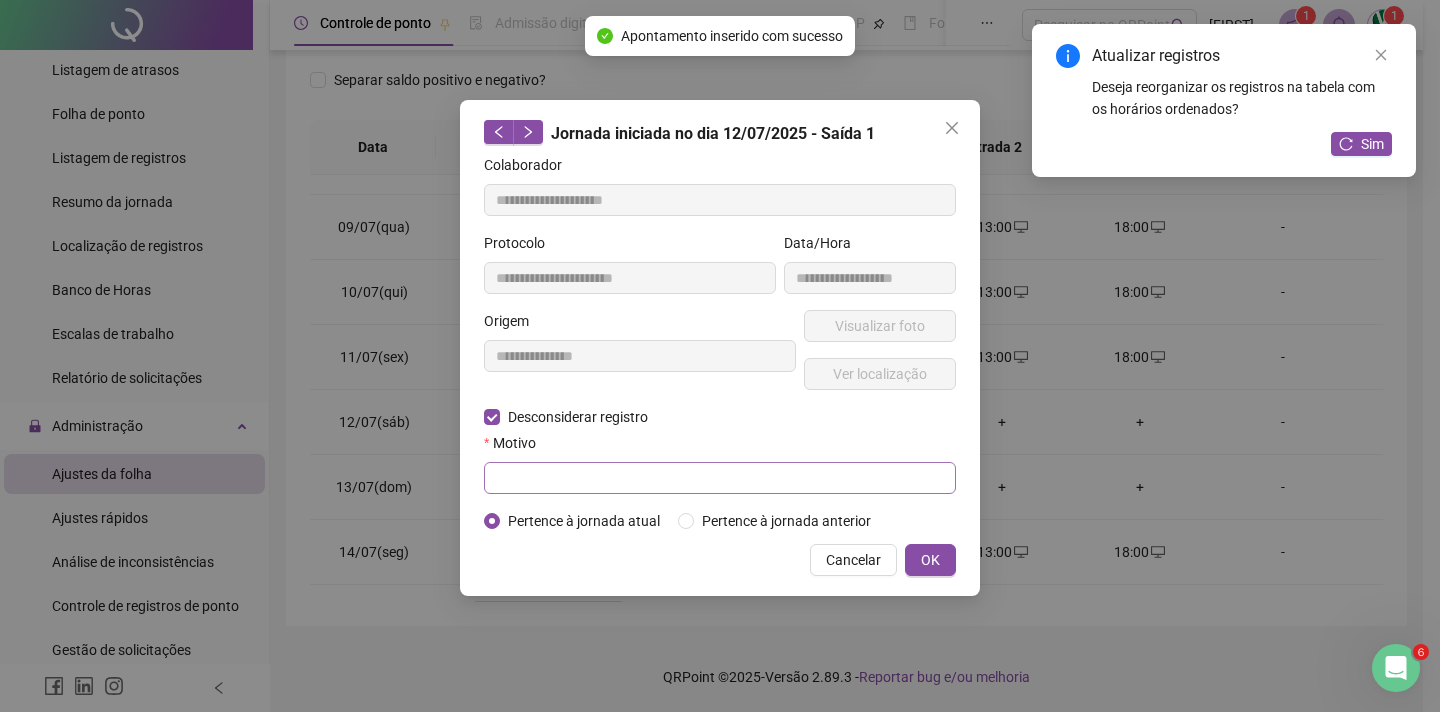 drag, startPoint x: 543, startPoint y: 457, endPoint x: 550, endPoint y: 470, distance: 14.764823 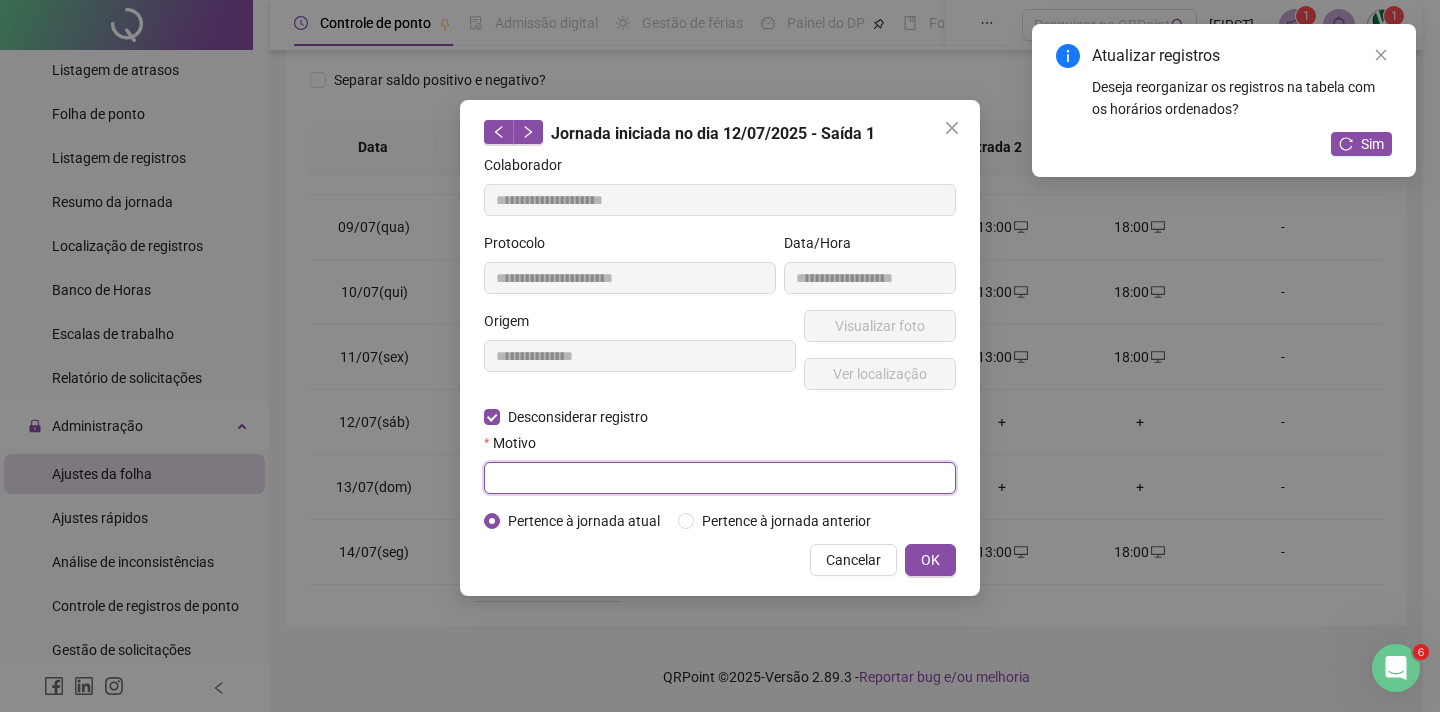 click at bounding box center [720, 478] 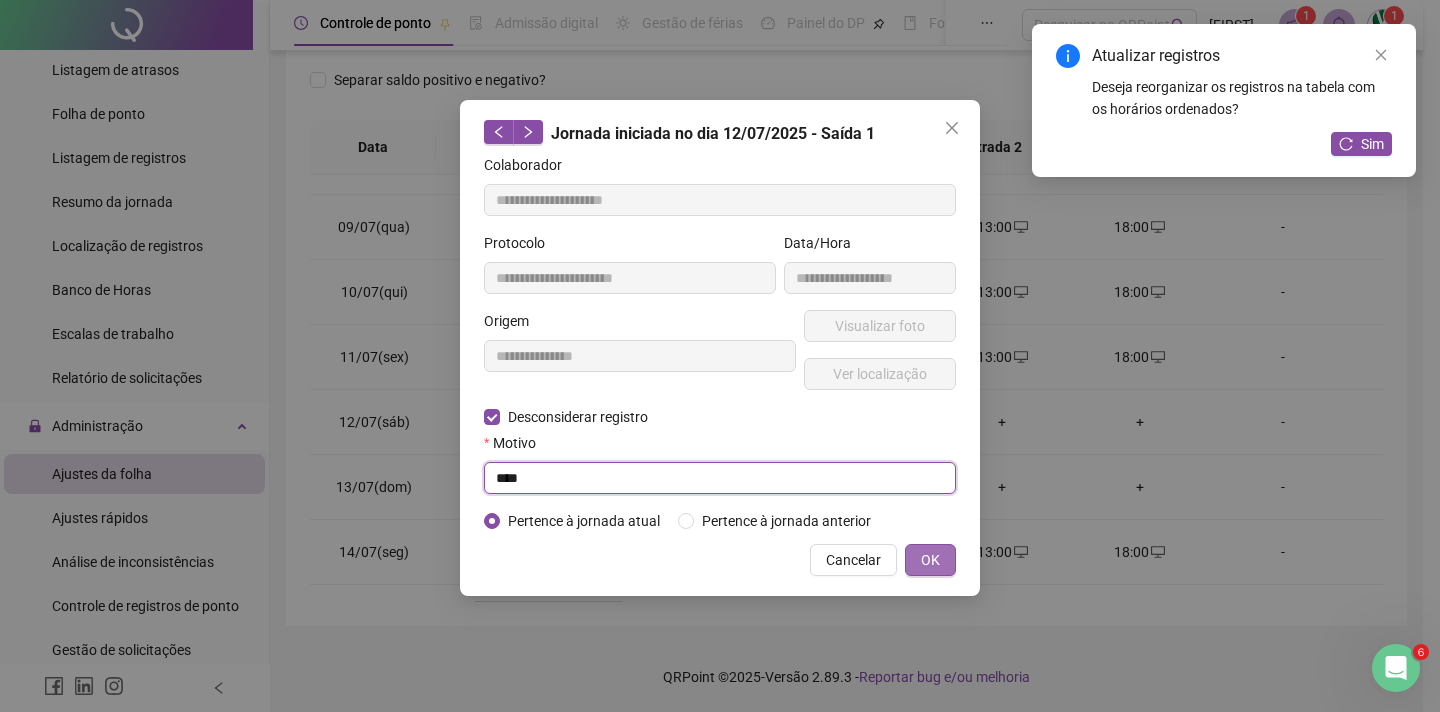 type on "****" 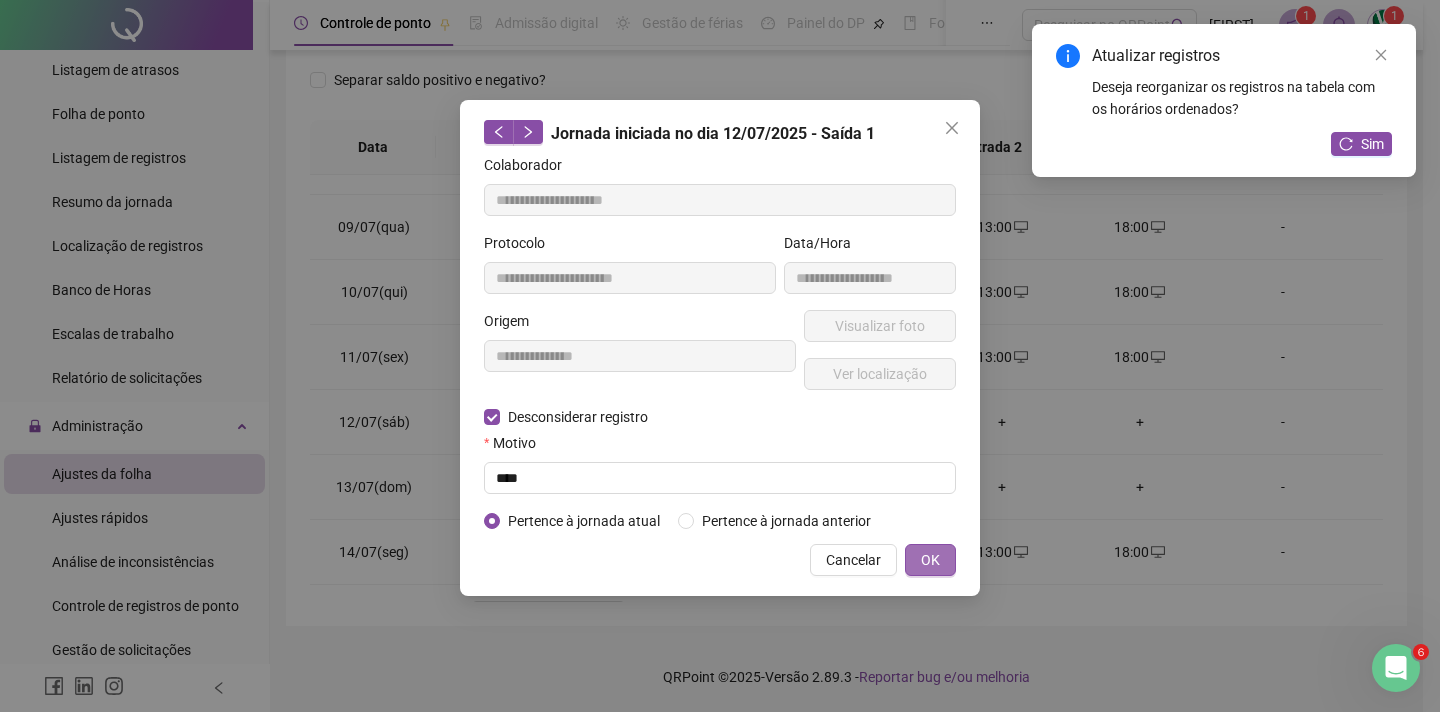 click on "OK" at bounding box center [930, 560] 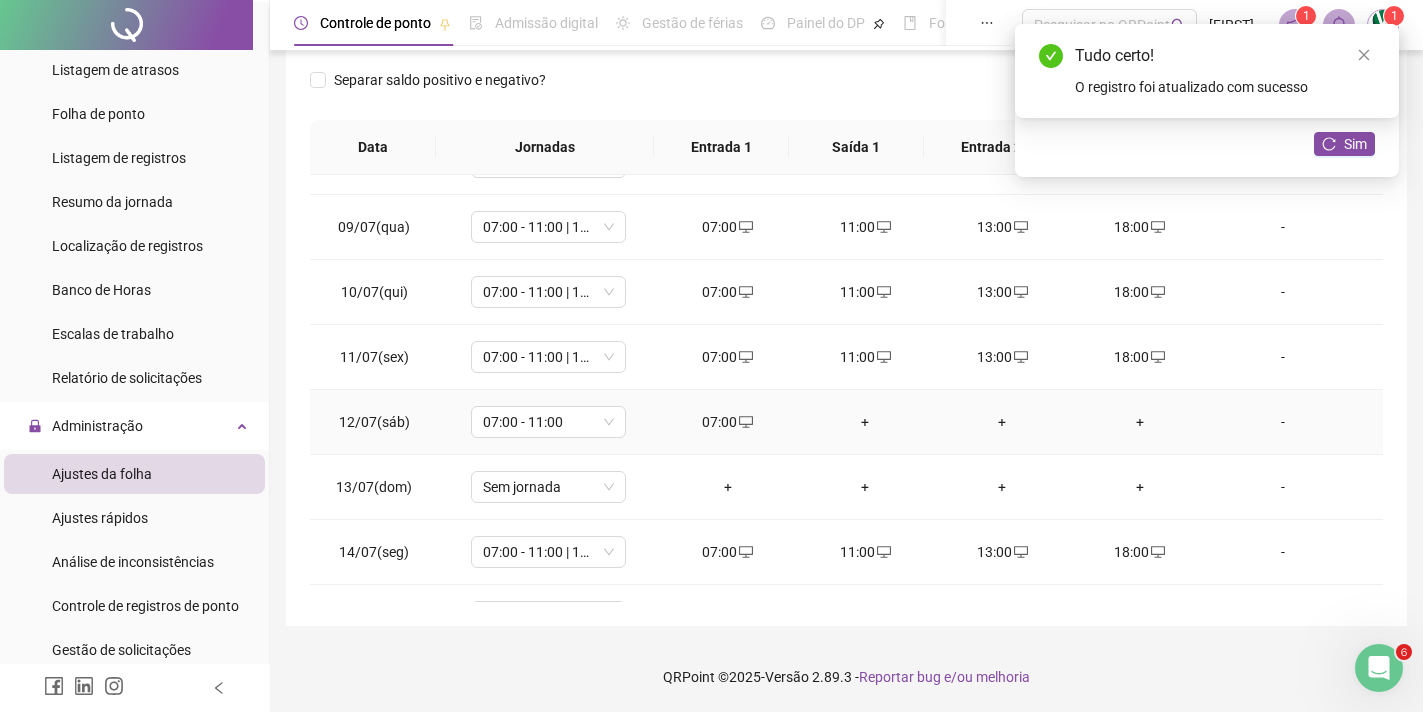 click on "+" at bounding box center (864, 422) 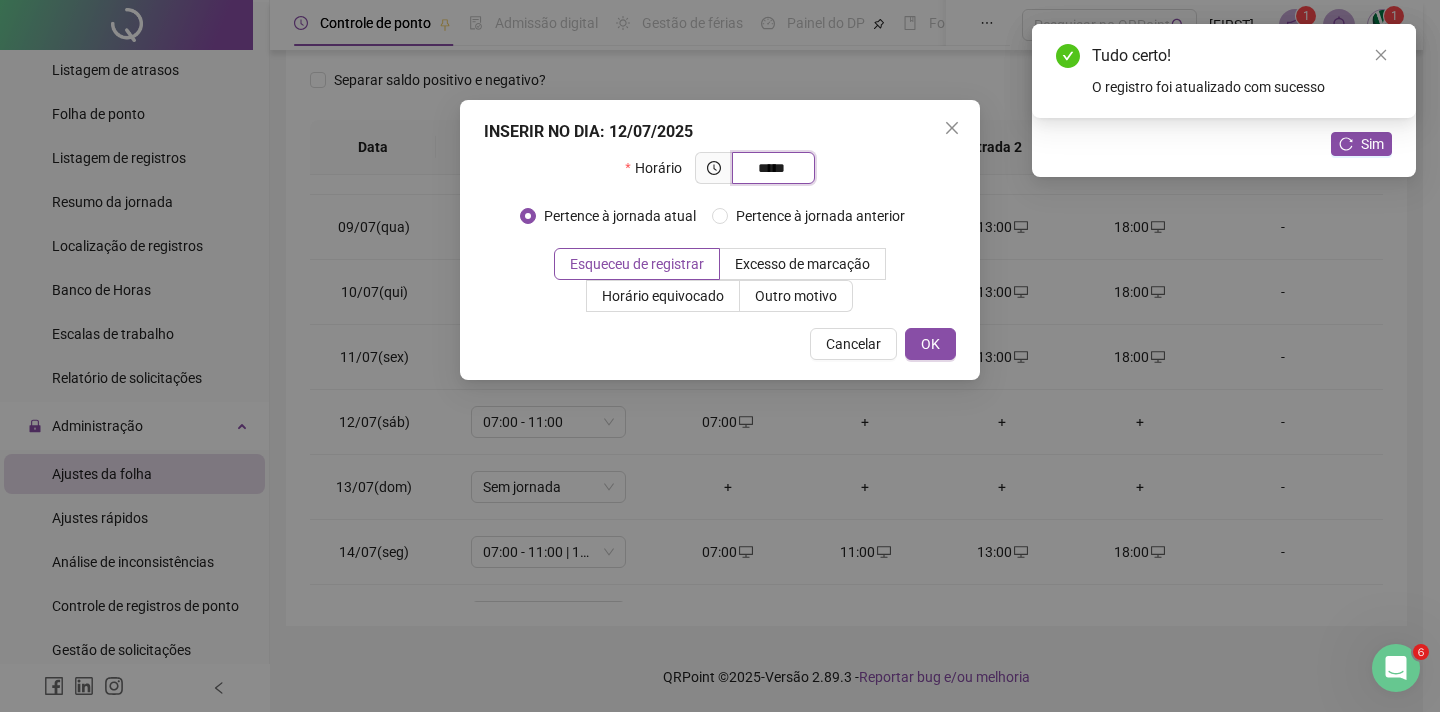 type on "*****" 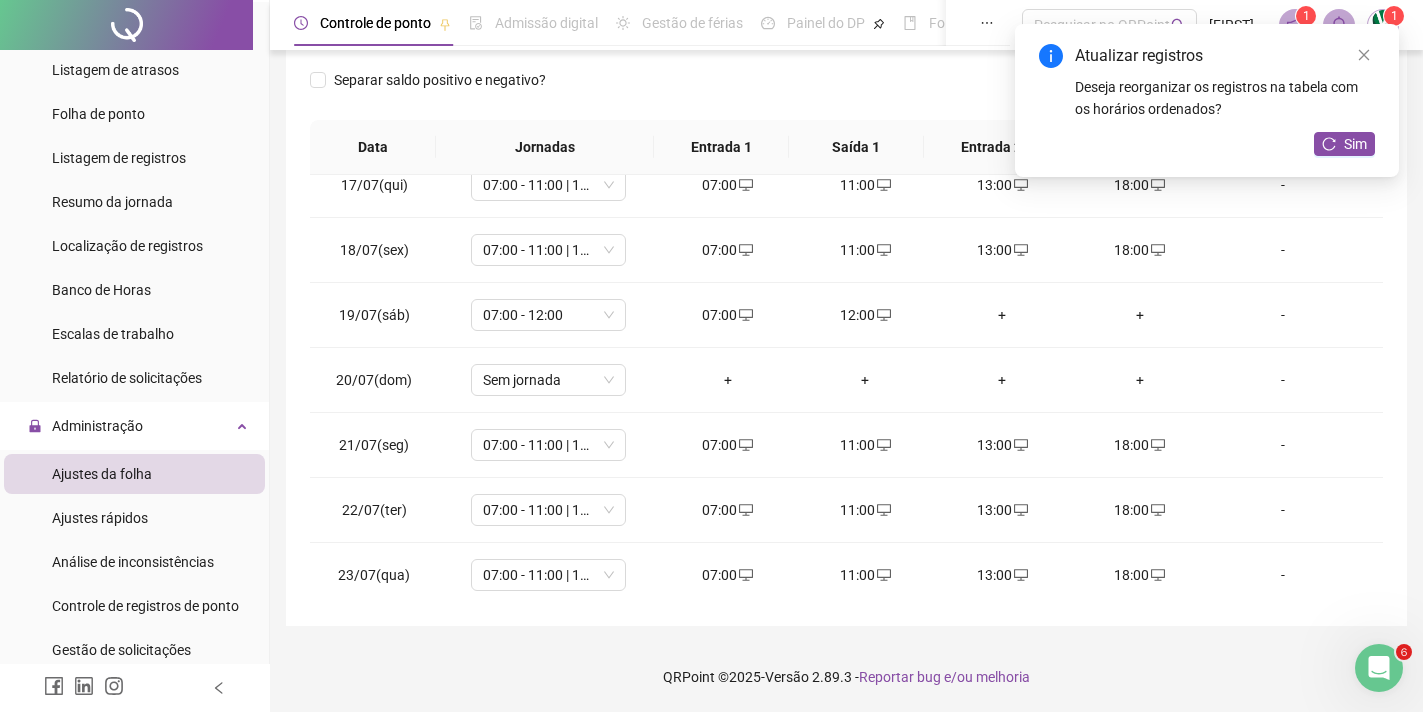 scroll, scrollTop: 1100, scrollLeft: 0, axis: vertical 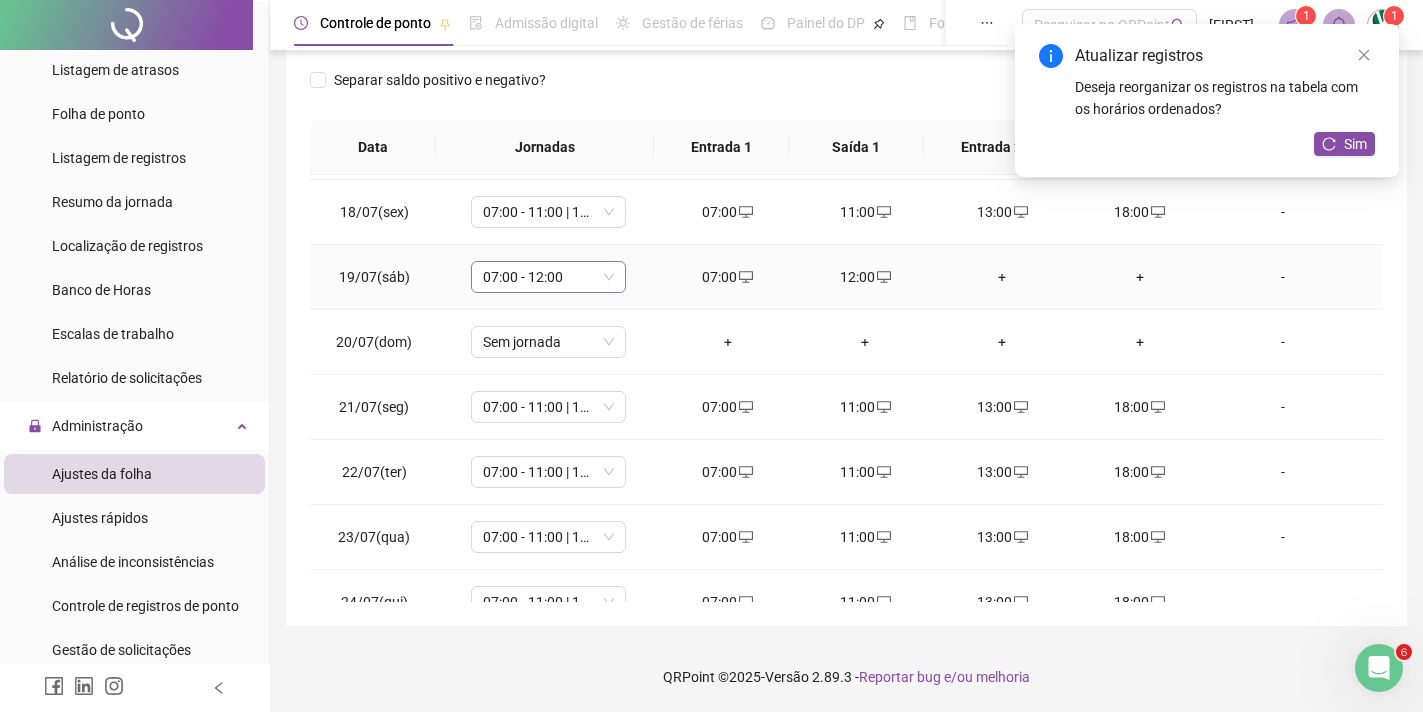 click on "07:00 - 12:00" at bounding box center [548, 277] 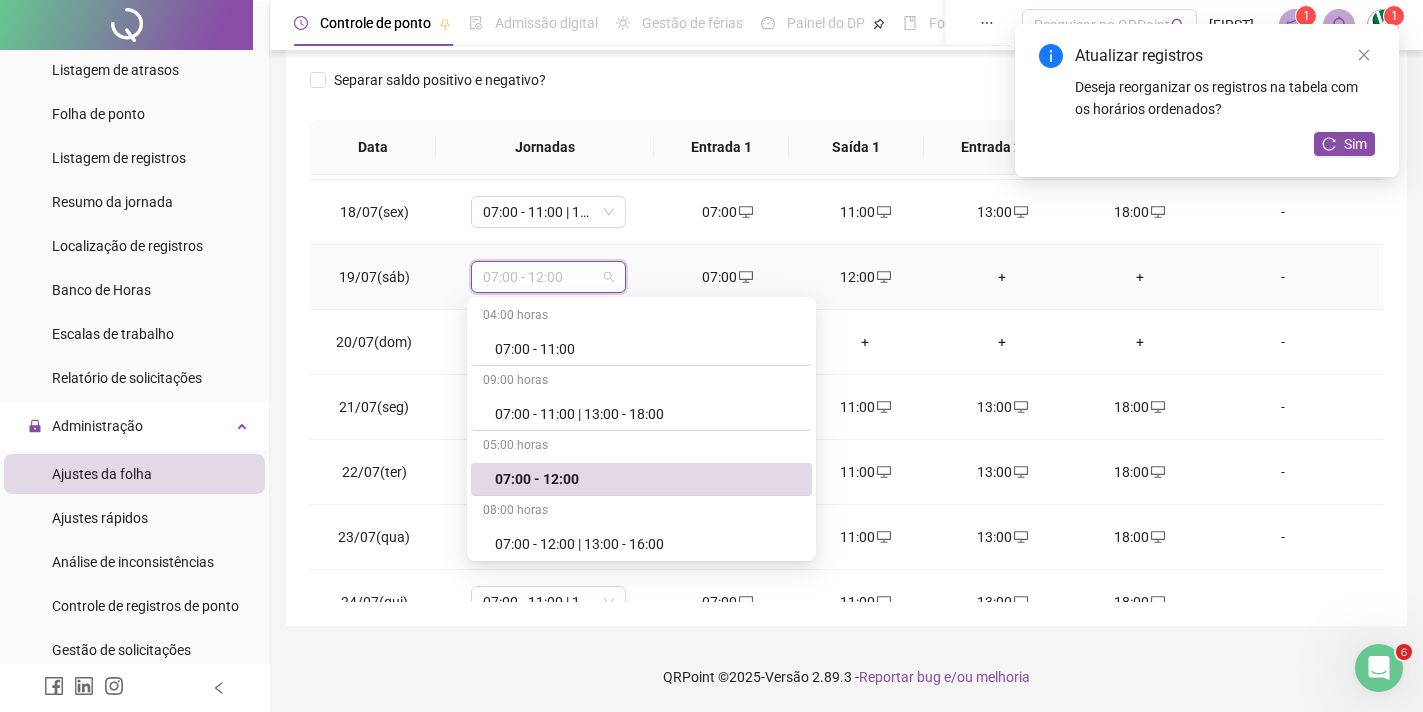 click on "04:00 horas" at bounding box center (641, 317) 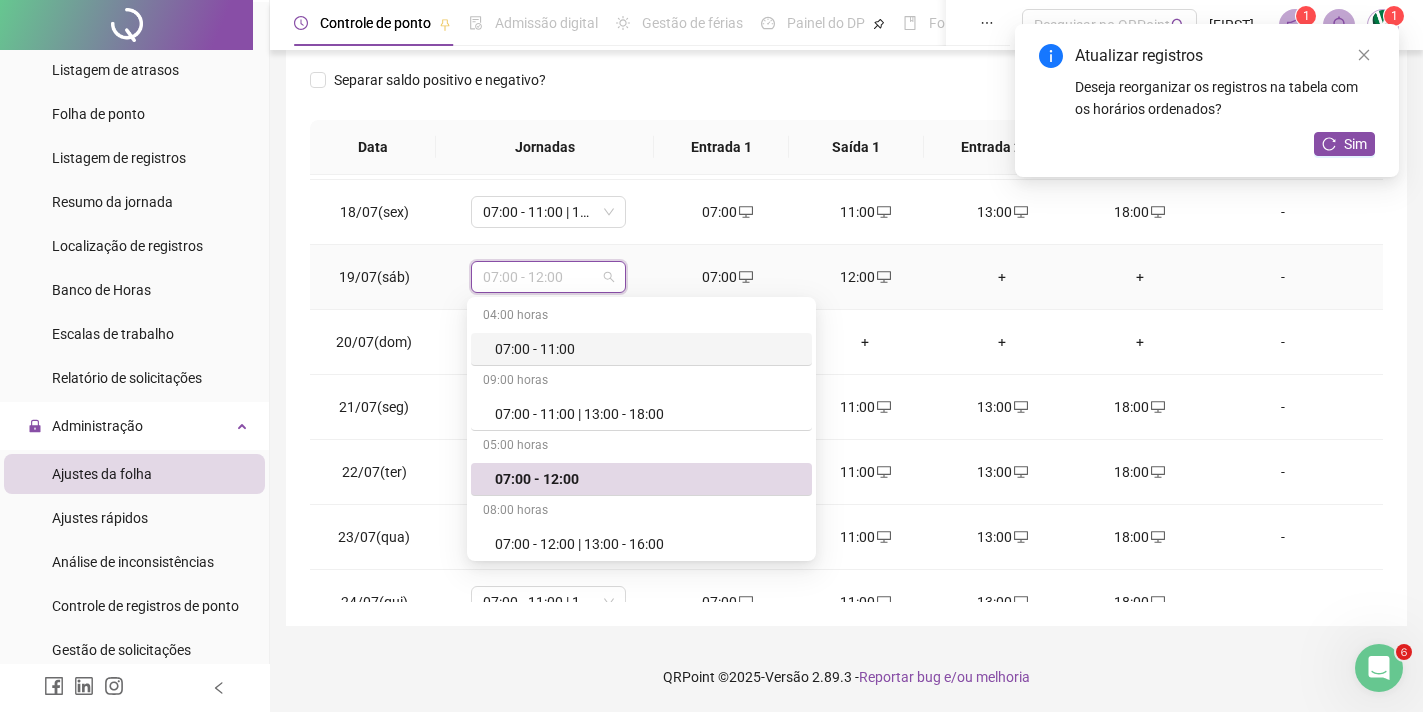 click on "07:00 - 11:00" at bounding box center [641, 349] 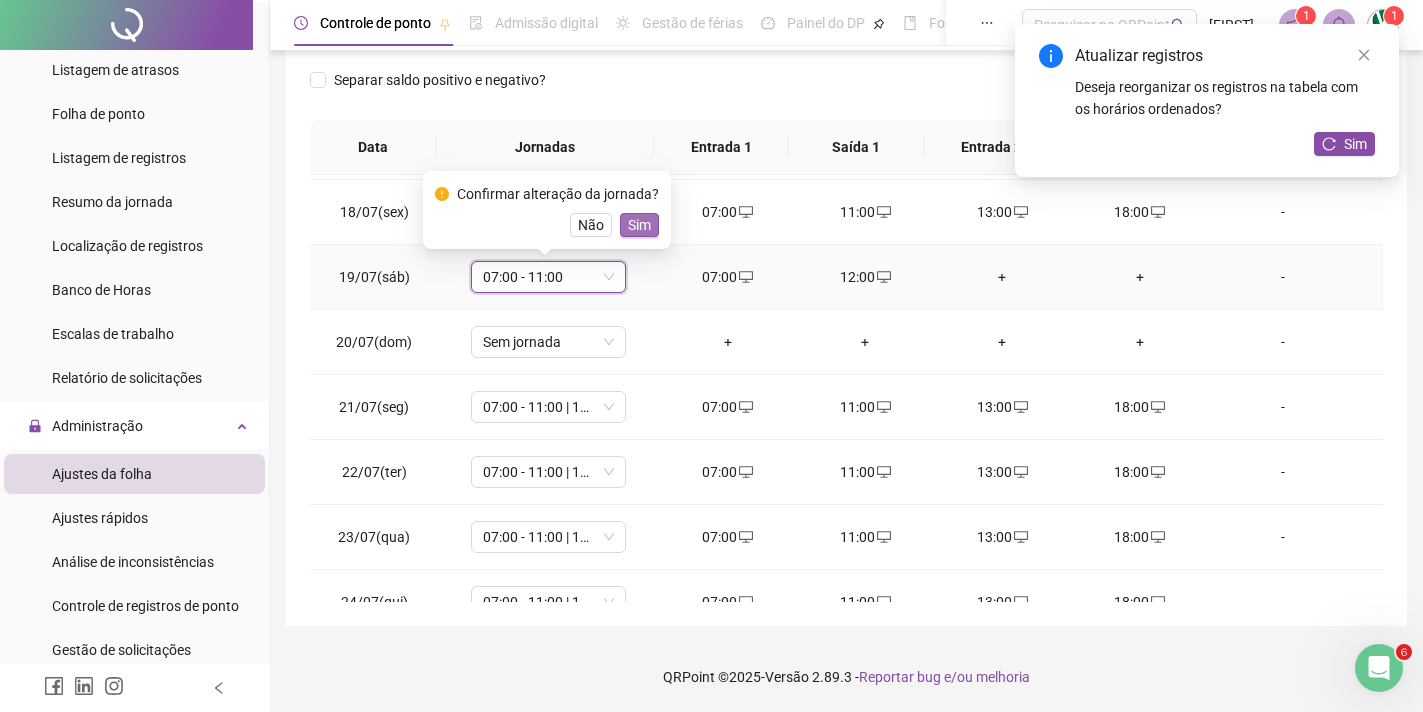 click on "Sim" at bounding box center [639, 225] 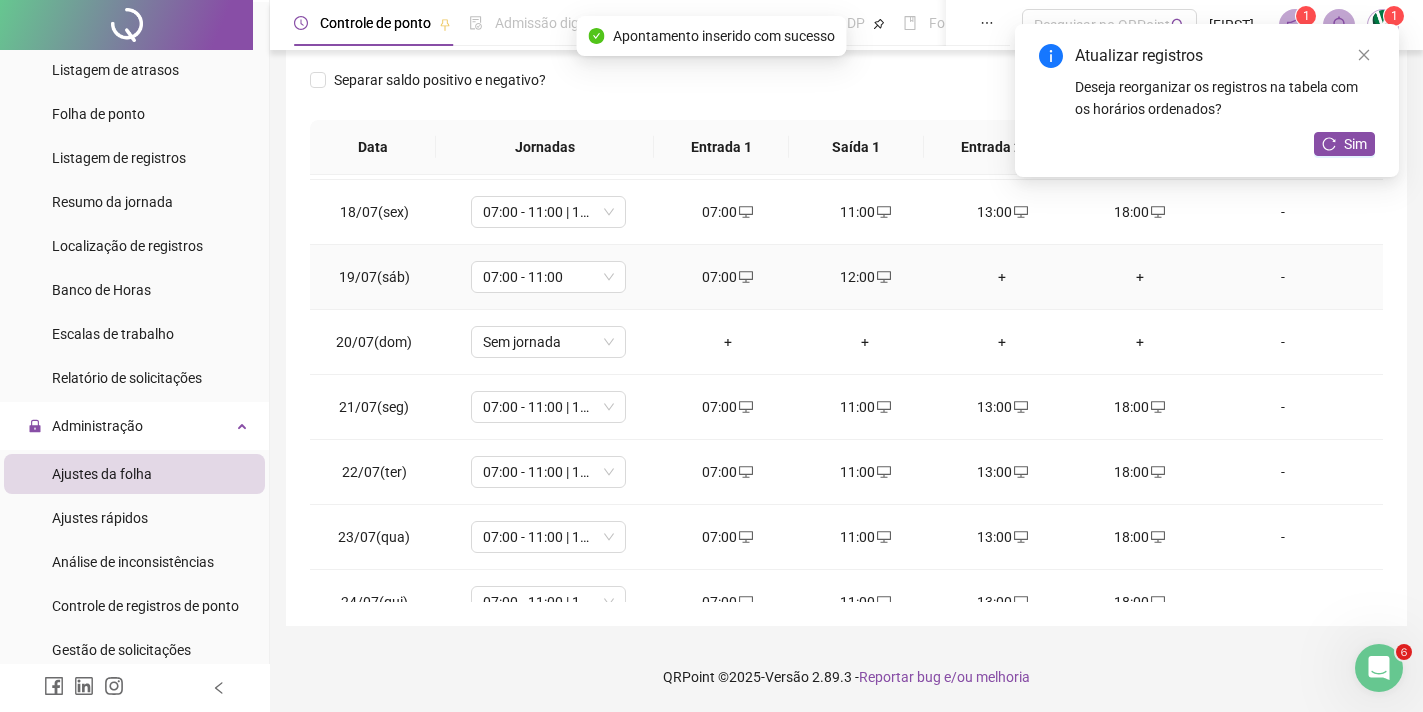 click on "12:00" at bounding box center (864, 277) 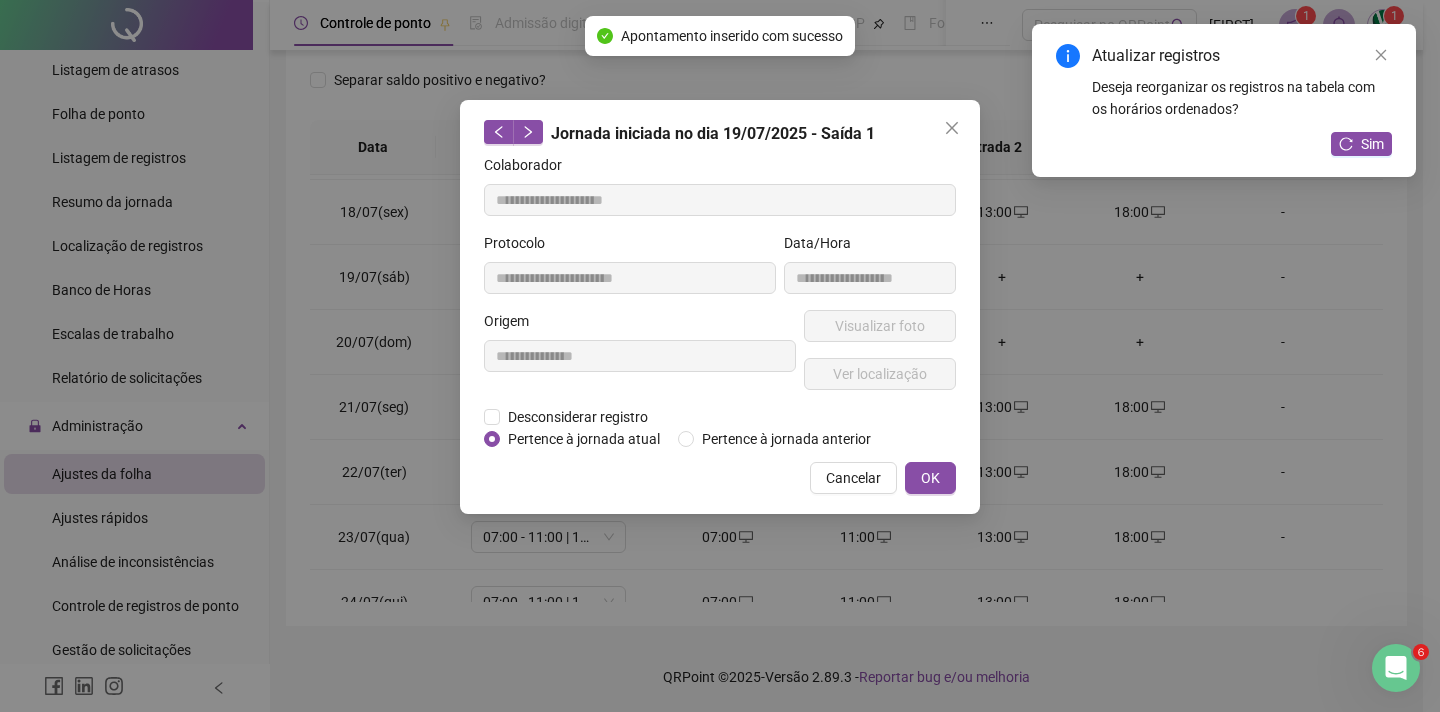 type on "**********" 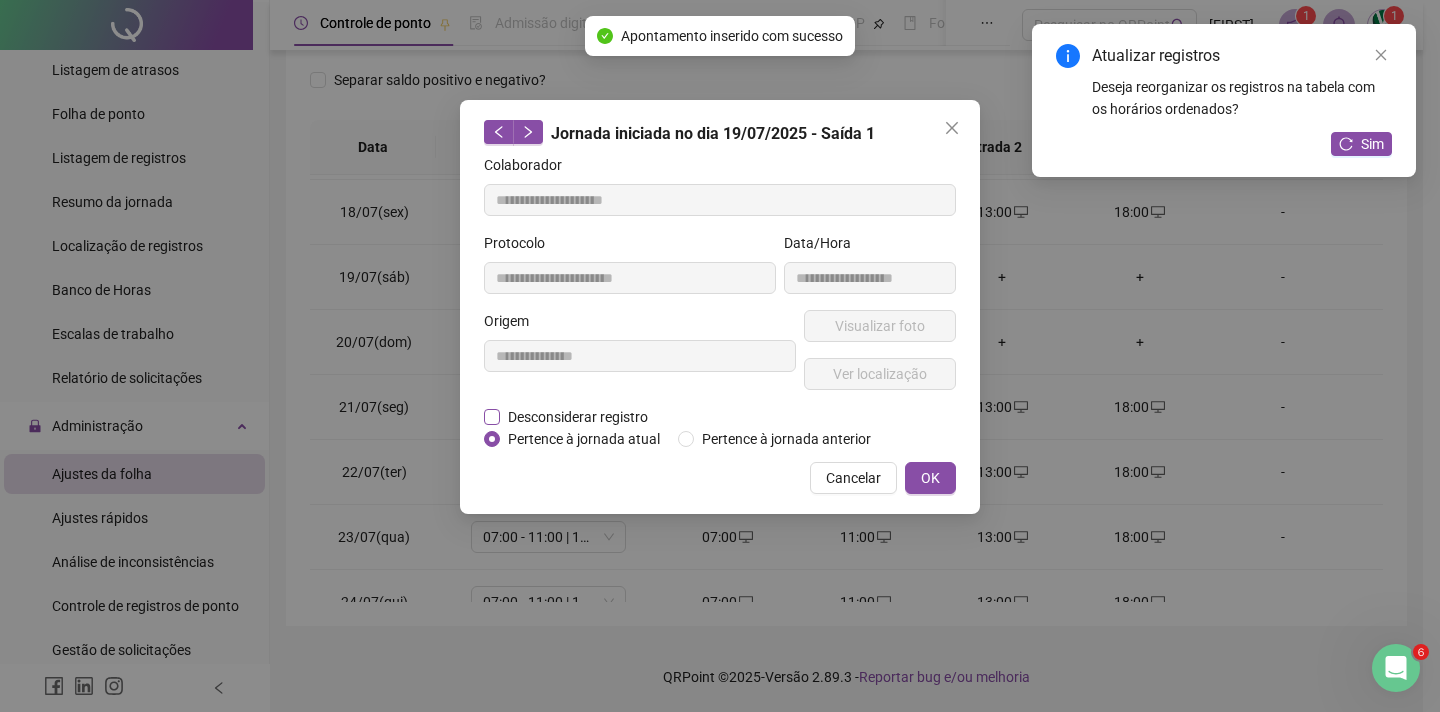 click on "Desconsiderar registro" at bounding box center (578, 417) 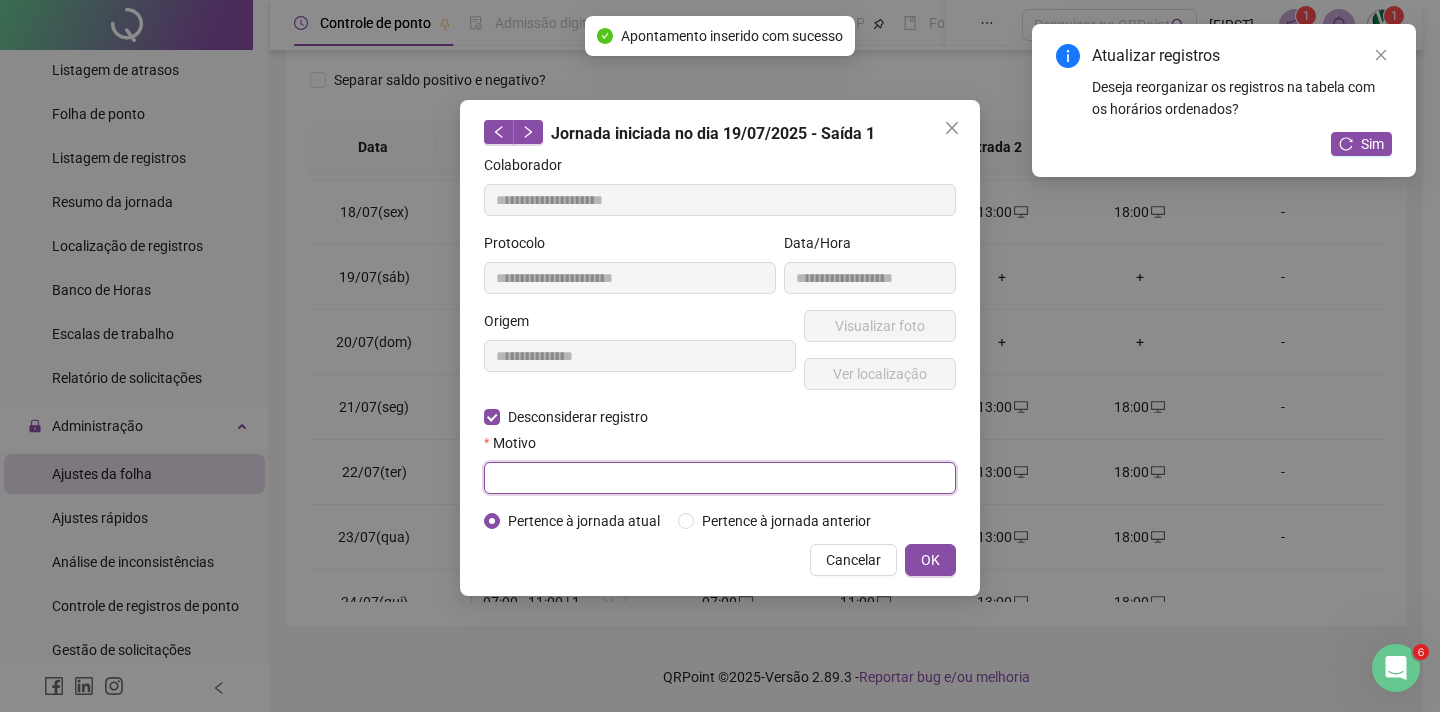 click at bounding box center [720, 478] 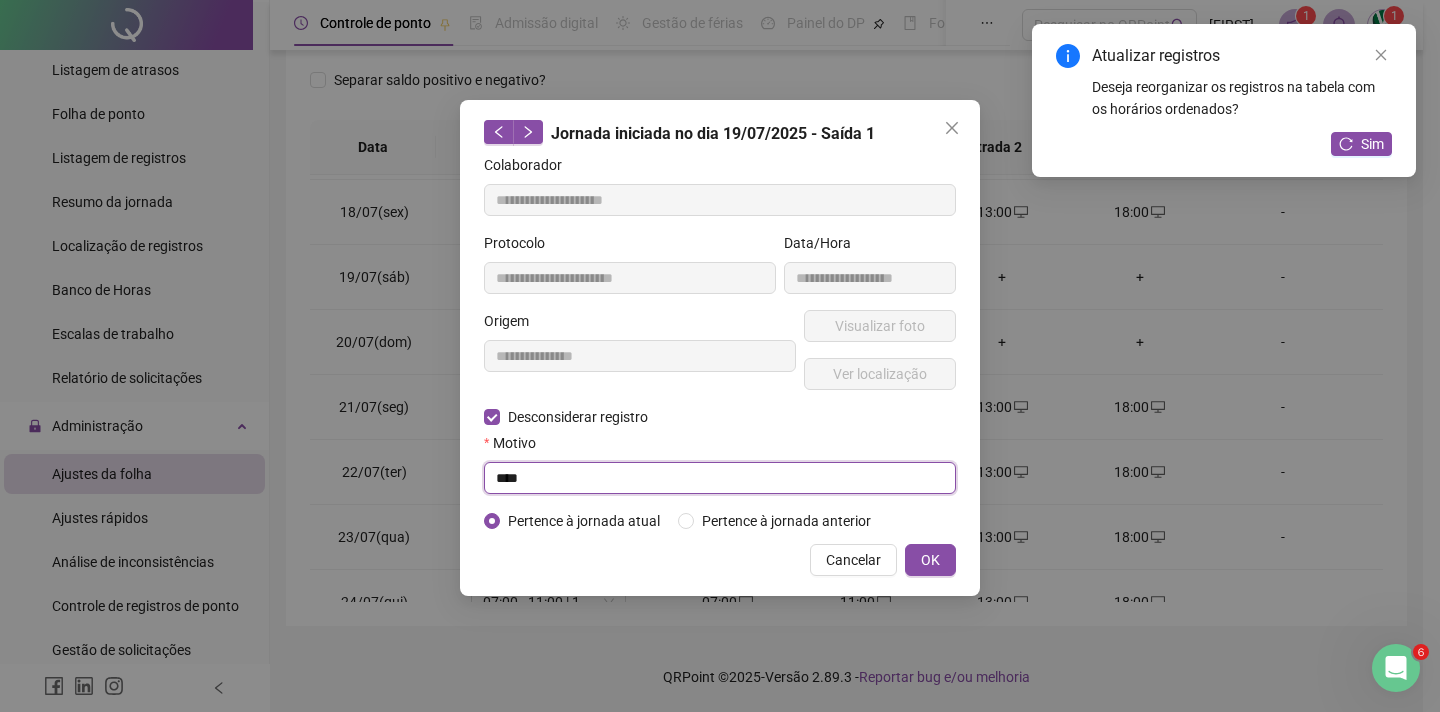 type on "****" 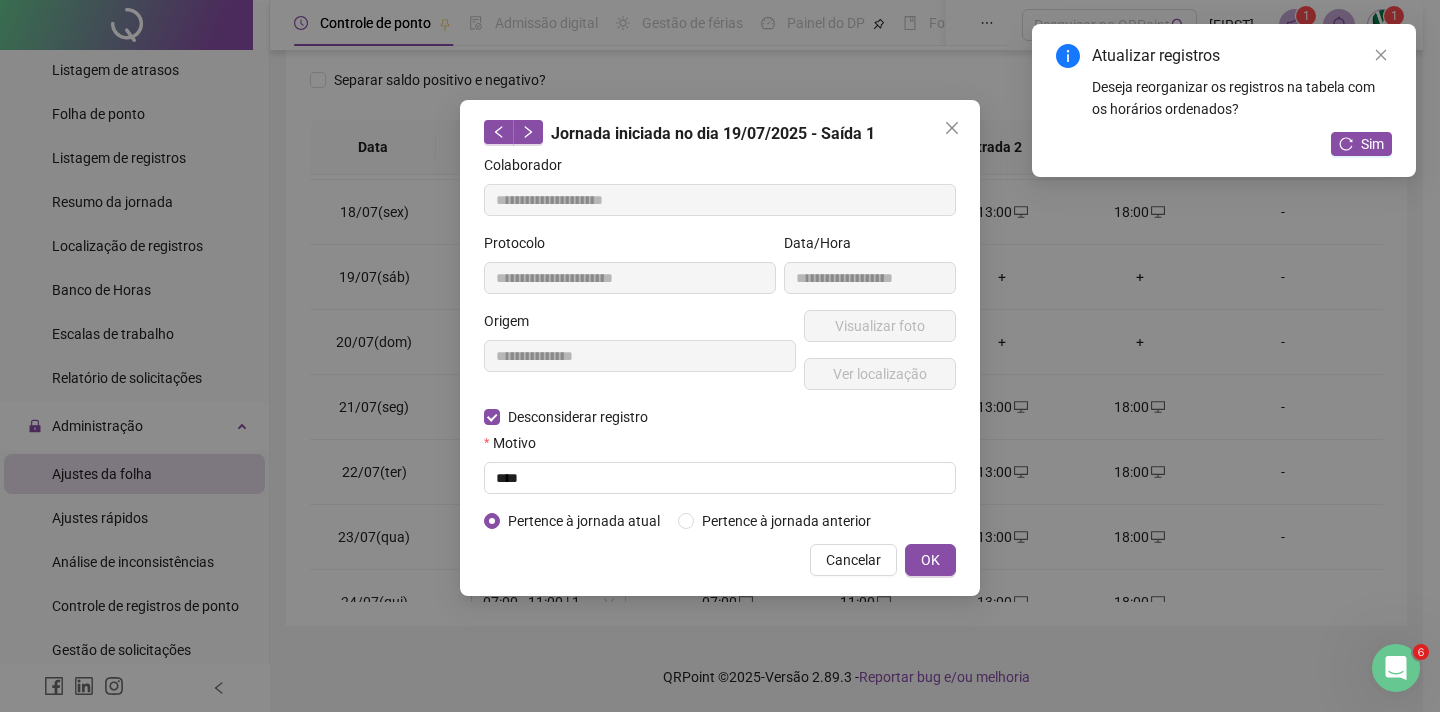 click on "**********" at bounding box center [720, 348] 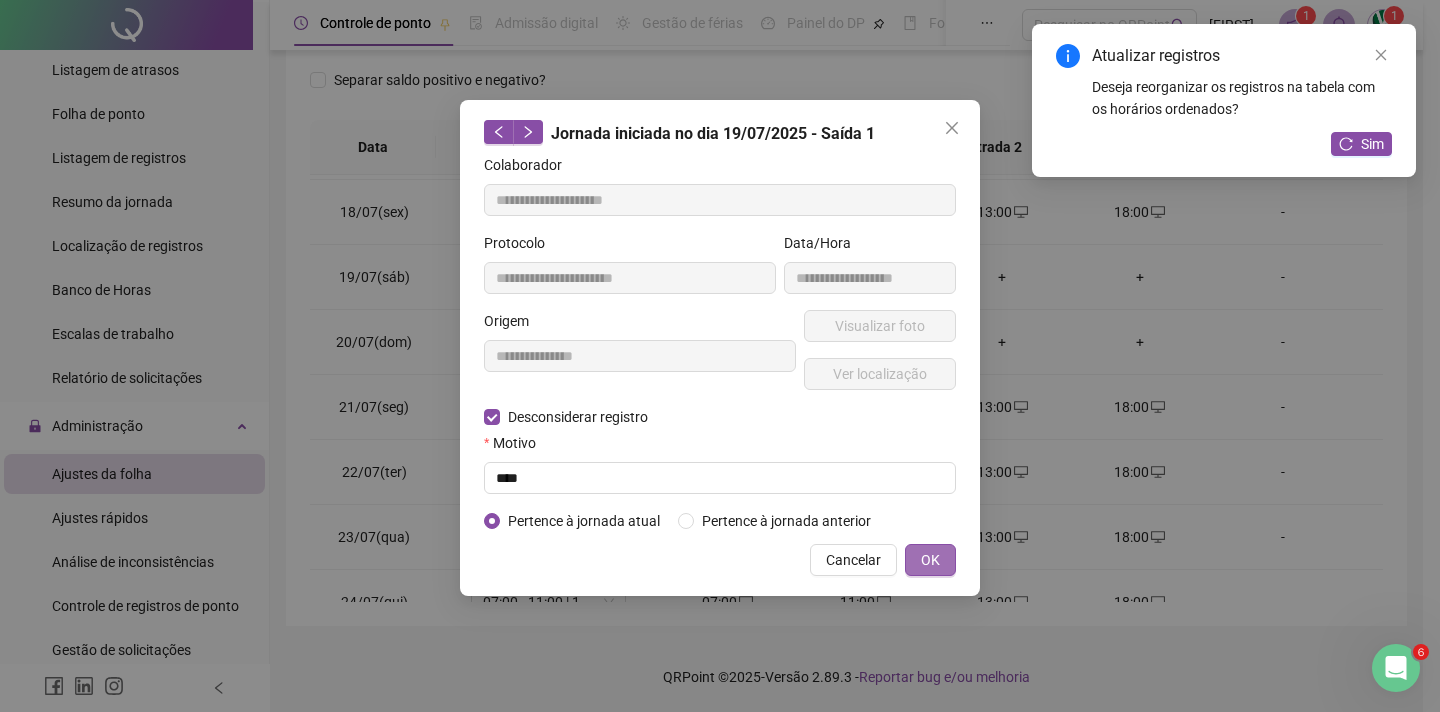 click on "OK" at bounding box center (930, 560) 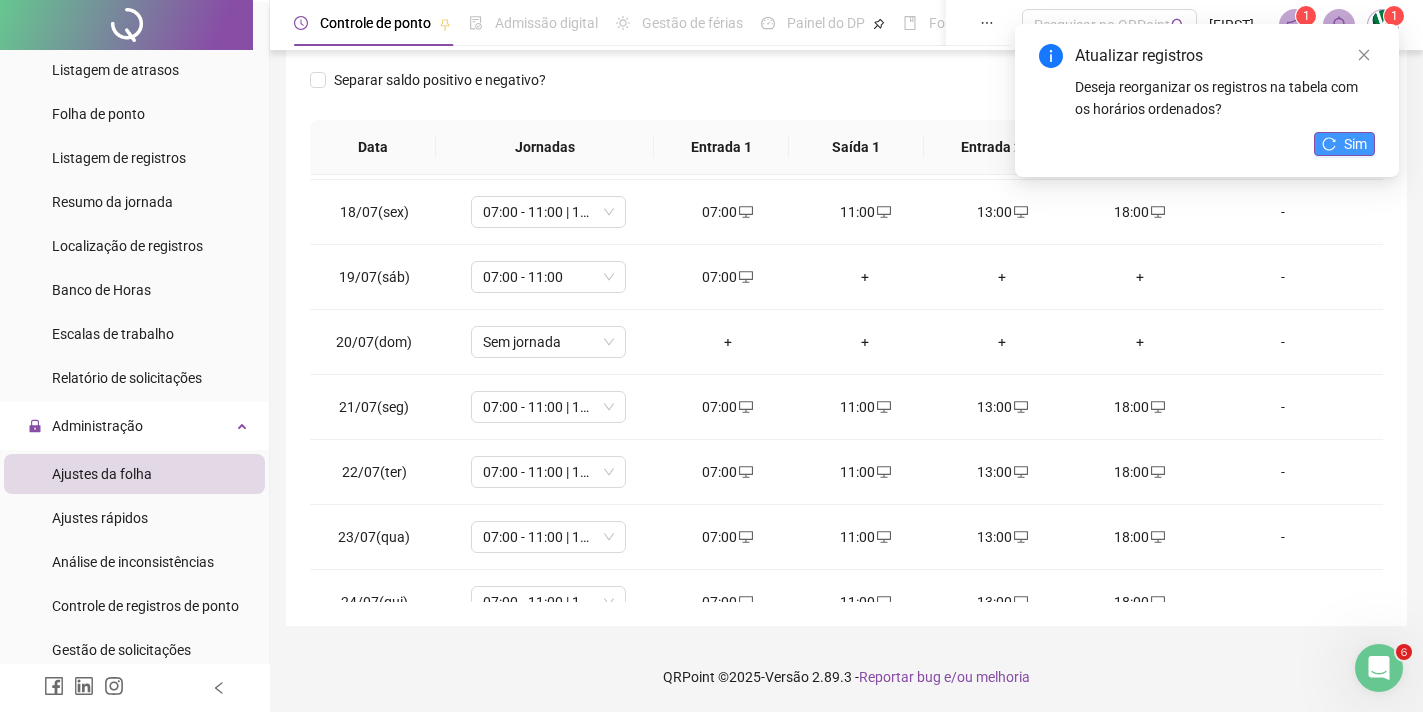 click on "Sim" at bounding box center (1344, 144) 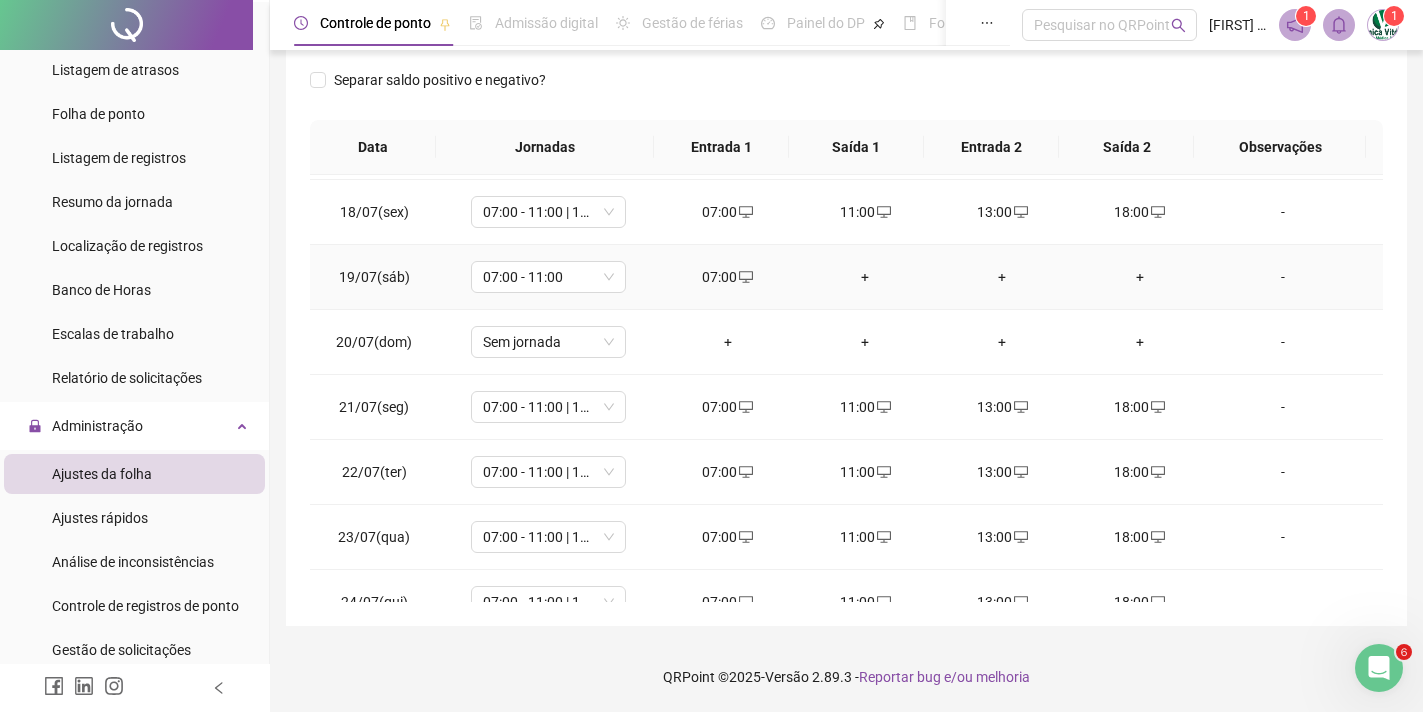 click on "+" at bounding box center [864, 277] 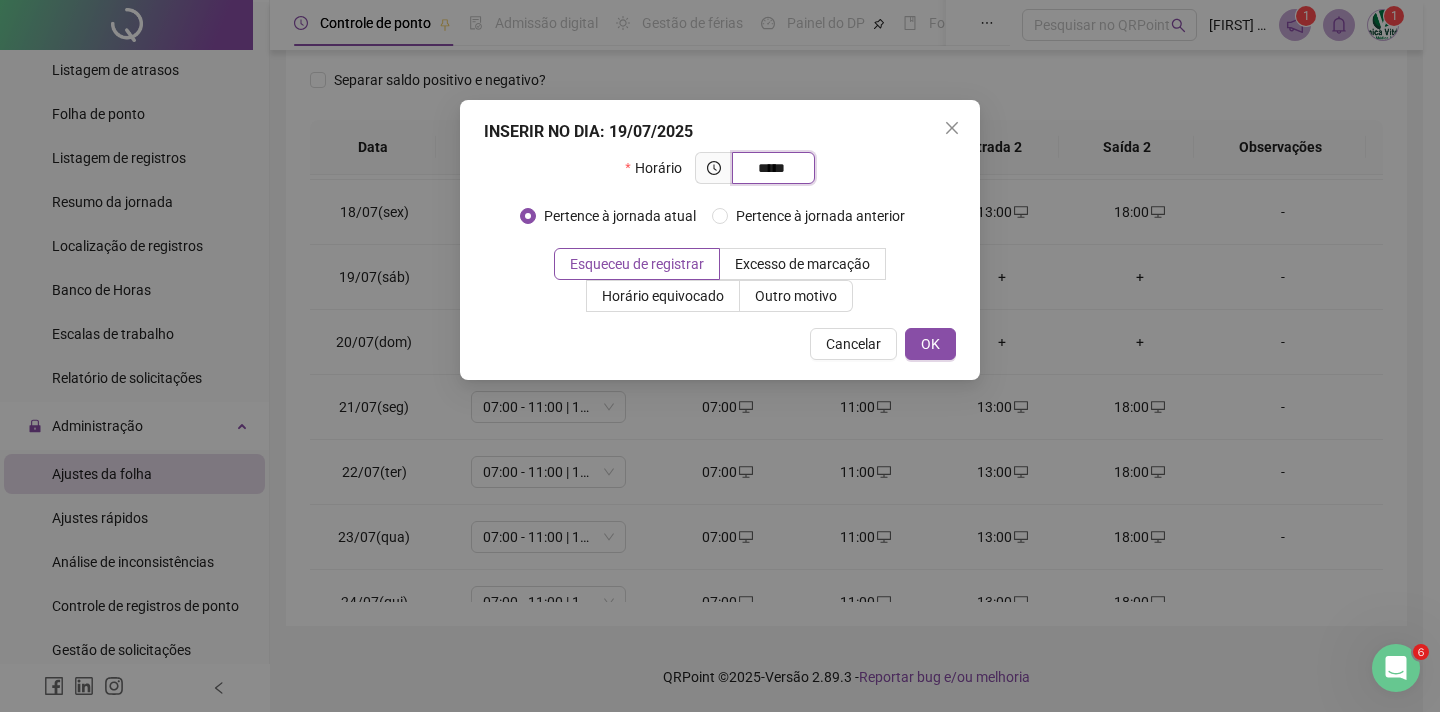type on "*****" 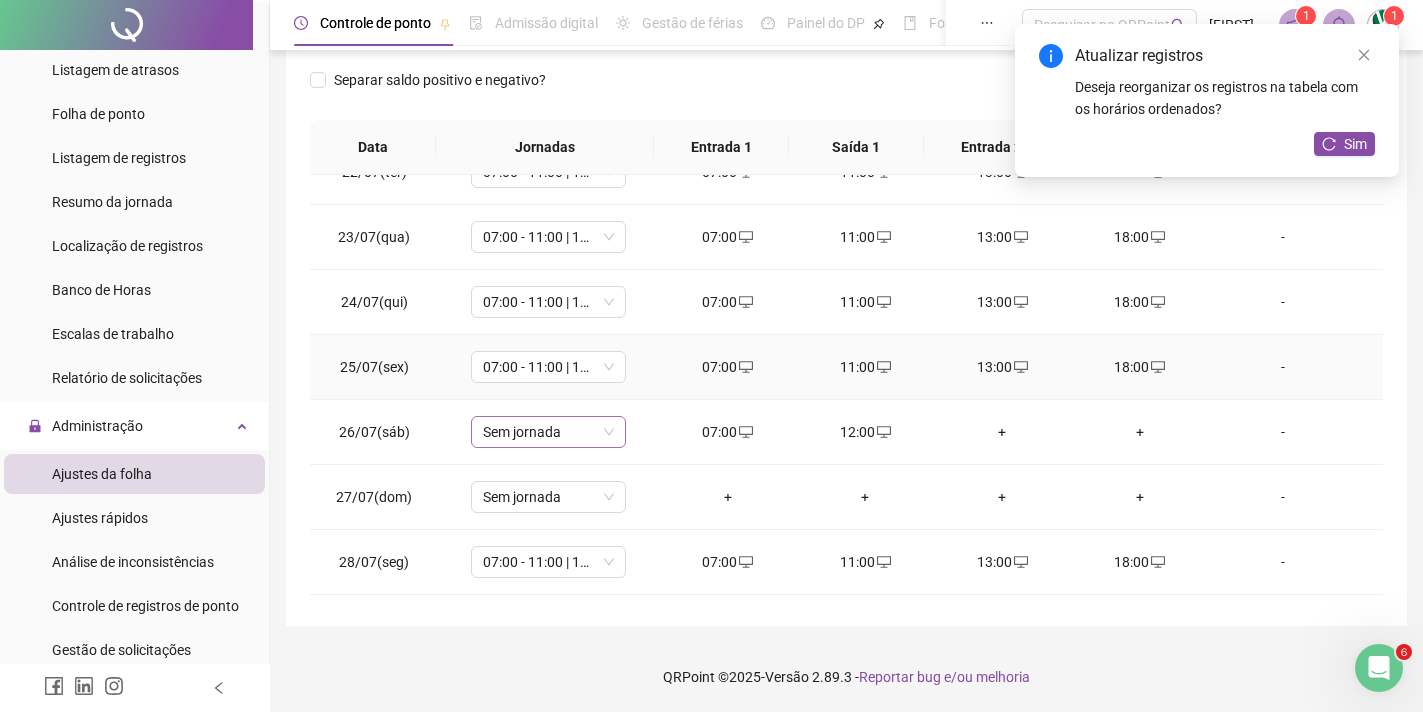 scroll, scrollTop: 1500, scrollLeft: 0, axis: vertical 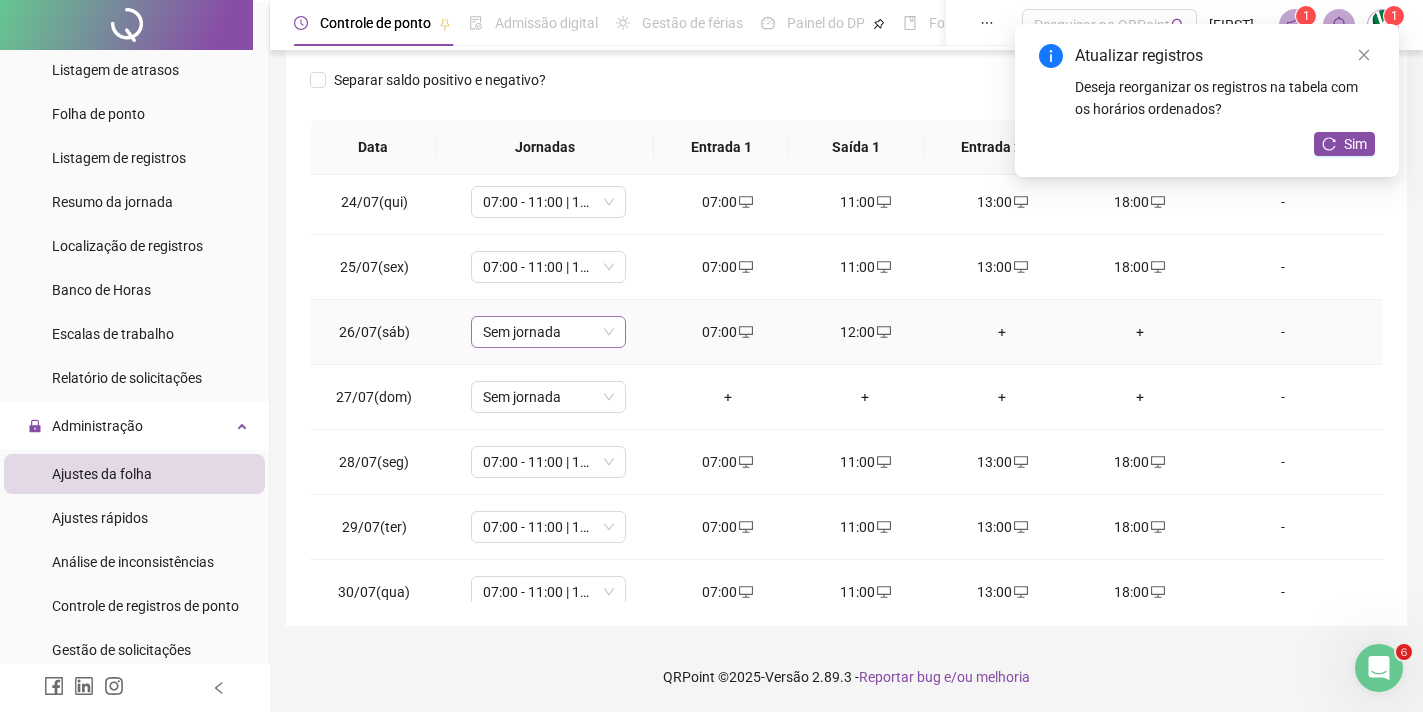 click on "Sem jornada" at bounding box center [548, 332] 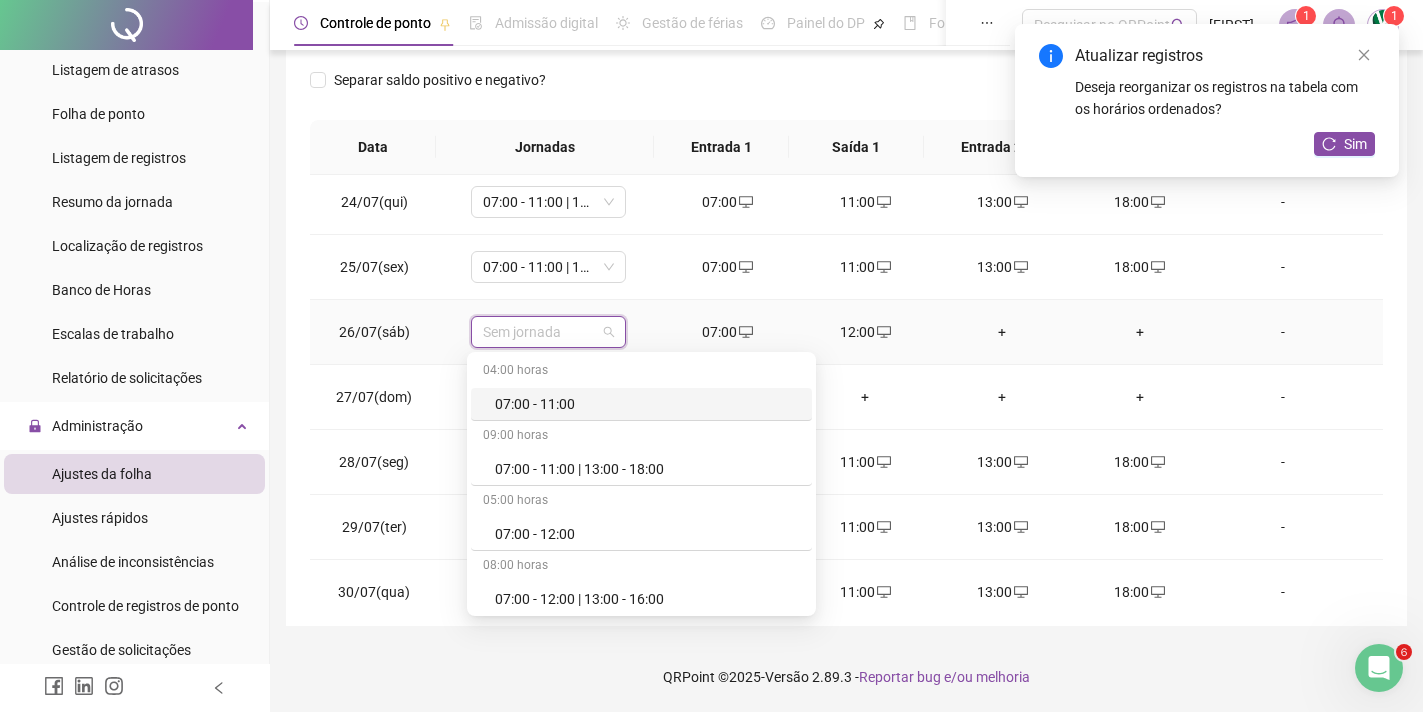 click on "07:00 - 11:00" at bounding box center [647, 404] 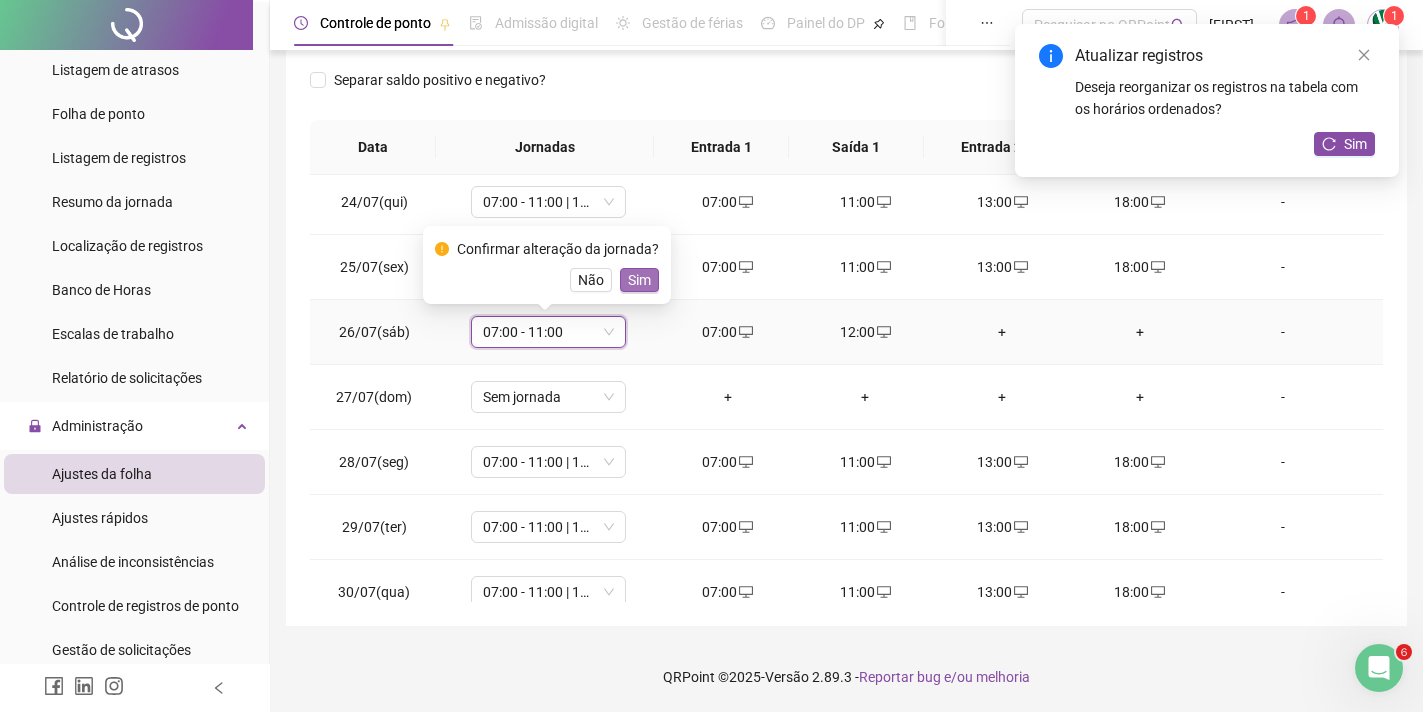click on "Sim" at bounding box center [639, 280] 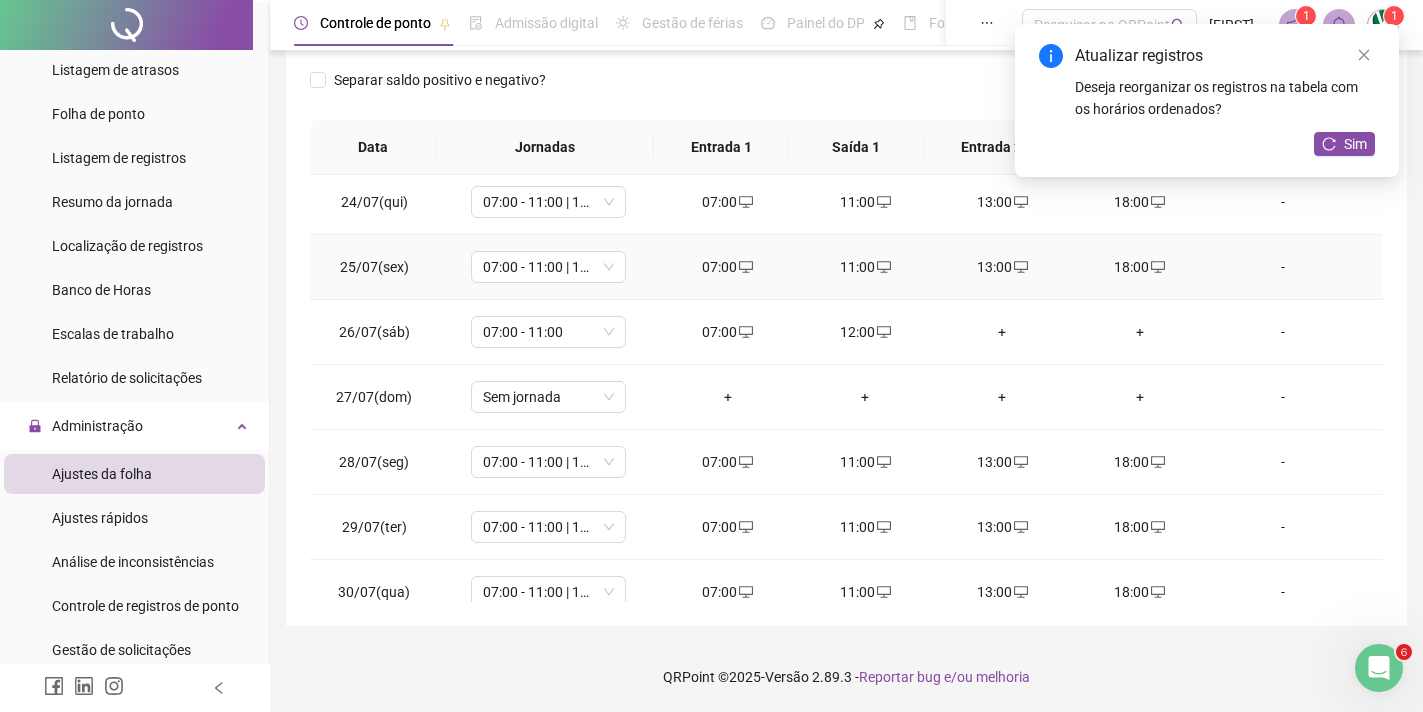 click on "07:00 - 11:00 | 13:00 - 18:00" at bounding box center (548, 267) 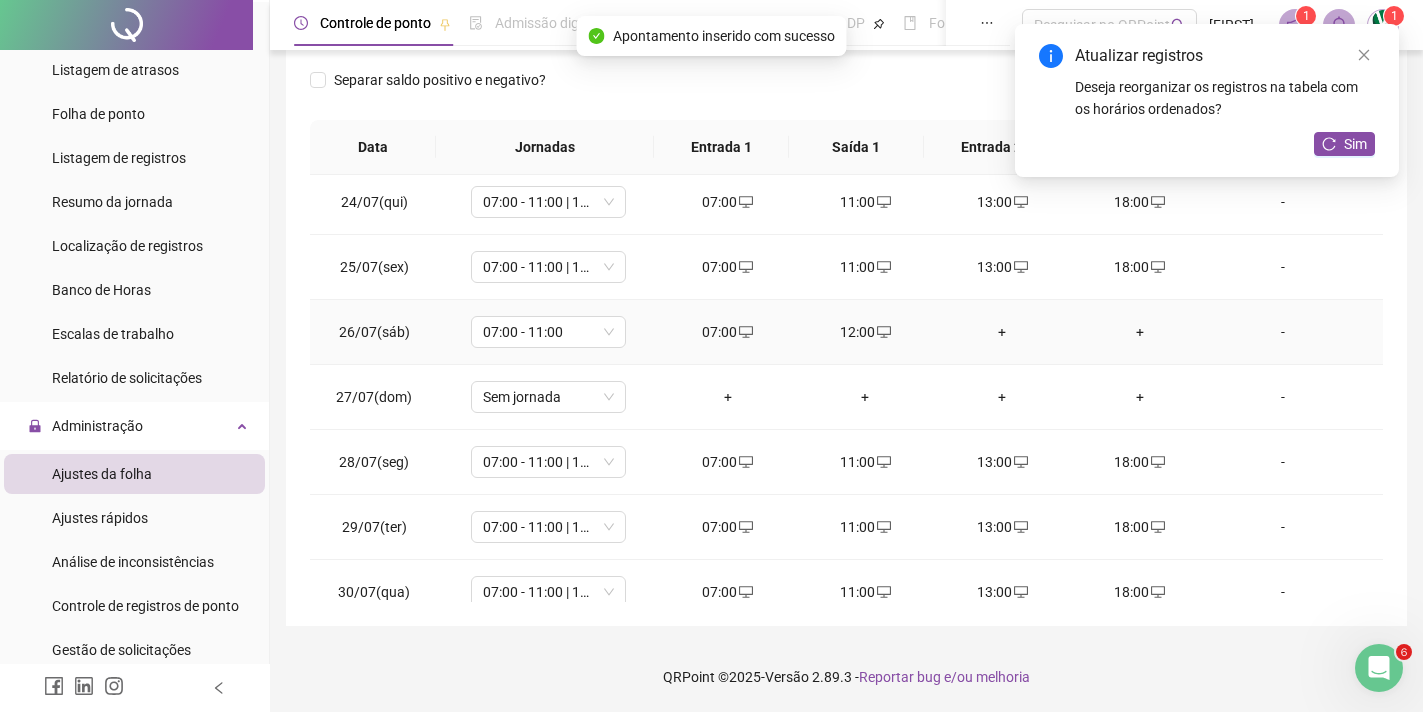click on "12:00" at bounding box center (864, 332) 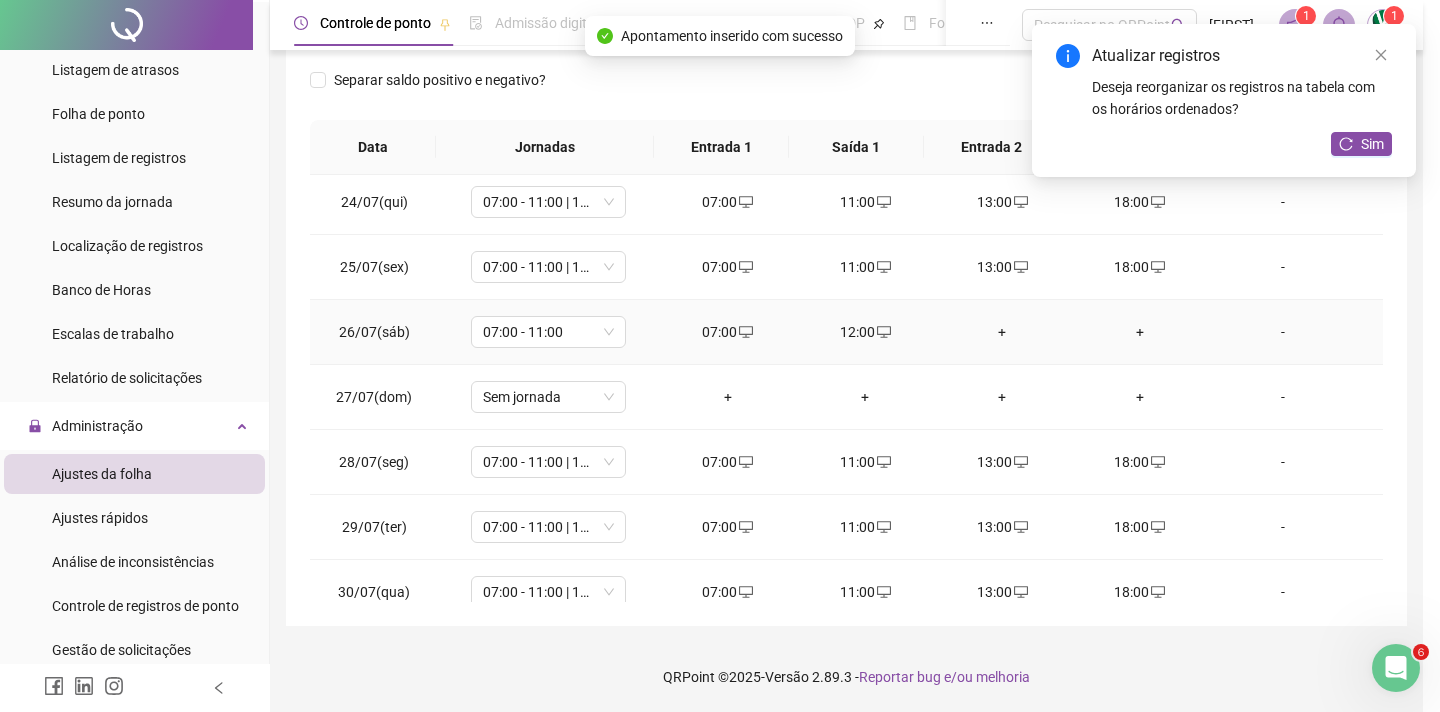 type on "**********" 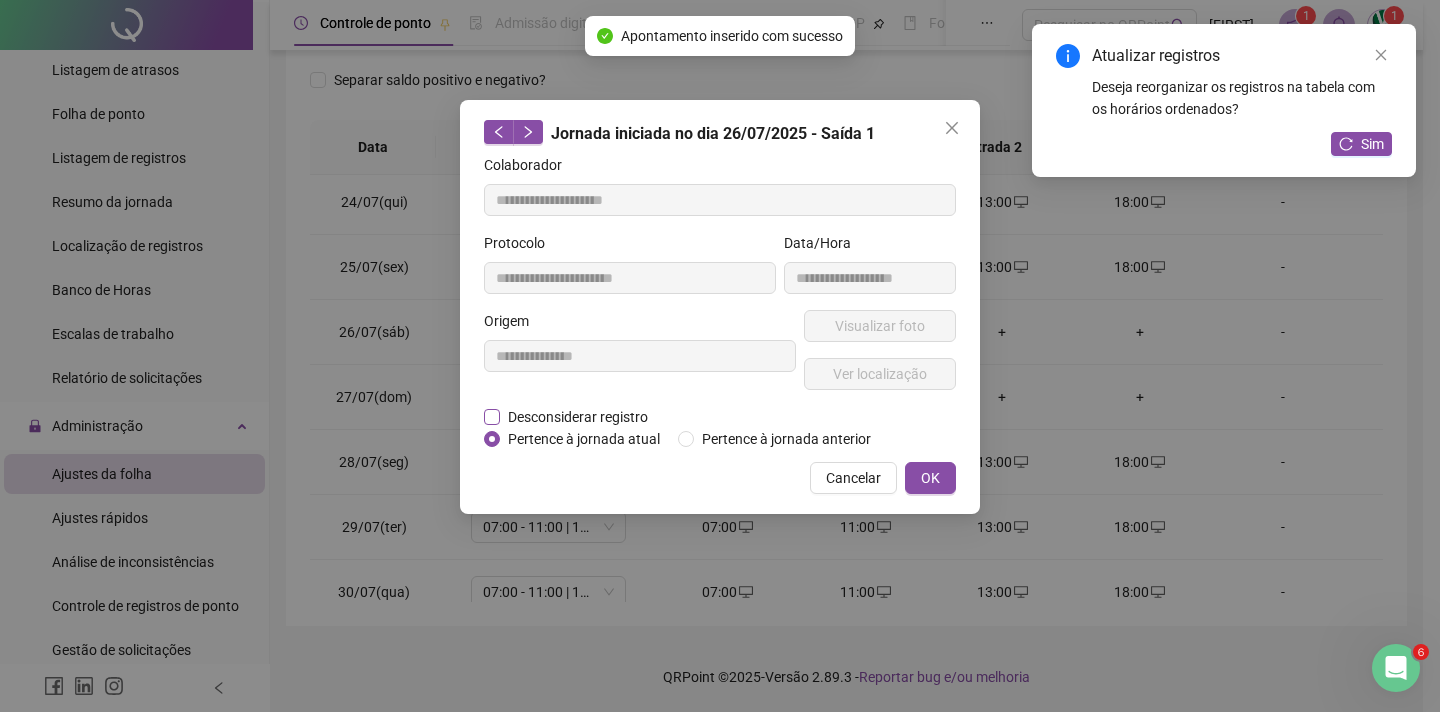 click on "Desconsiderar registro" at bounding box center [578, 417] 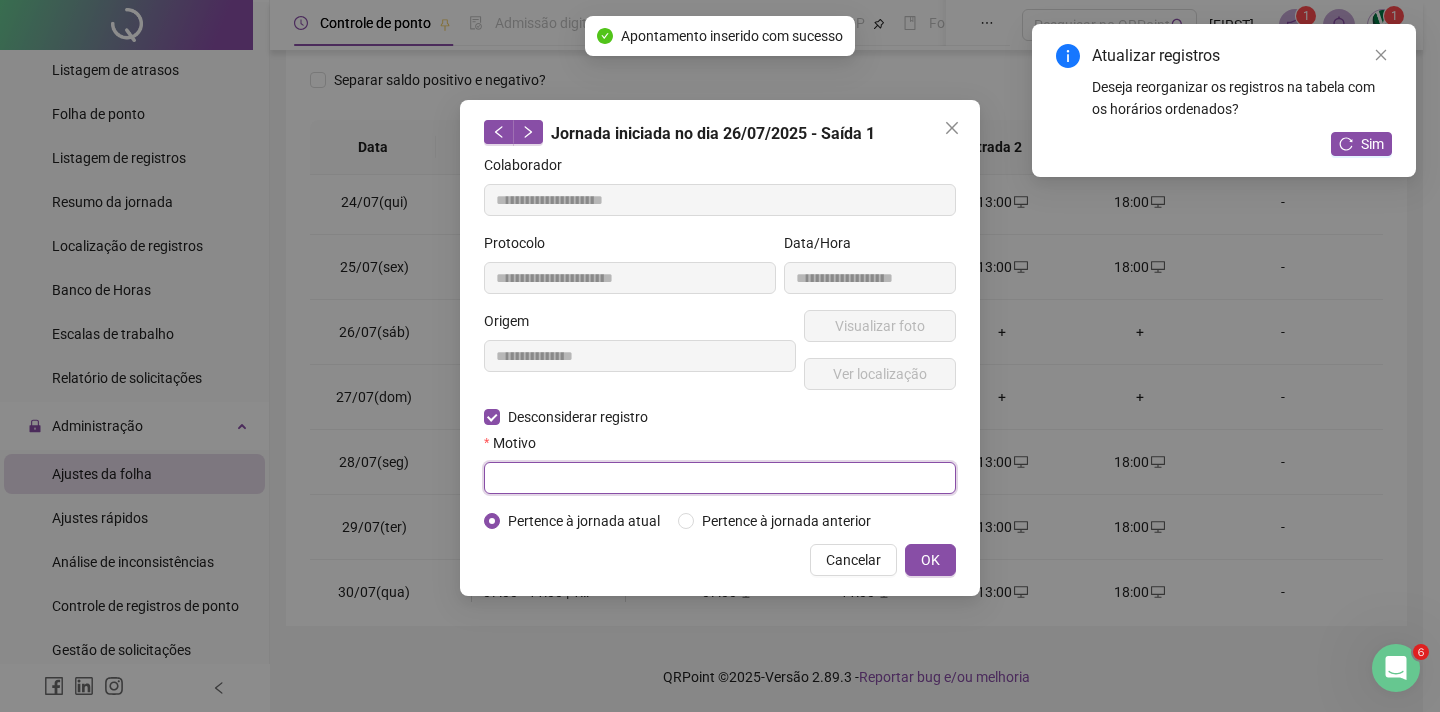 click at bounding box center (720, 478) 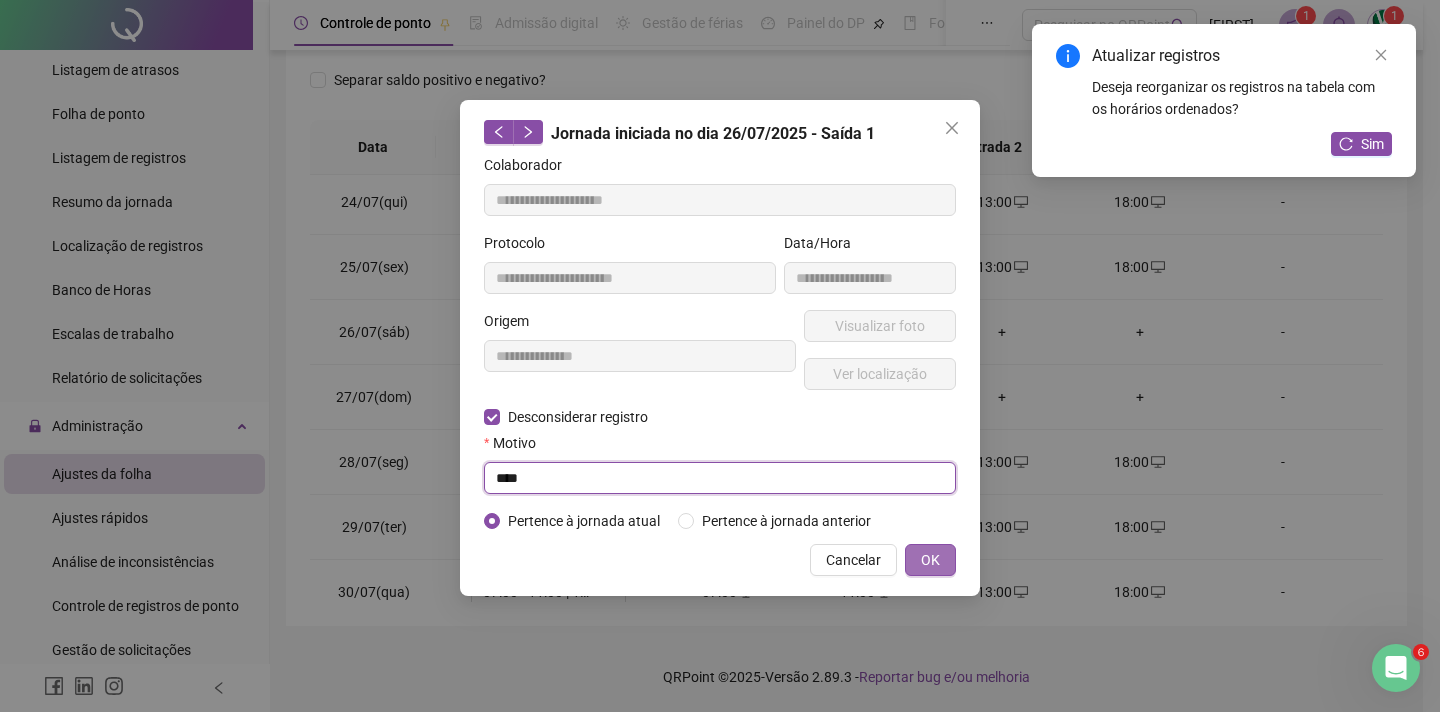 type on "****" 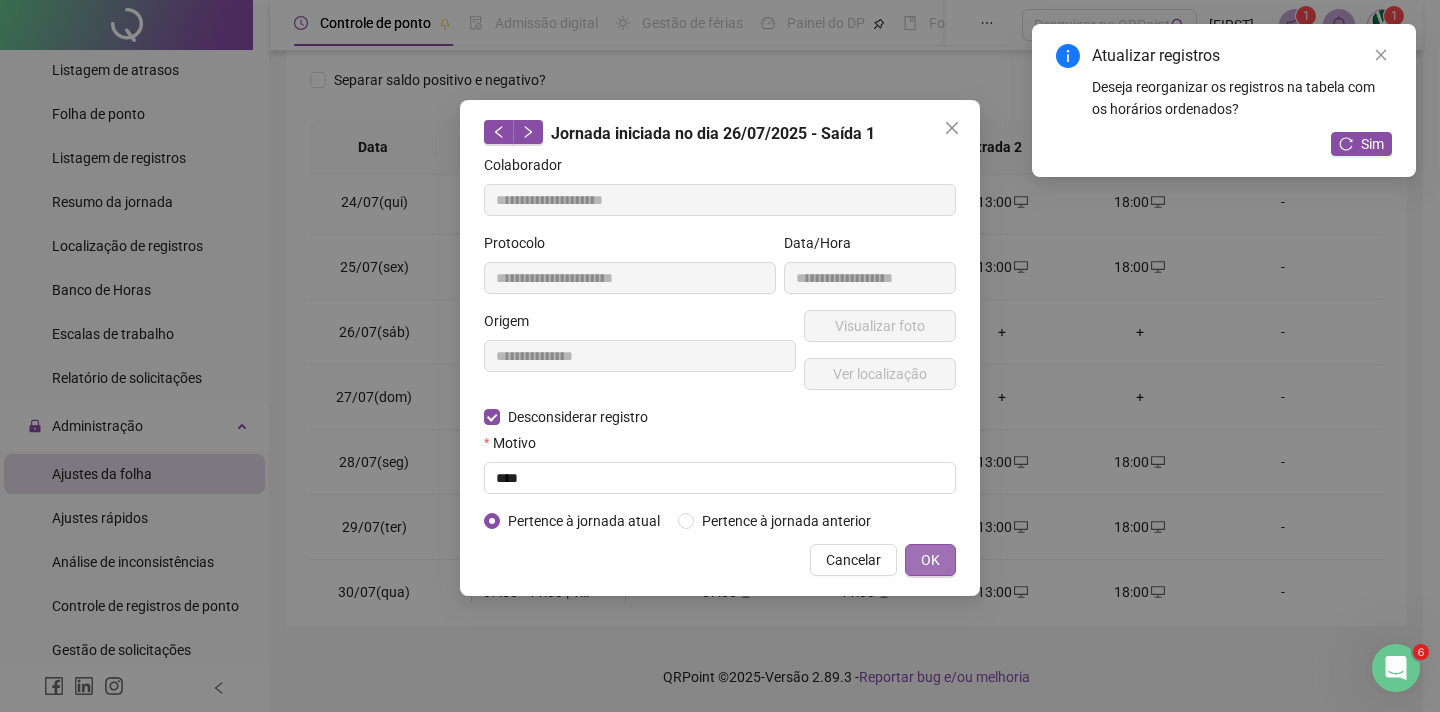 click on "OK" at bounding box center [930, 560] 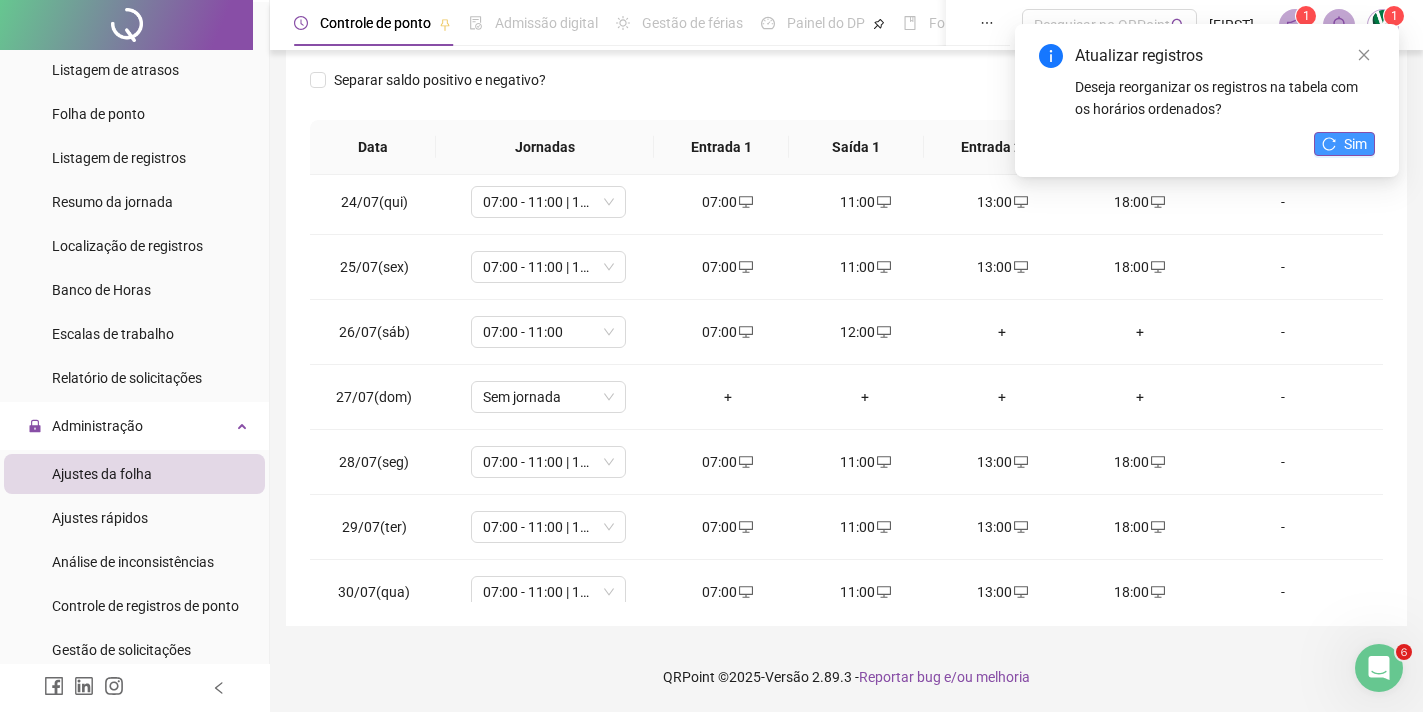 click 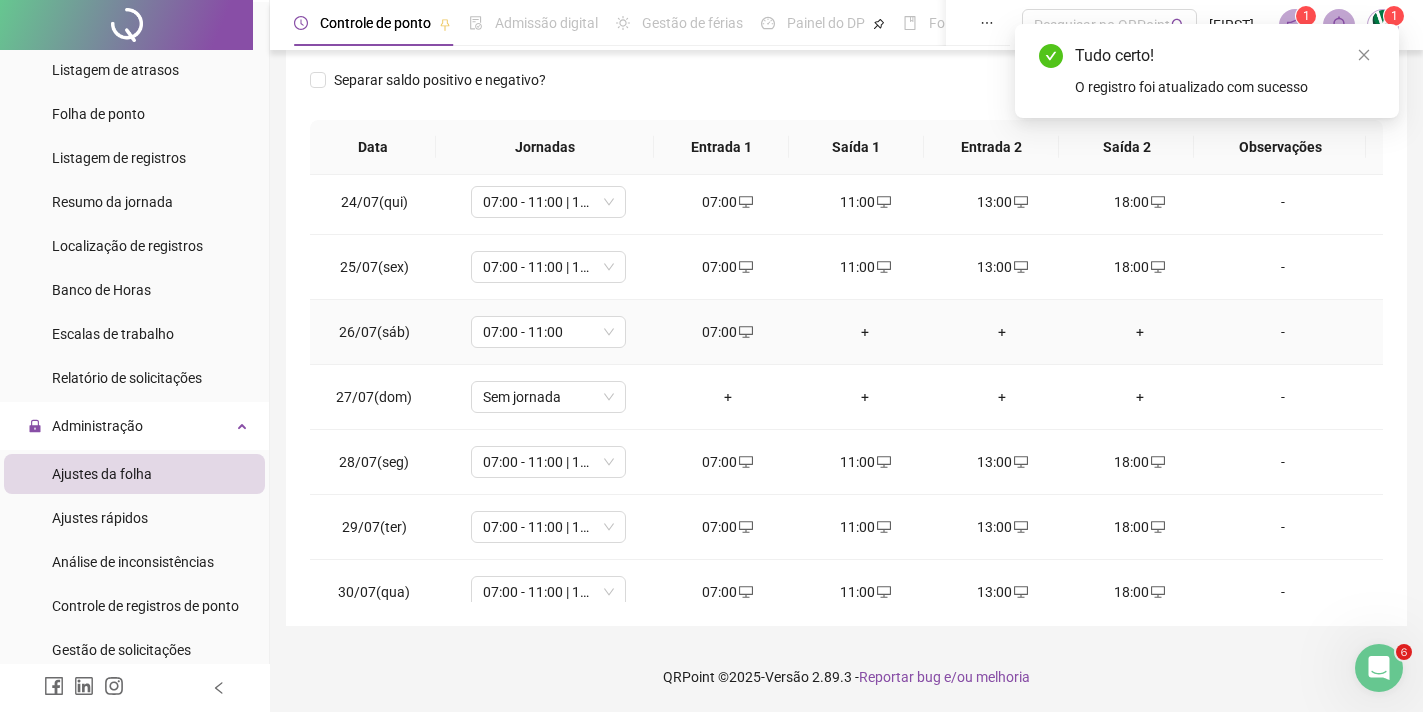 click on "+" at bounding box center (864, 332) 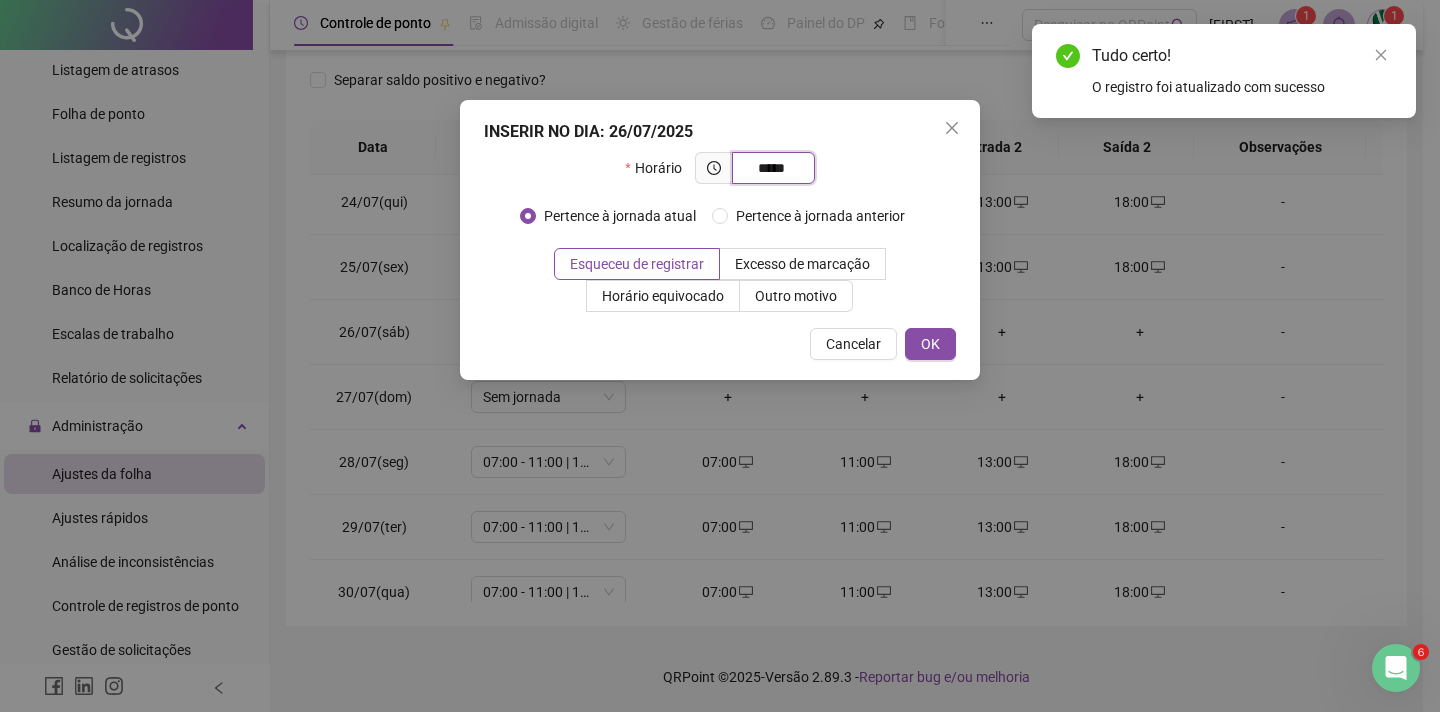 type on "*****" 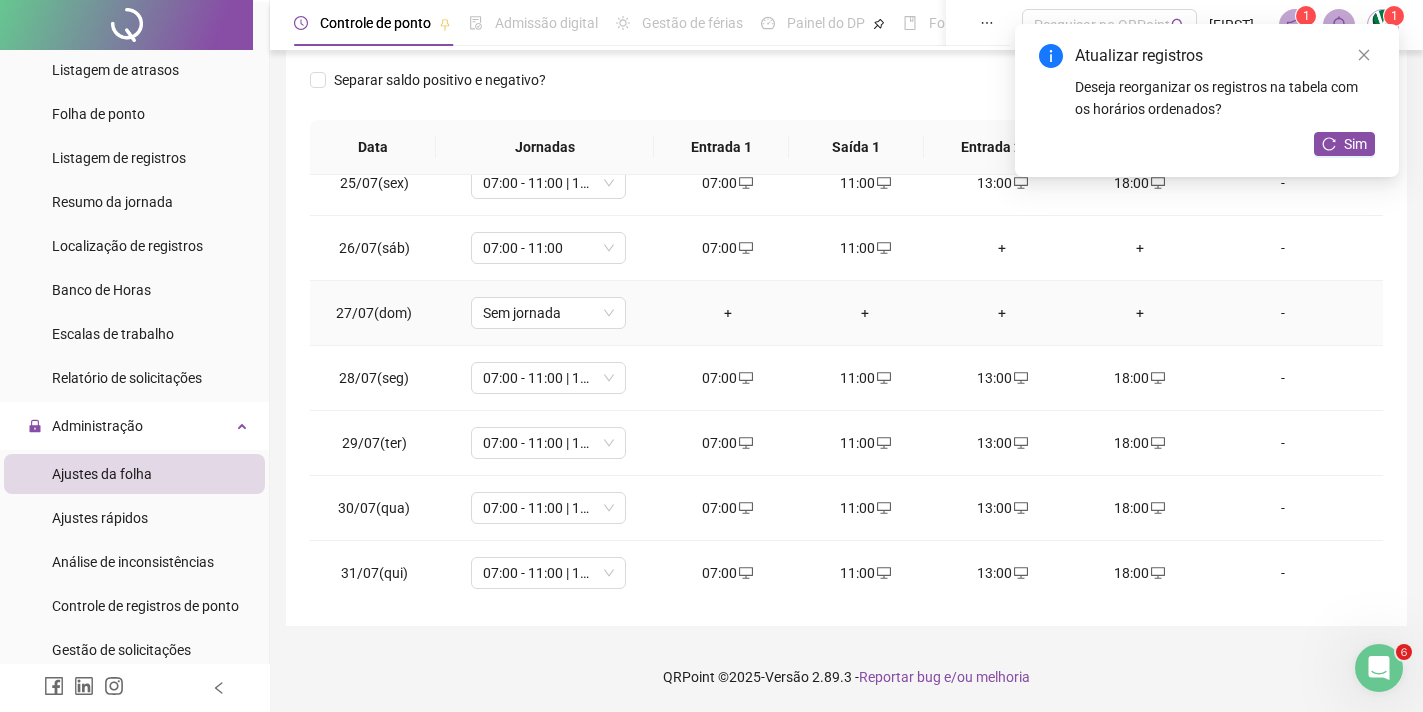 scroll, scrollTop: 1588, scrollLeft: 0, axis: vertical 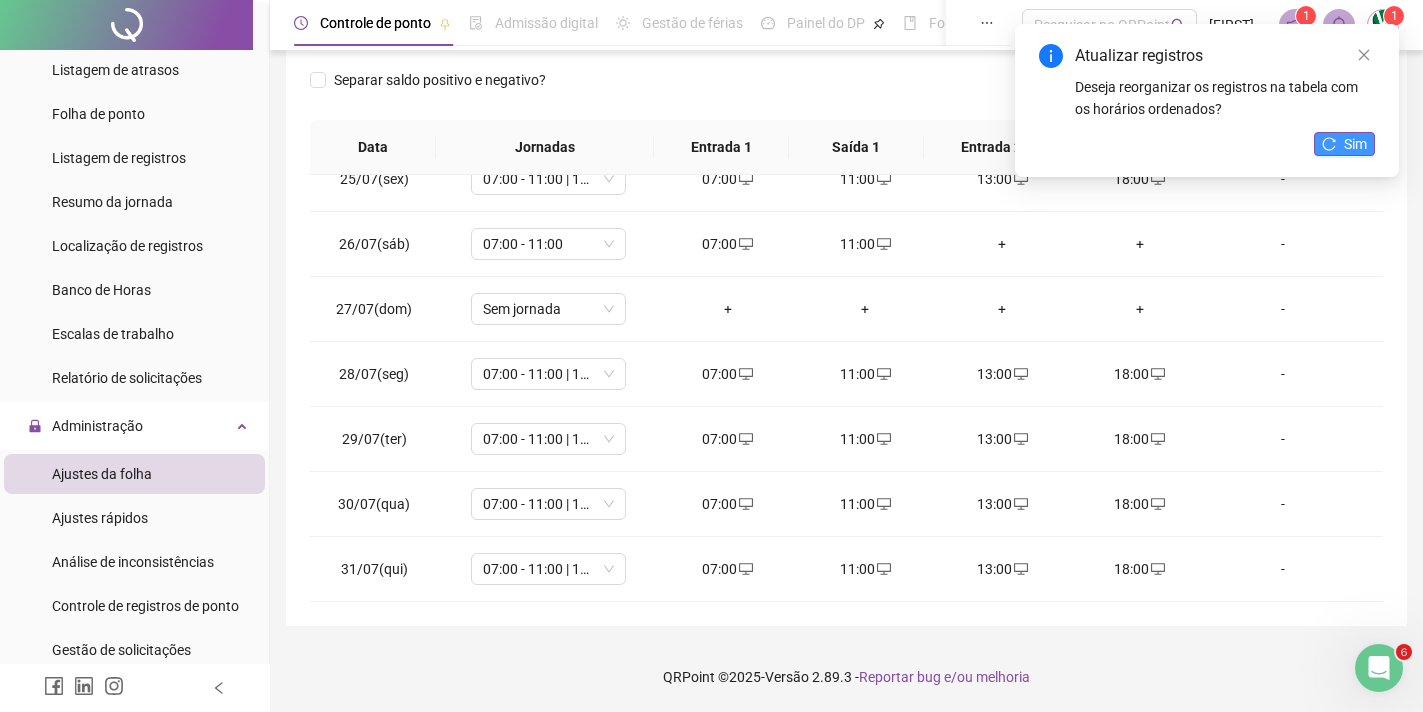 click on "Sim" at bounding box center [1344, 144] 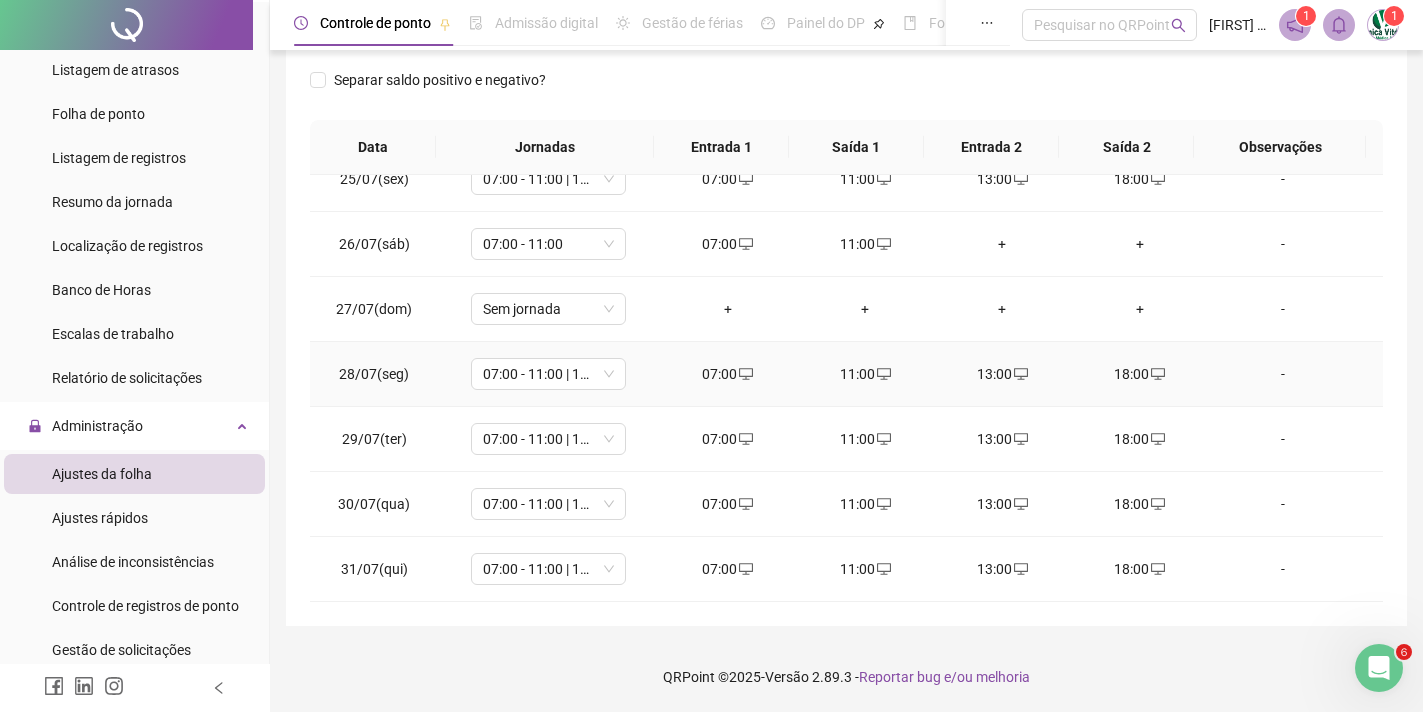 scroll, scrollTop: 1488, scrollLeft: 0, axis: vertical 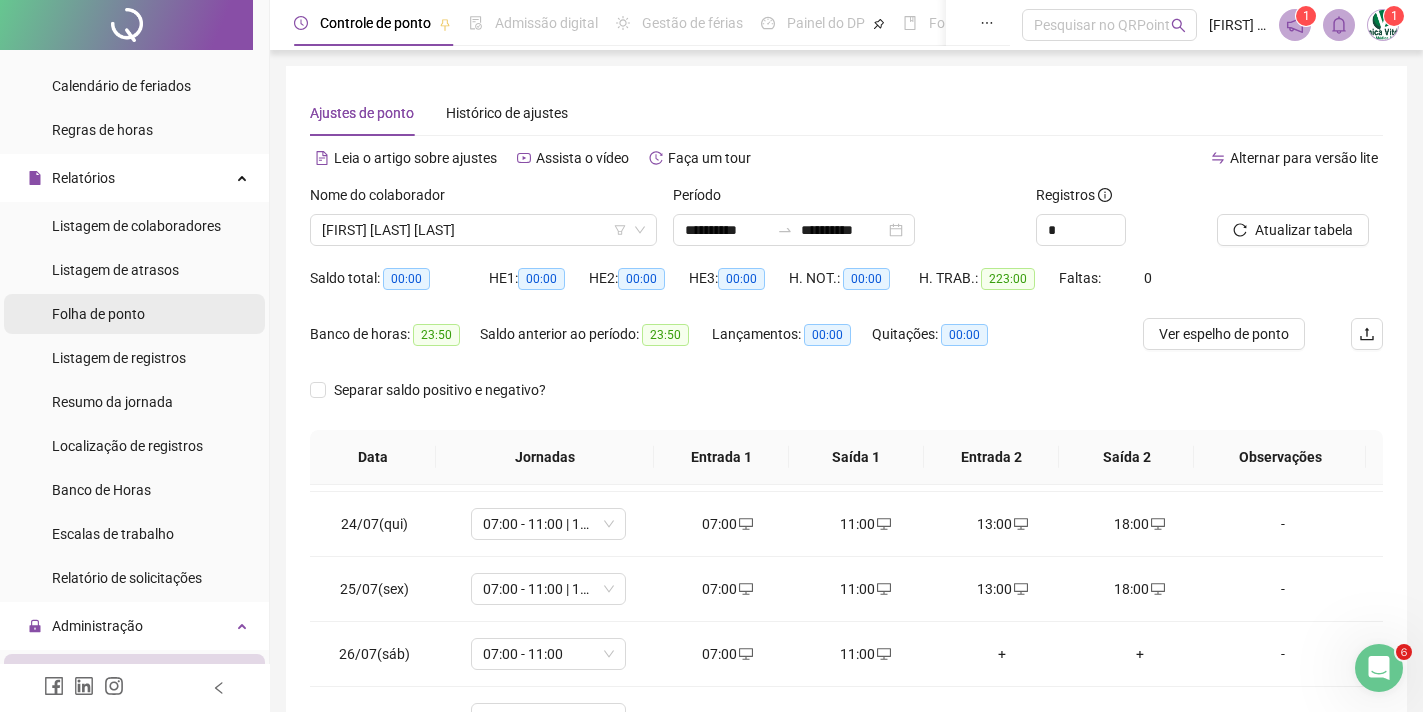 click on "Folha de ponto" at bounding box center (98, 314) 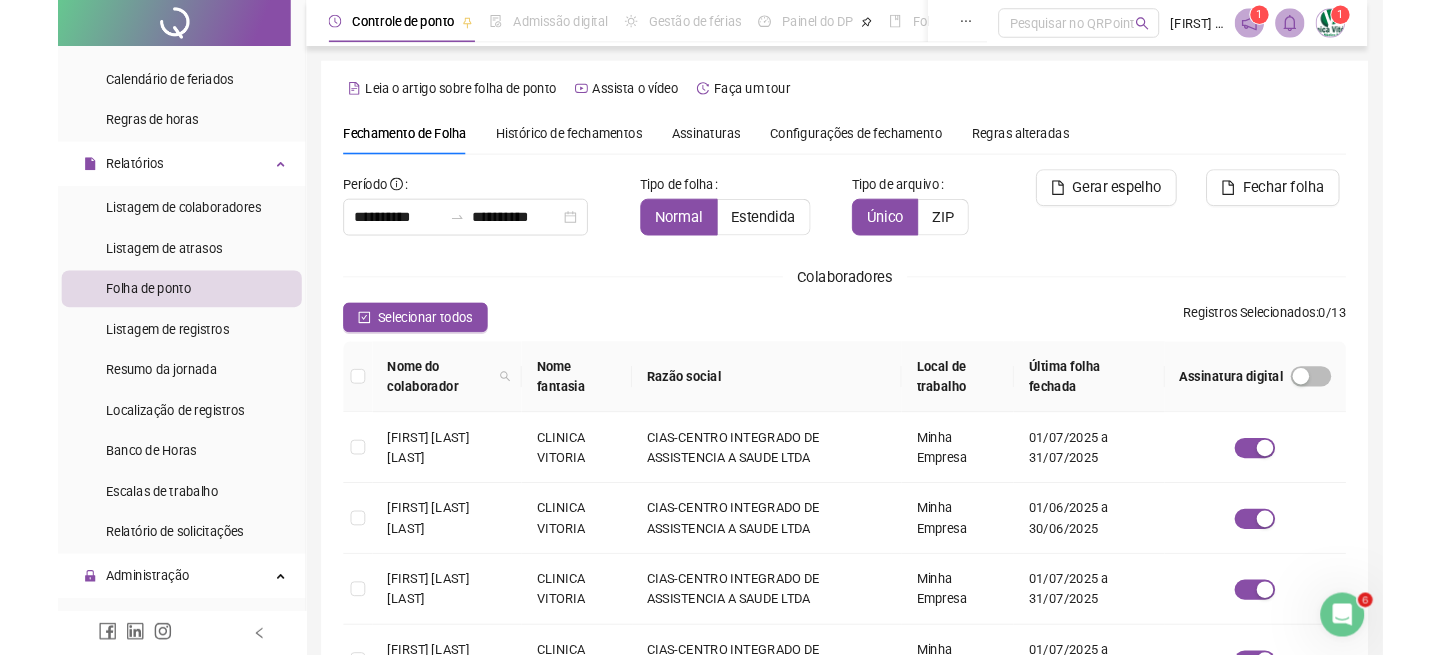 scroll, scrollTop: 53, scrollLeft: 0, axis: vertical 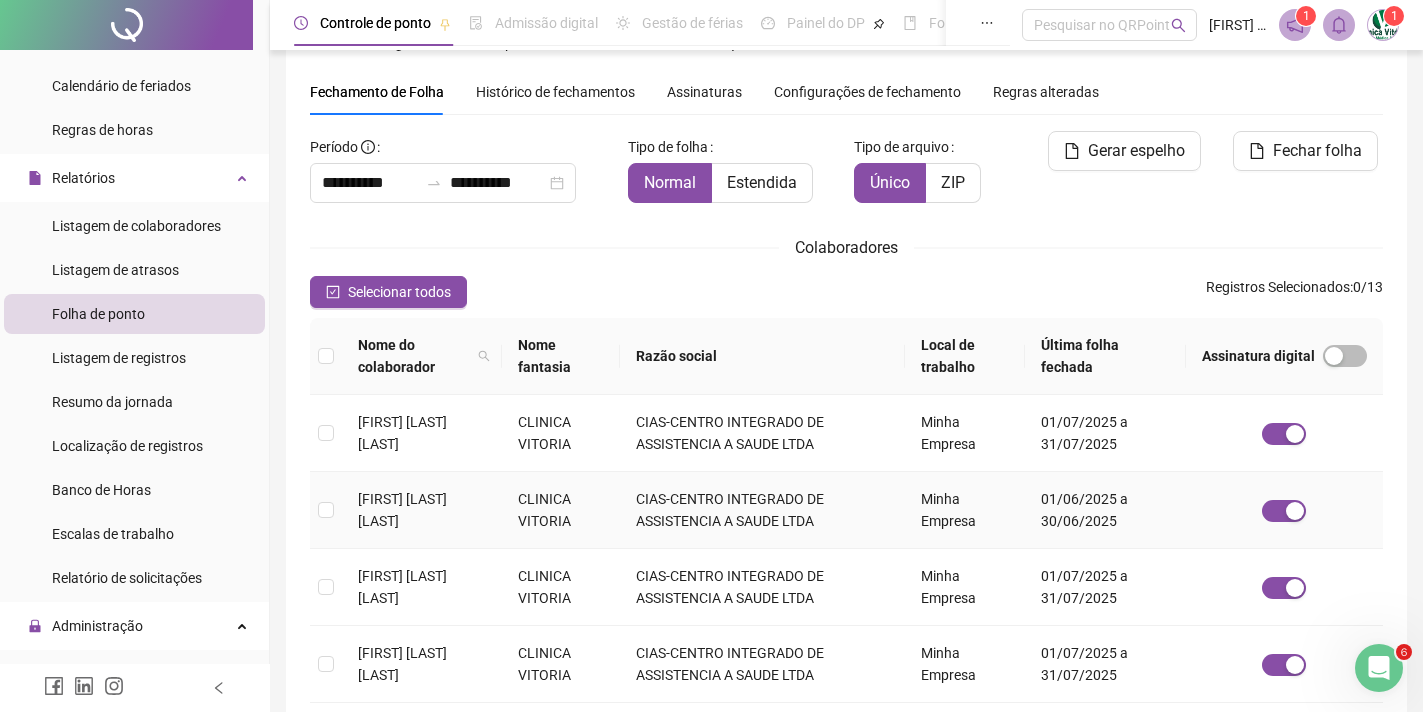 click on "EMYLY FREIRE OLIVEIRA" at bounding box center (402, 510) 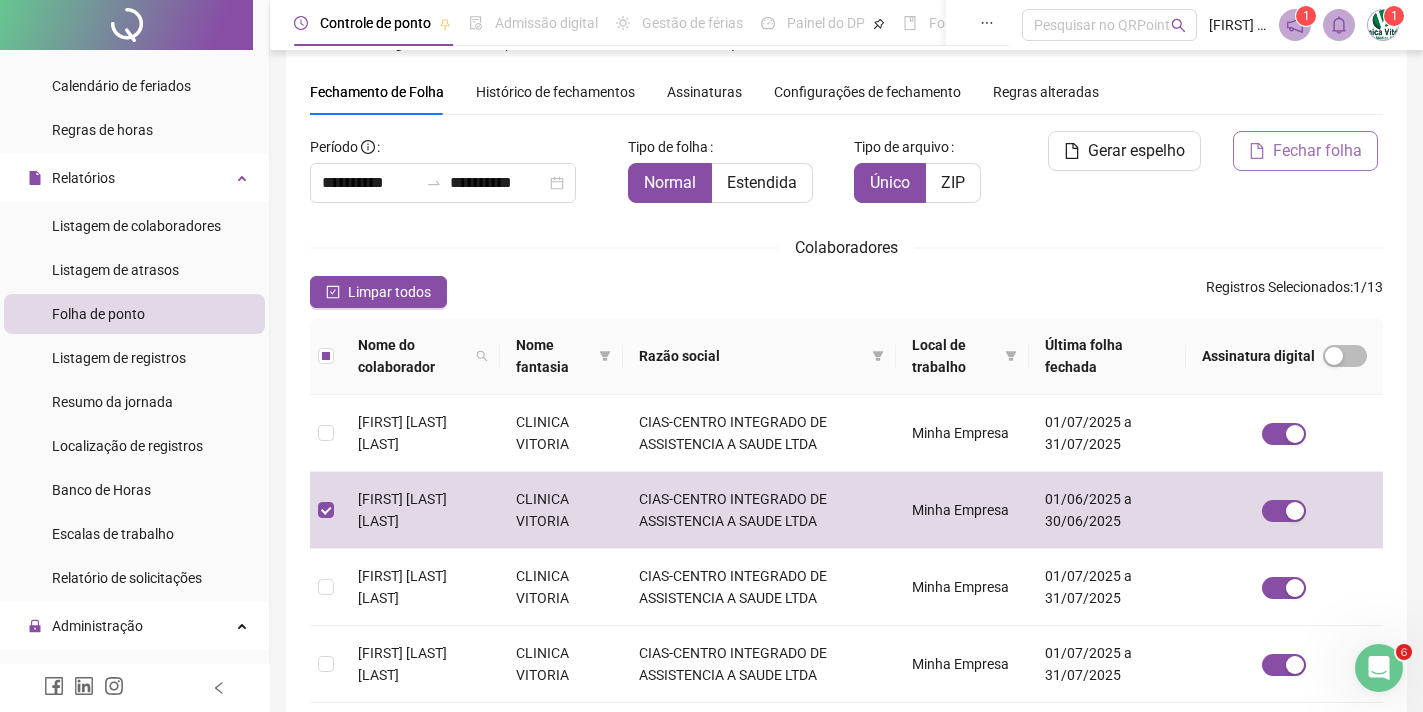 click on "Fechar folha" at bounding box center [1317, 151] 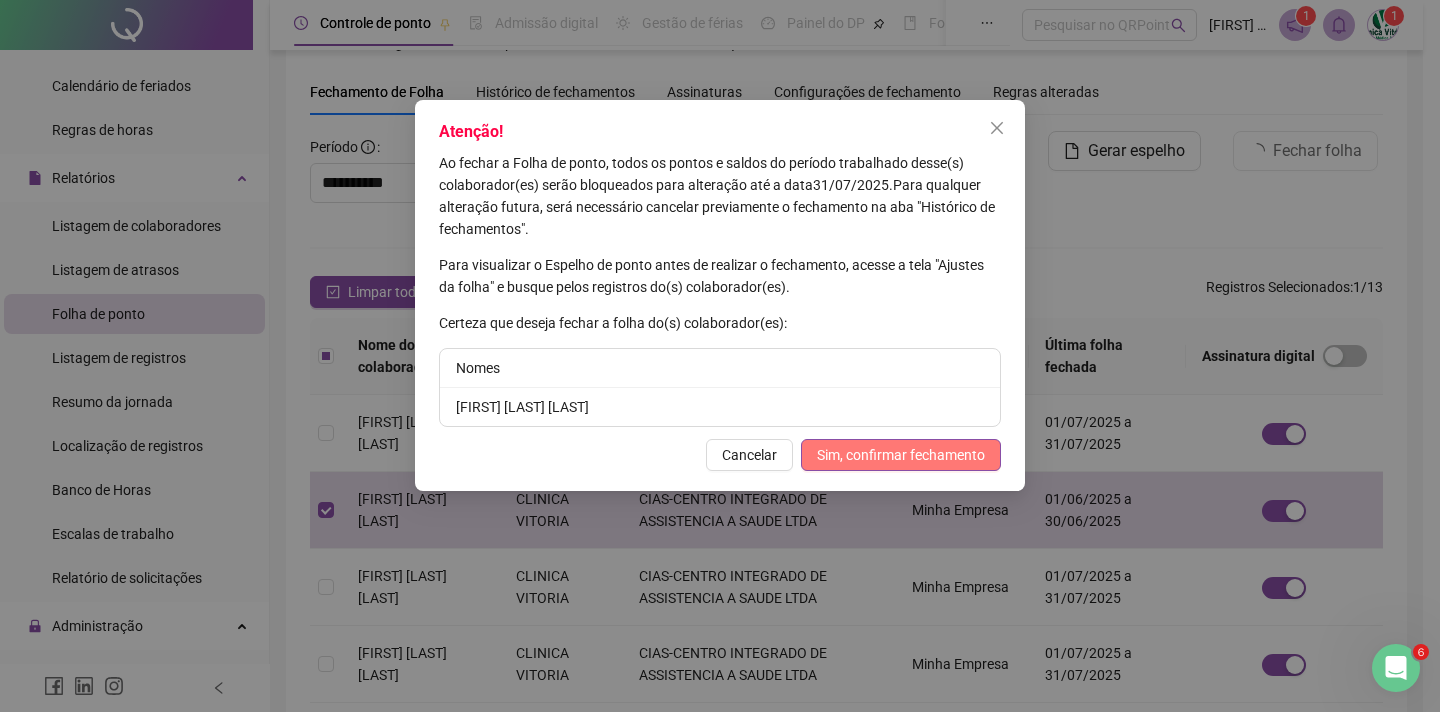 click on "Sim, confirmar fechamento" at bounding box center [901, 455] 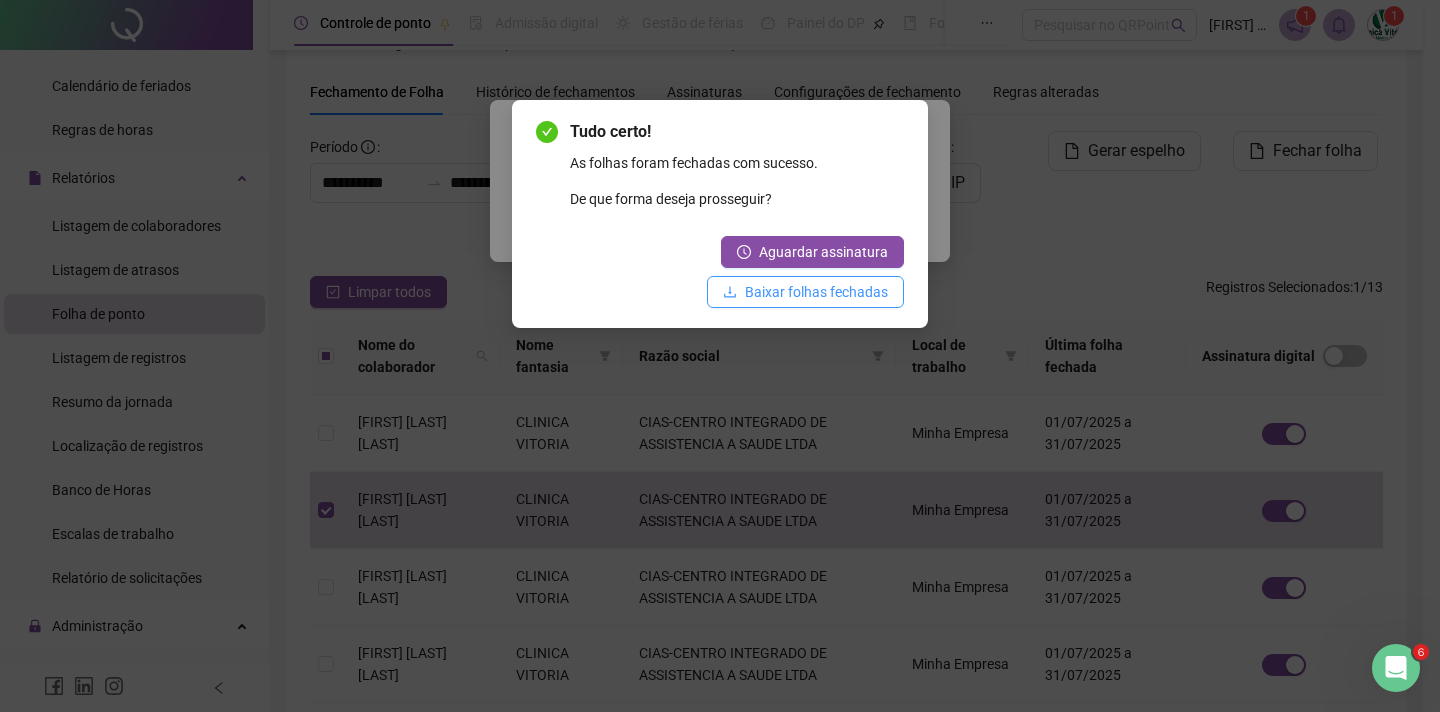 click on "Baixar folhas fechadas" at bounding box center [816, 292] 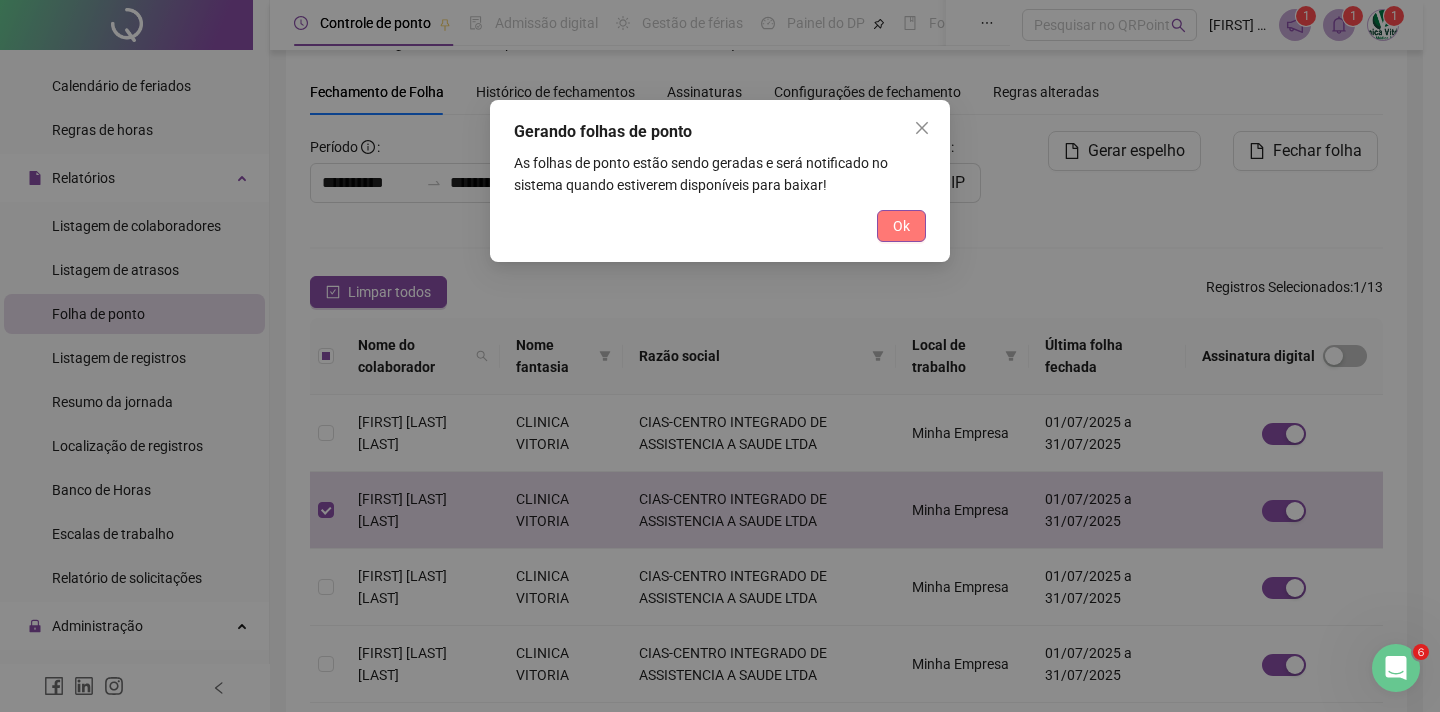 click on "Ok" at bounding box center (901, 226) 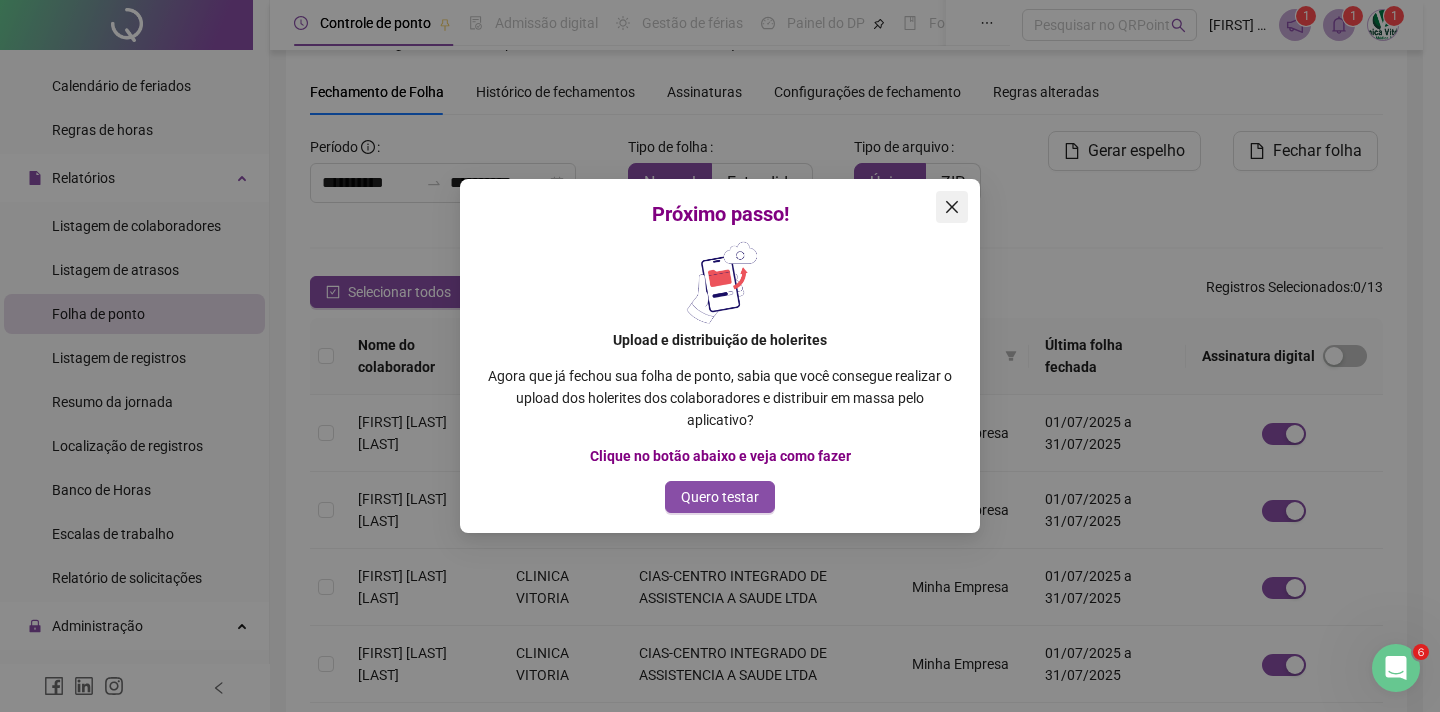 click at bounding box center (952, 207) 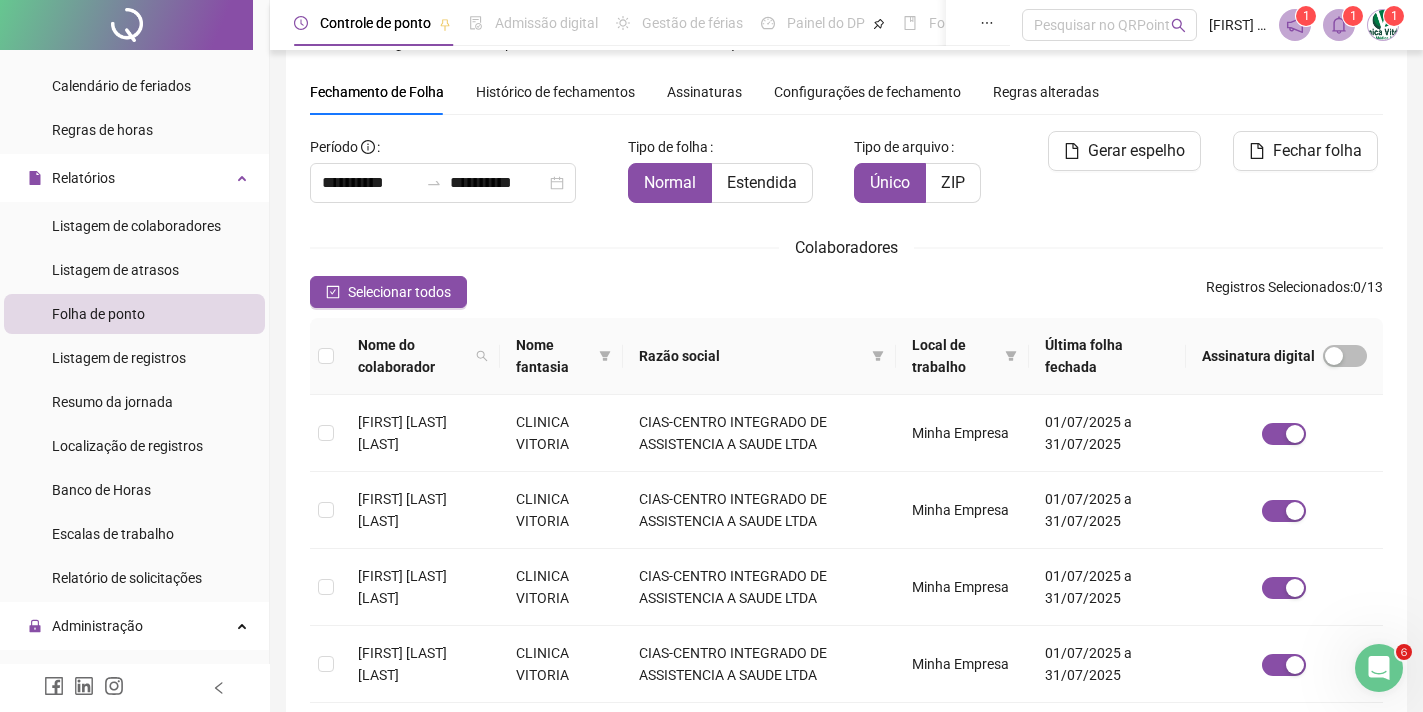click at bounding box center (1339, 25) 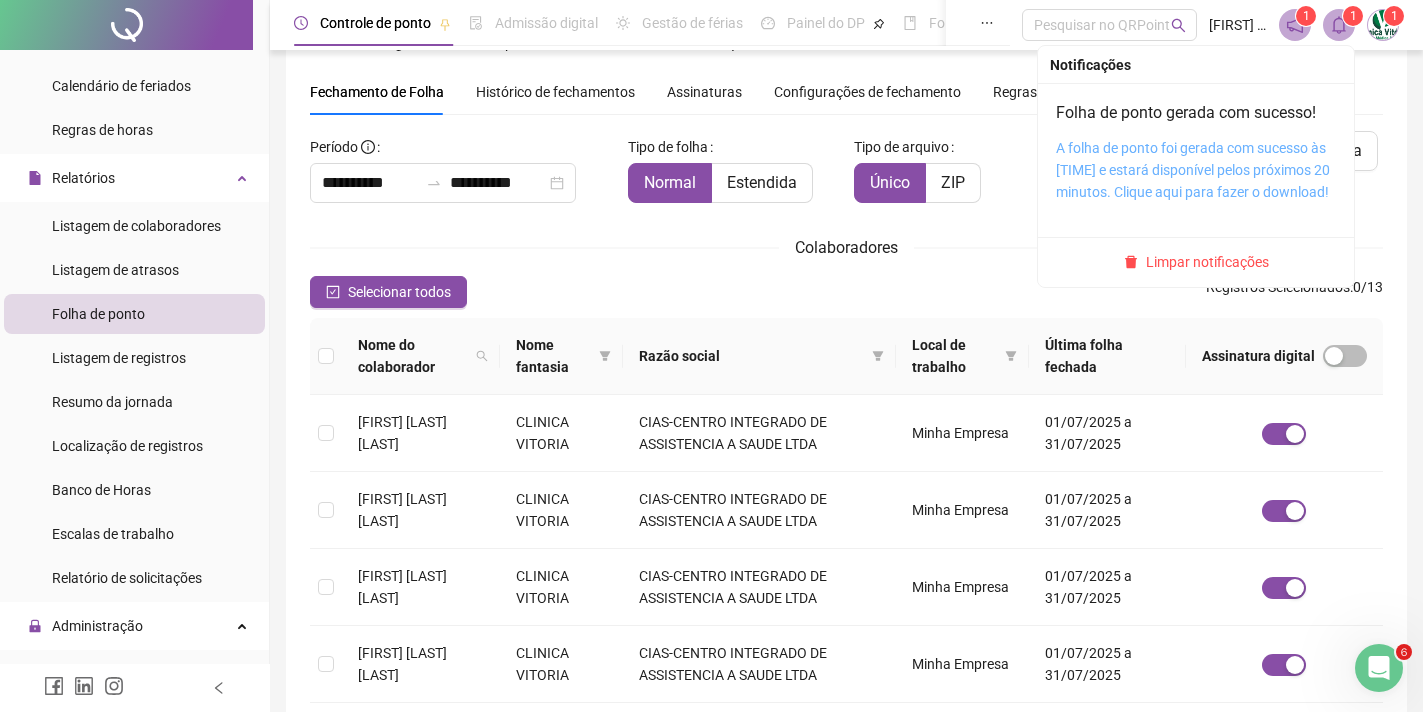 click on "A folha de ponto foi gerada com sucesso às 07:54:11 e estará disponível pelos próximos 20 minutos.
Clique aqui para fazer o download!" at bounding box center [1193, 170] 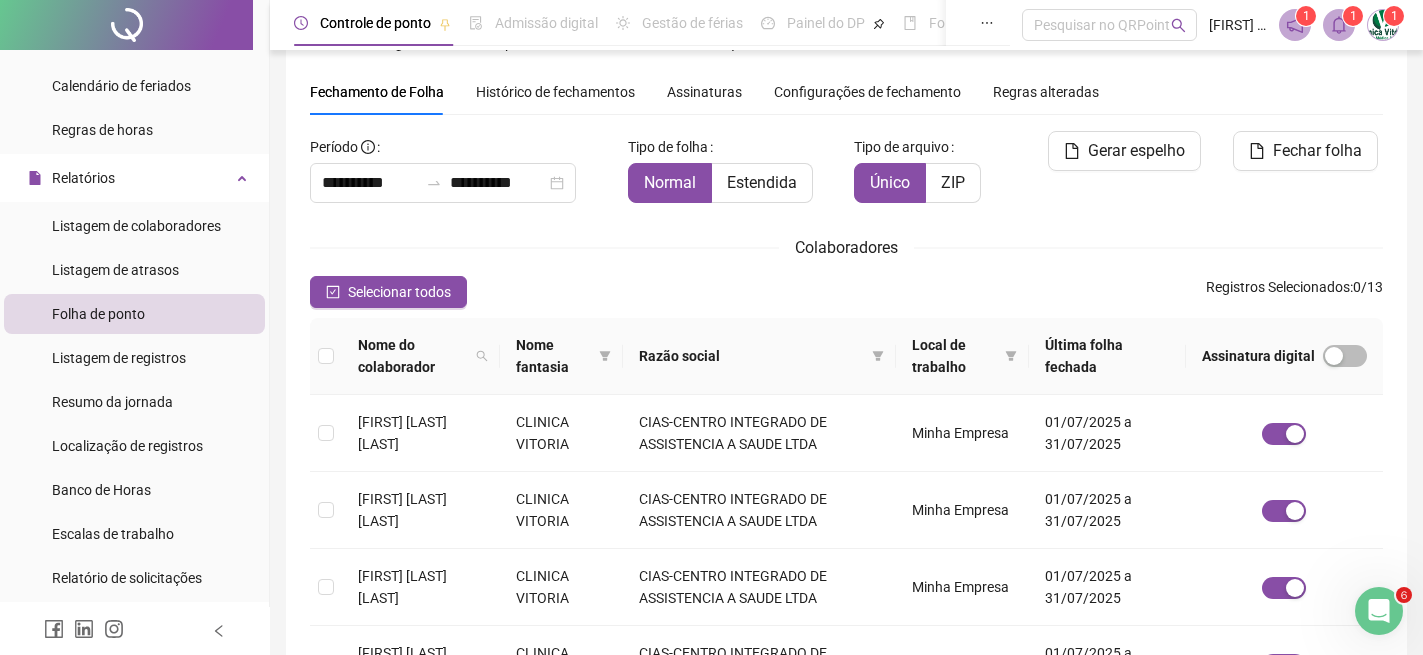 click at bounding box center (1383, 25) 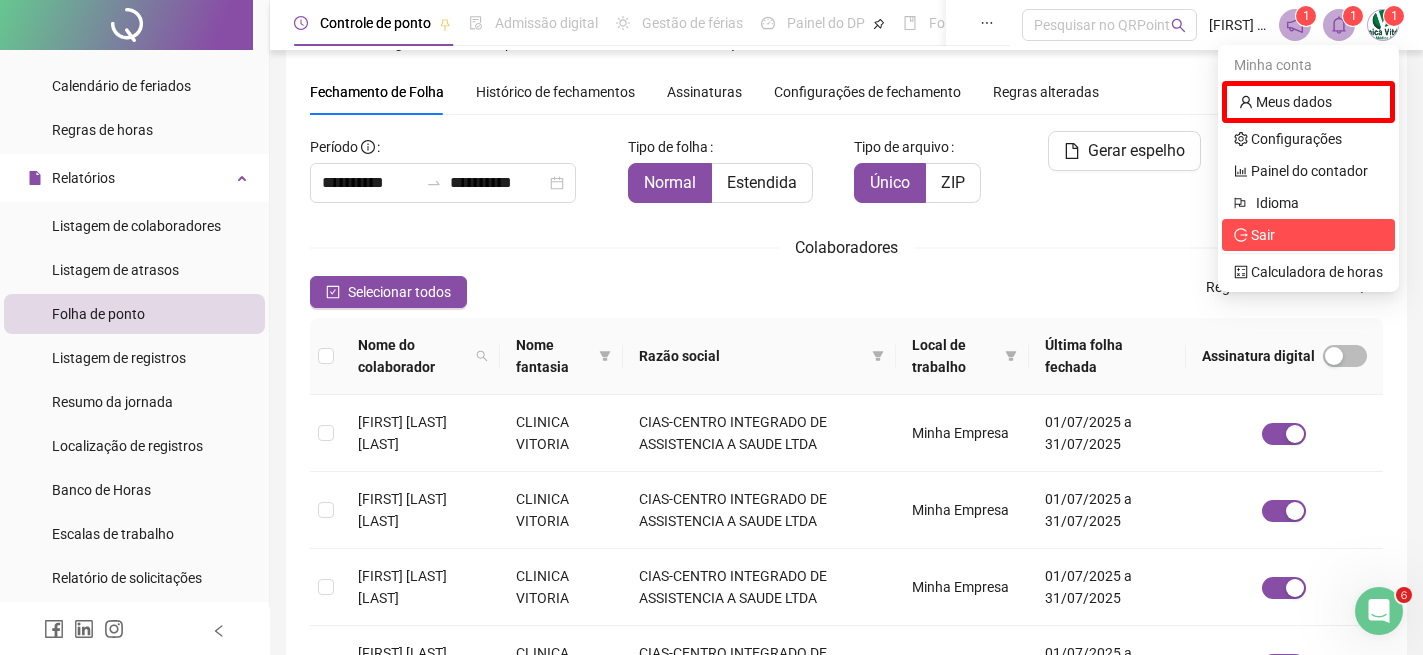 click on "Sair" at bounding box center [1308, 235] 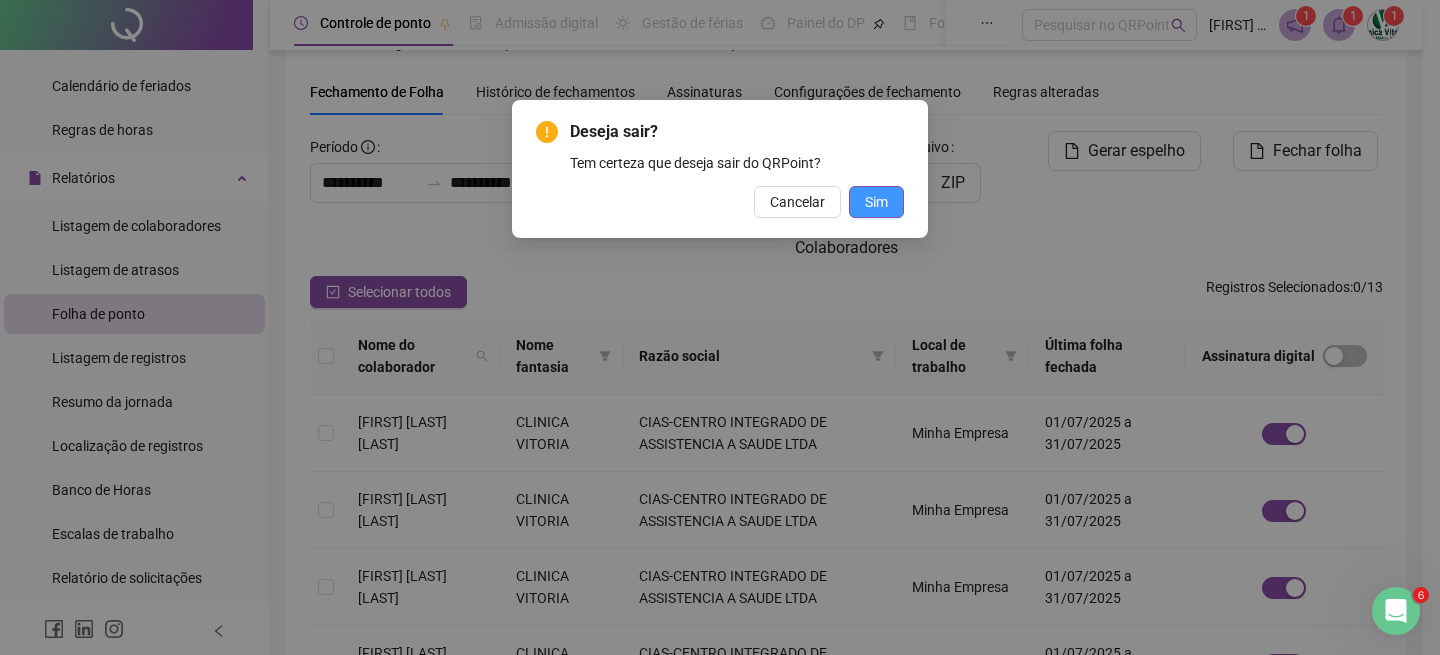 click on "Sim" at bounding box center (876, 202) 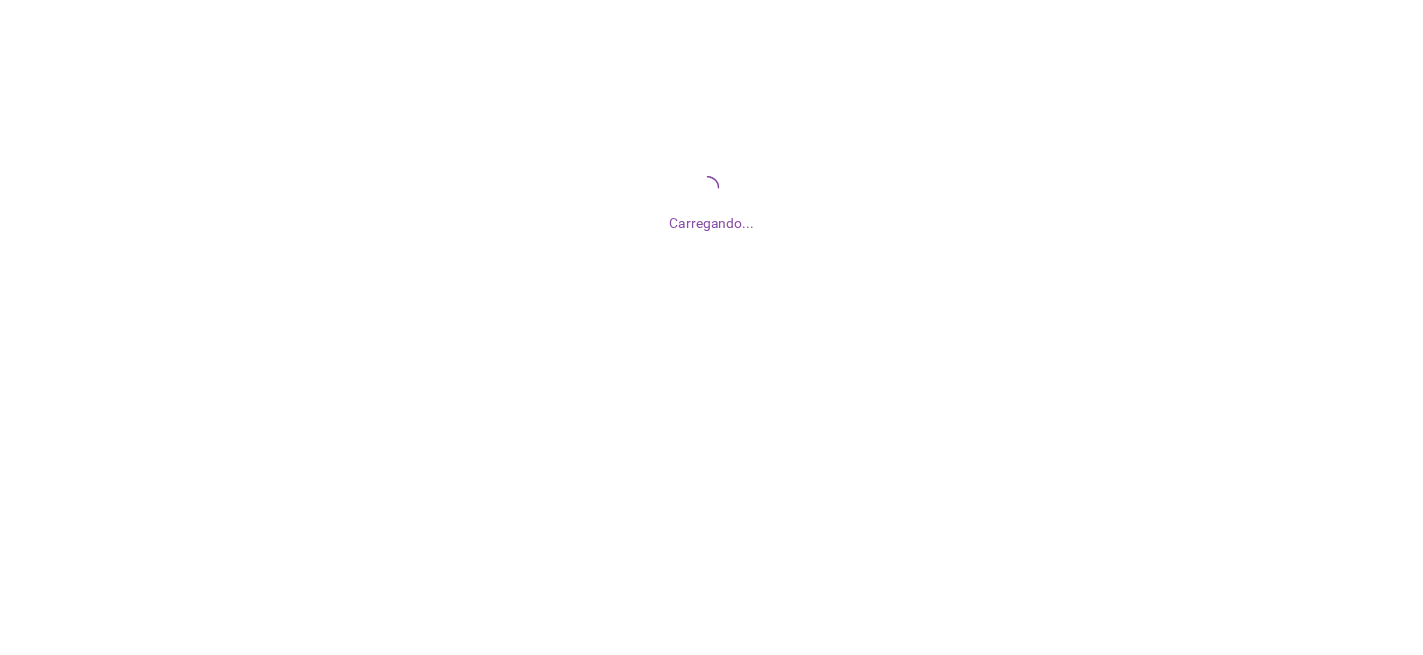 scroll, scrollTop: 0, scrollLeft: 0, axis: both 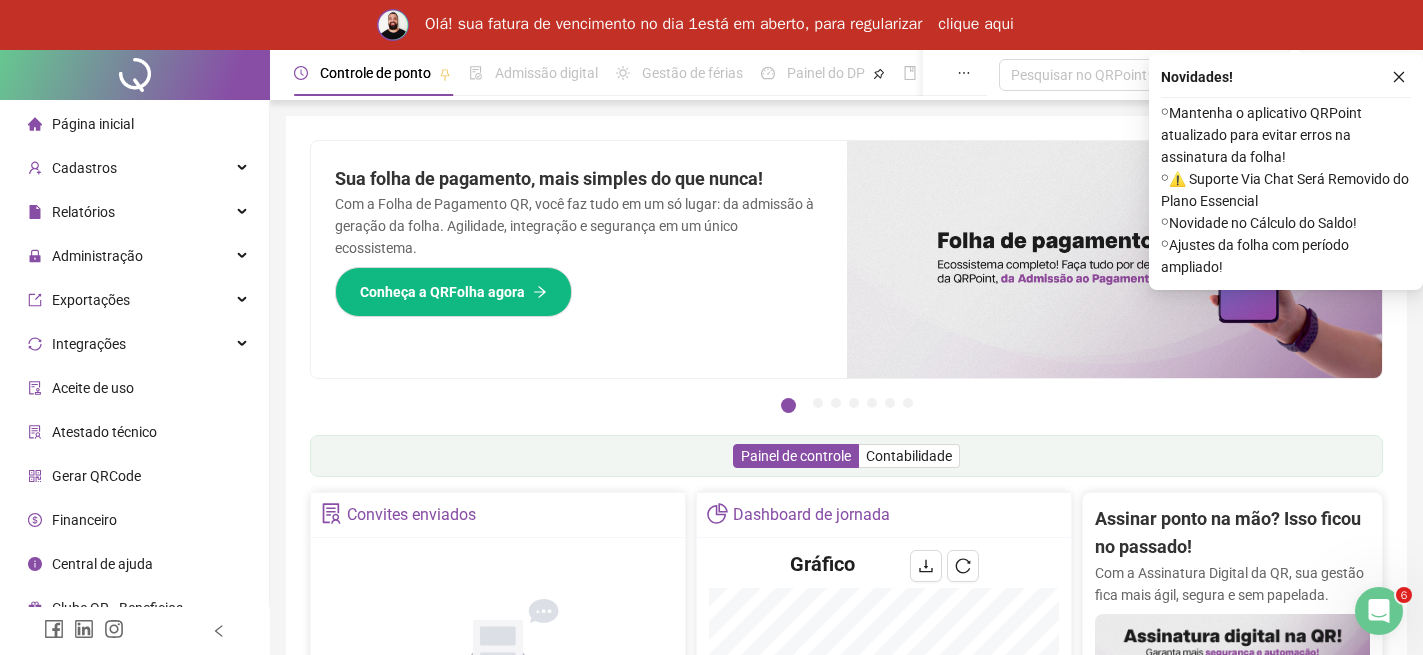 click on "clique aqui" at bounding box center (976, 25) 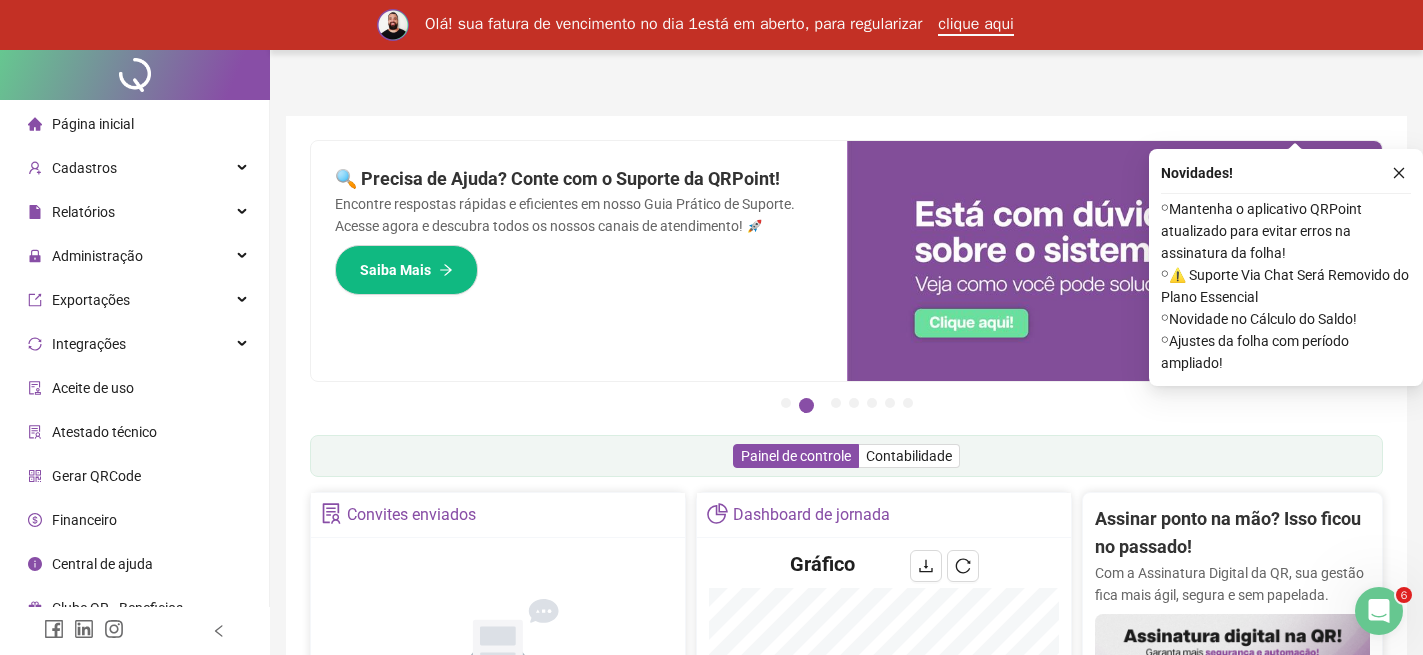 scroll, scrollTop: 200, scrollLeft: 0, axis: vertical 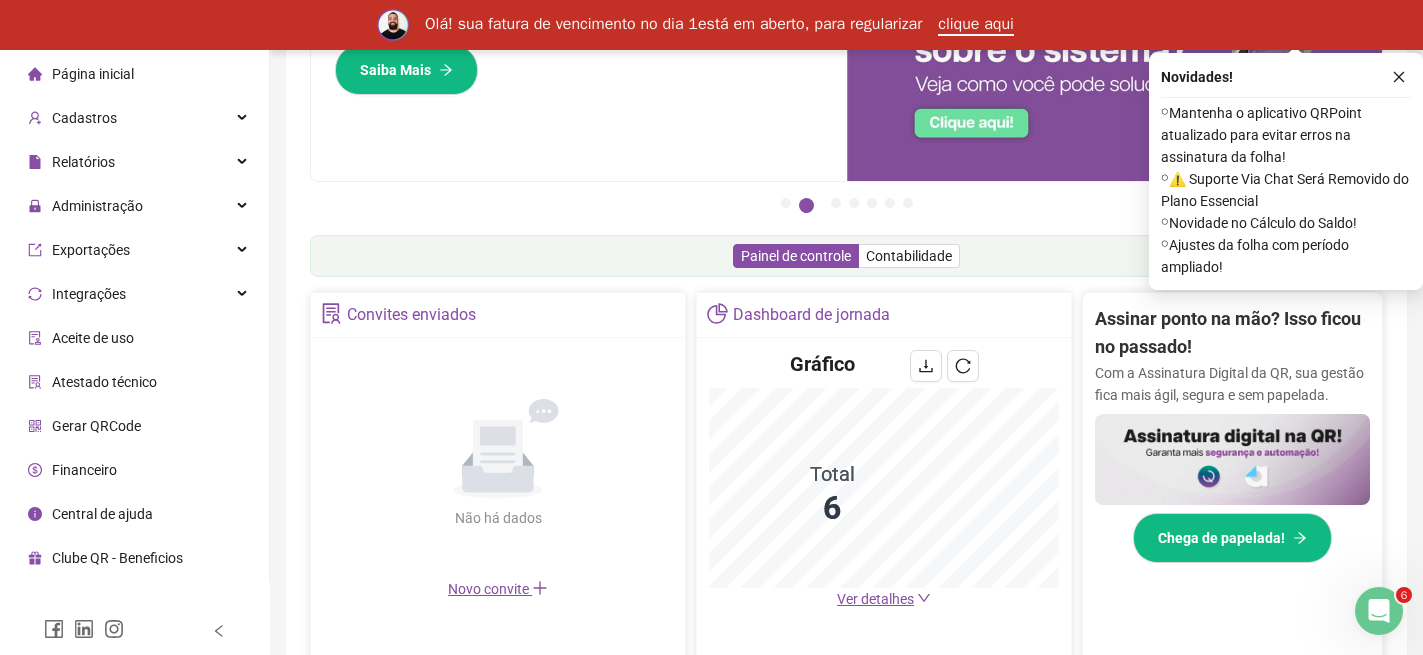 click on "Financeiro" at bounding box center [72, 470] 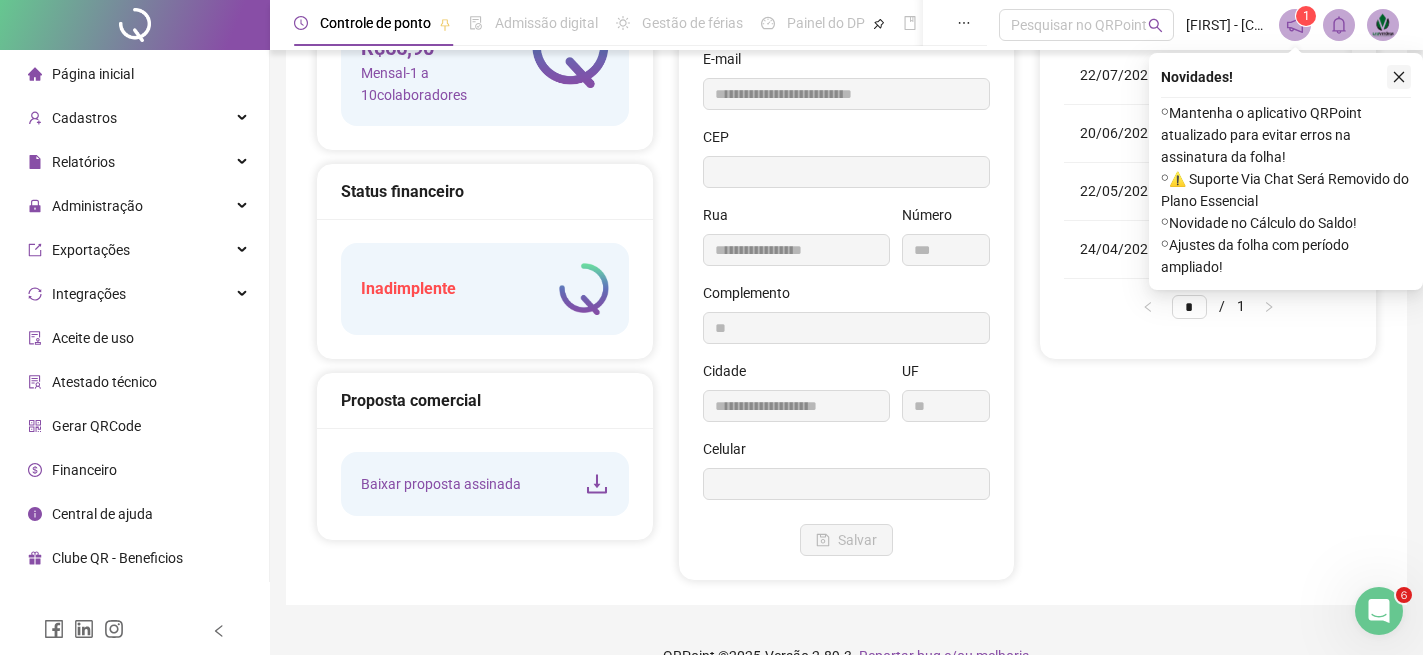 type on "**********" 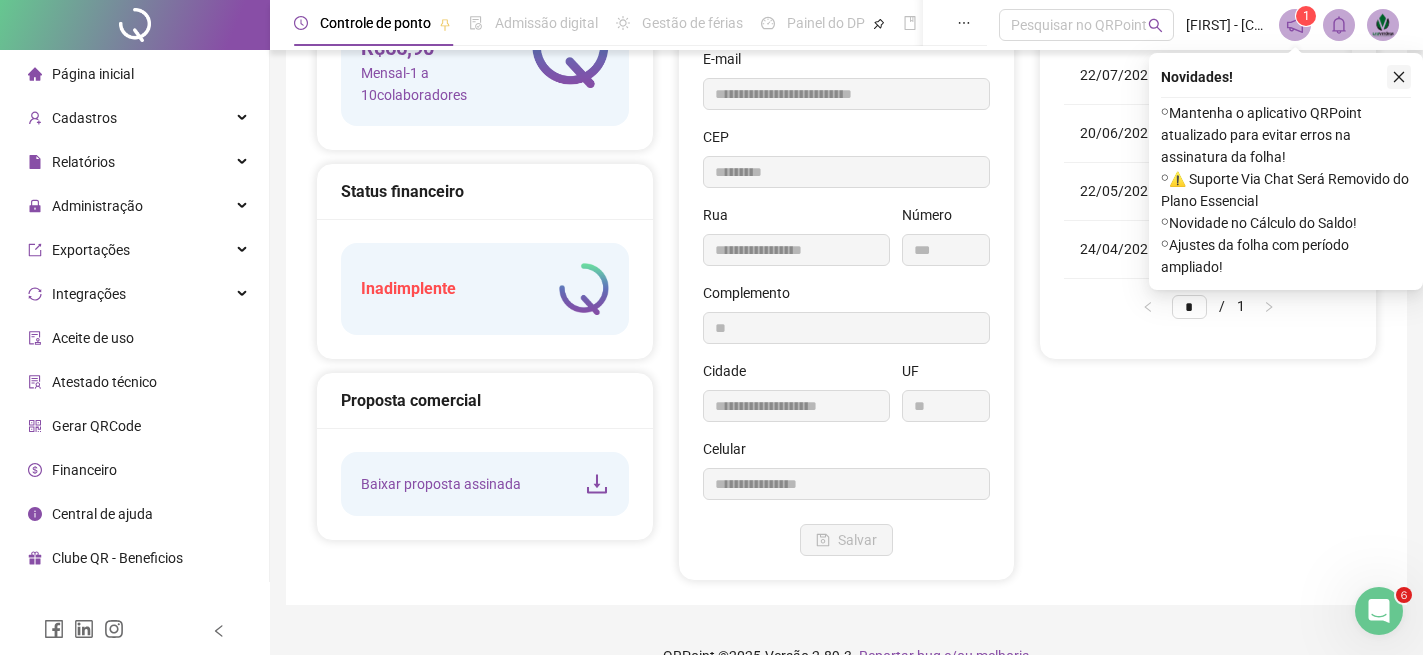 click 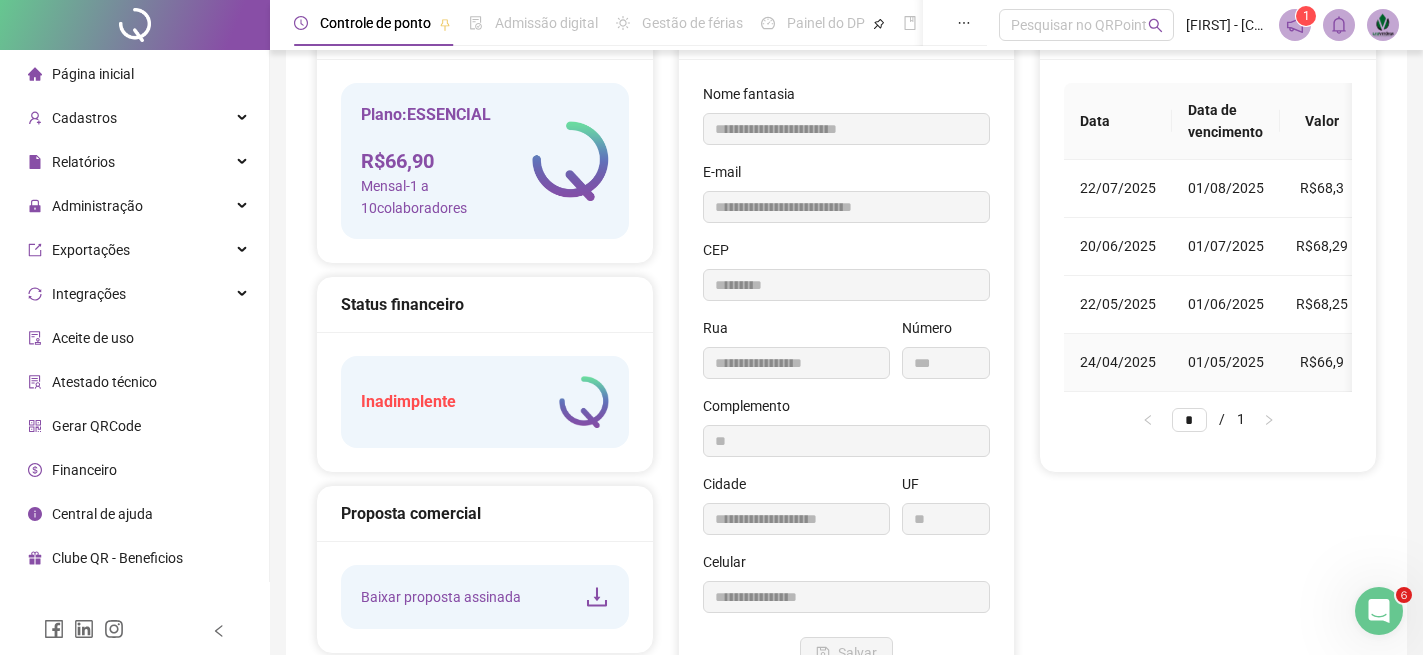 scroll, scrollTop: 0, scrollLeft: 0, axis: both 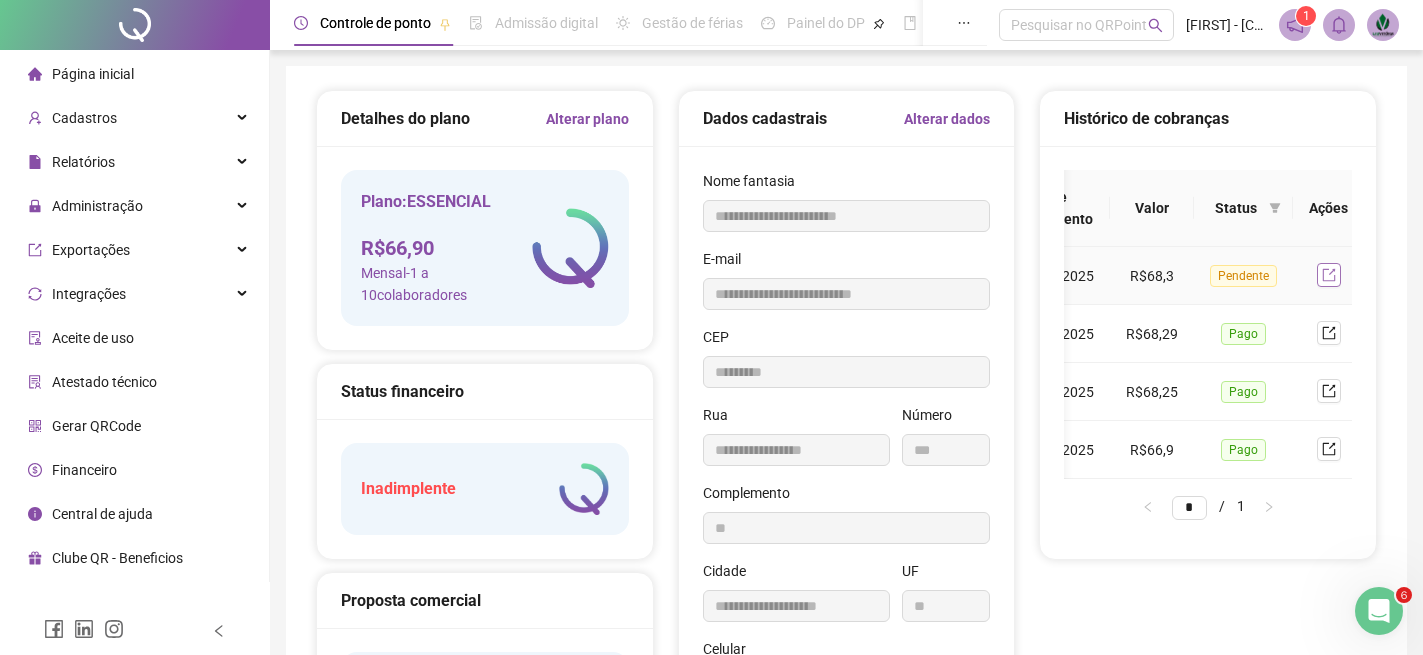 click 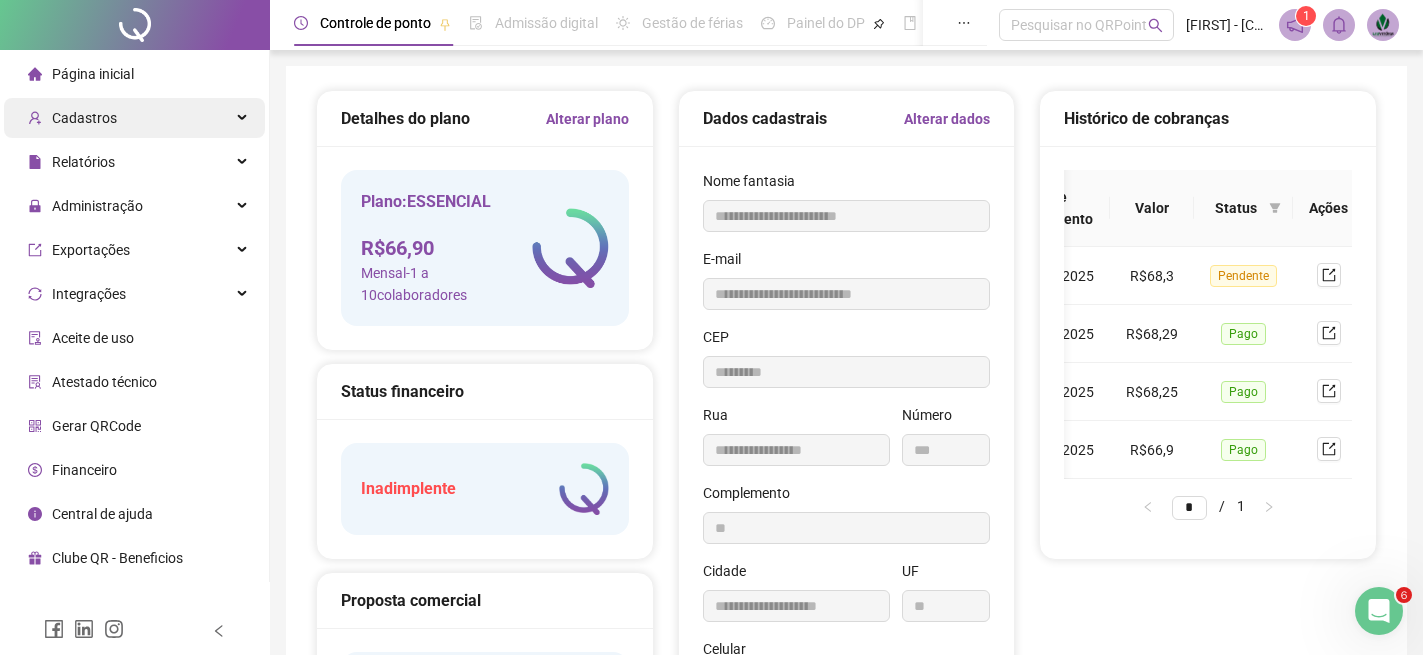 click on "Cadastros" at bounding box center [134, 118] 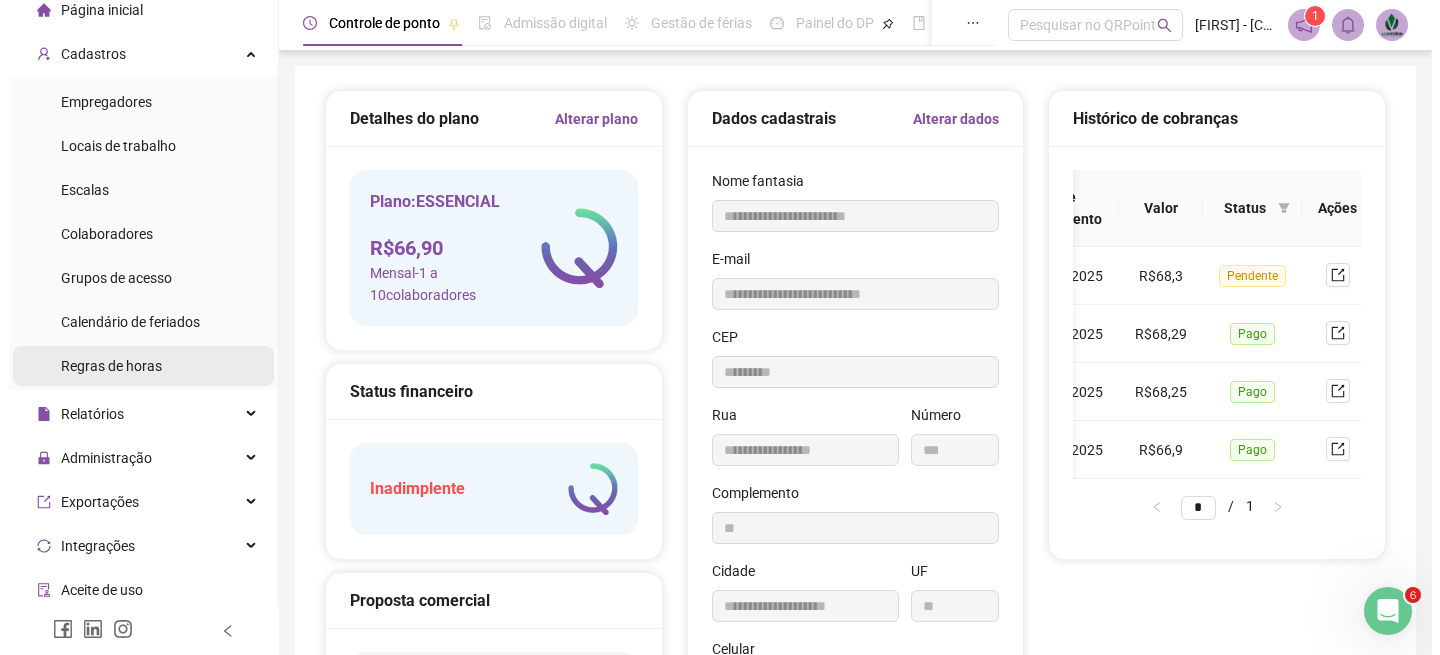 scroll, scrollTop: 100, scrollLeft: 0, axis: vertical 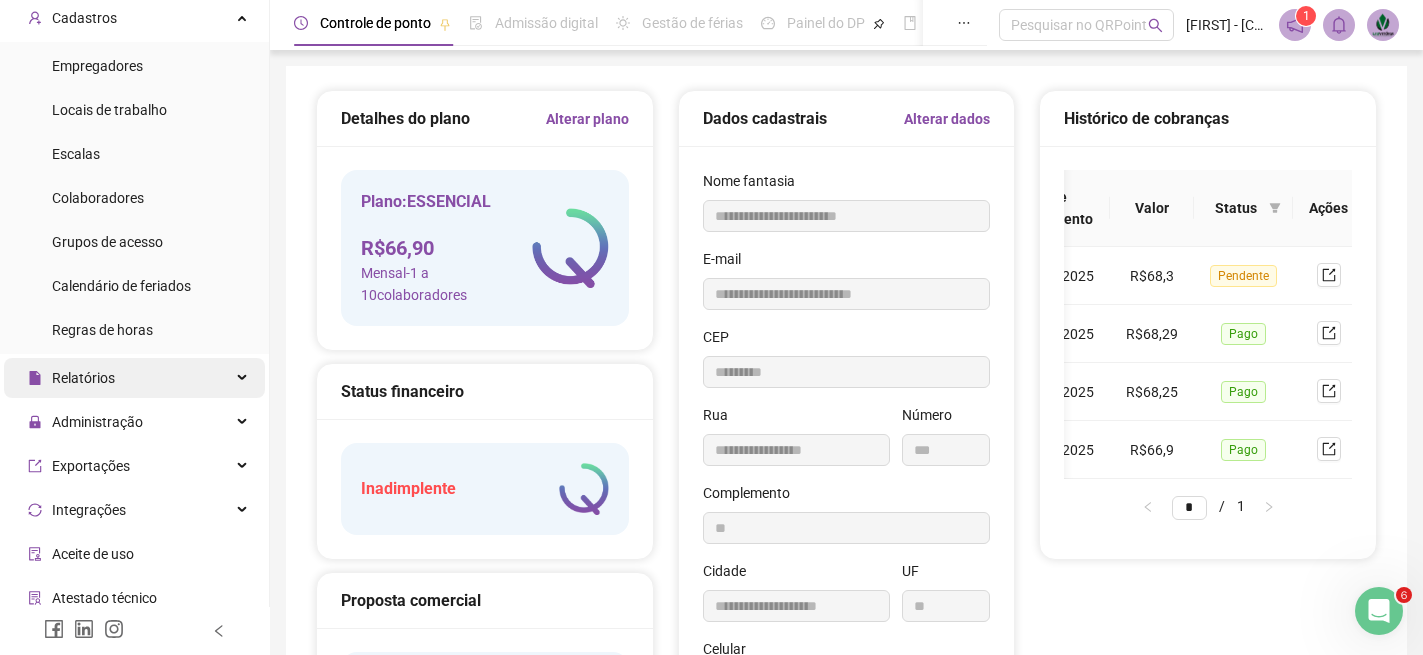 click on "Relatórios" at bounding box center (134, 378) 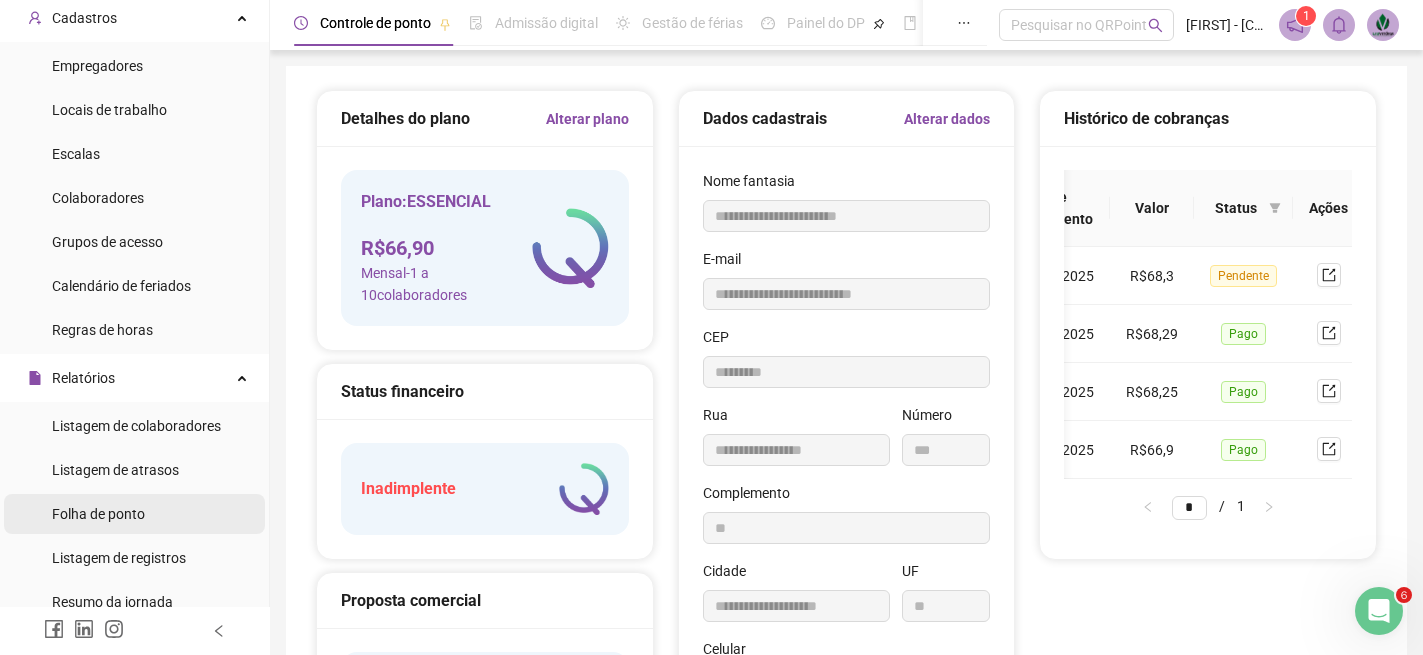 click on "Folha de ponto" at bounding box center [98, 514] 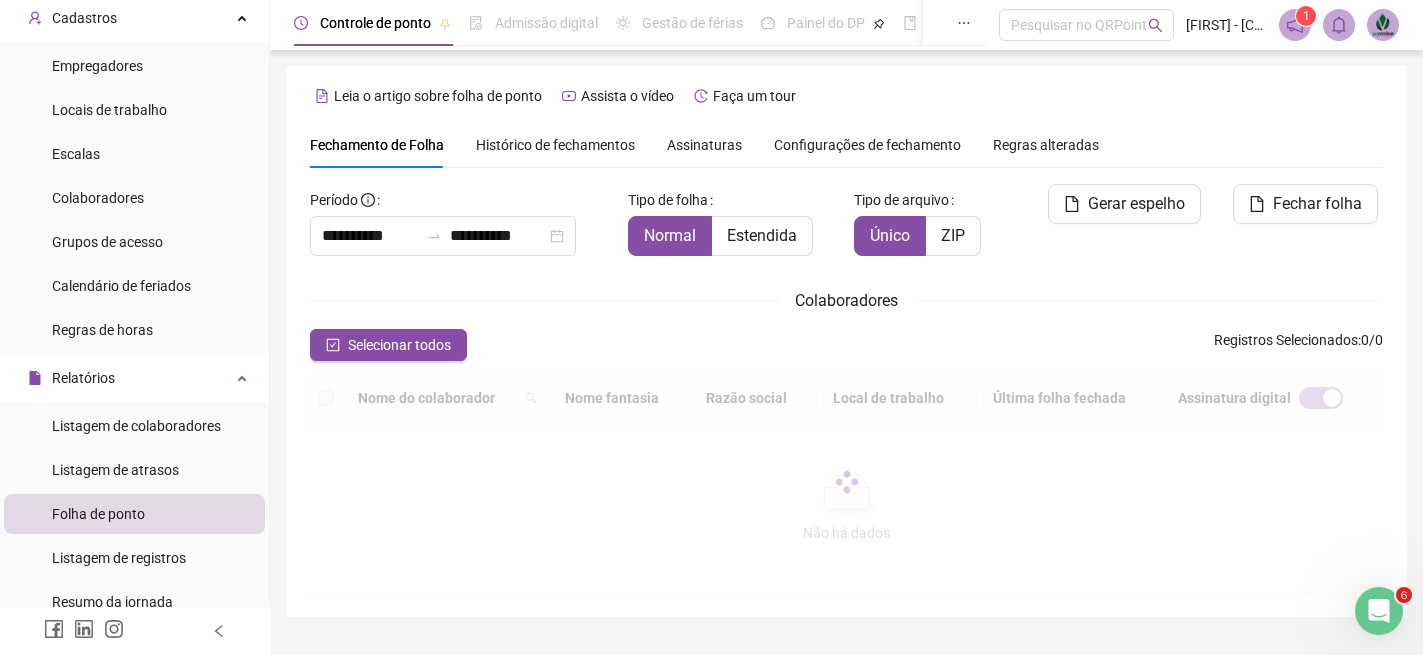 click on "Histórico de fechamentos" at bounding box center (555, 145) 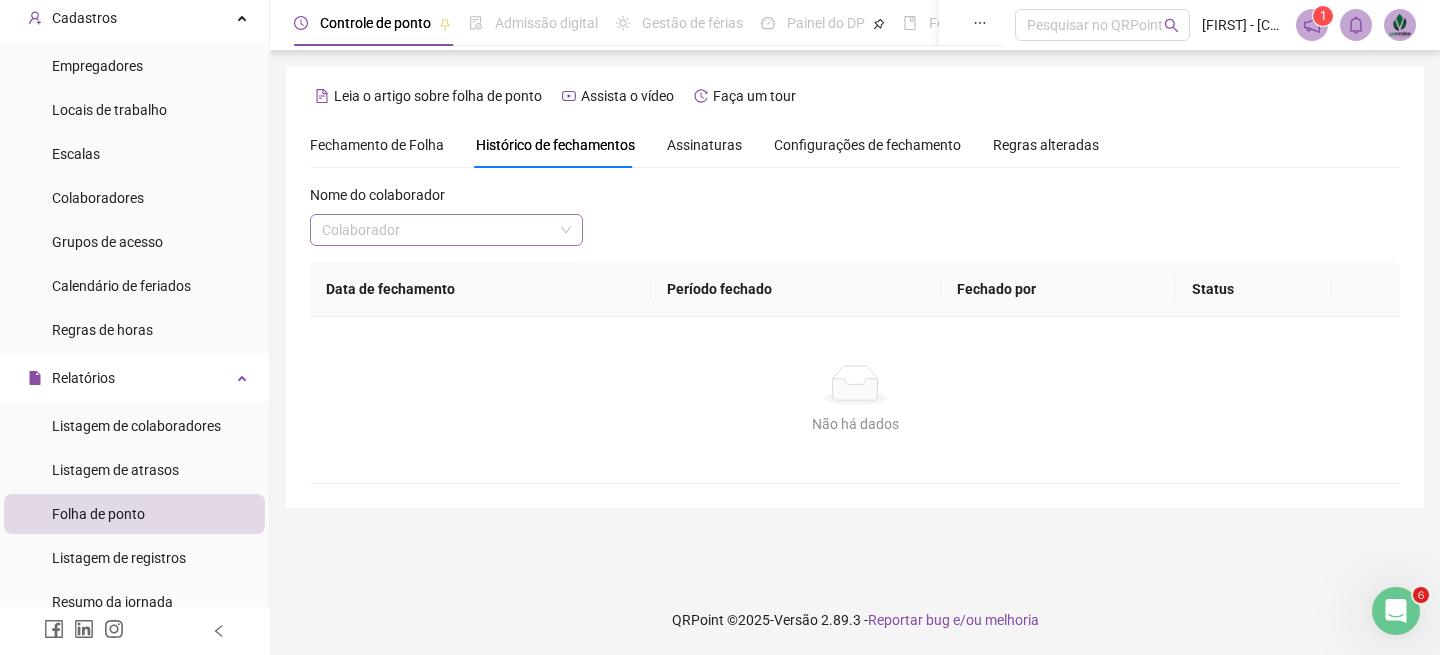 click at bounding box center [437, 230] 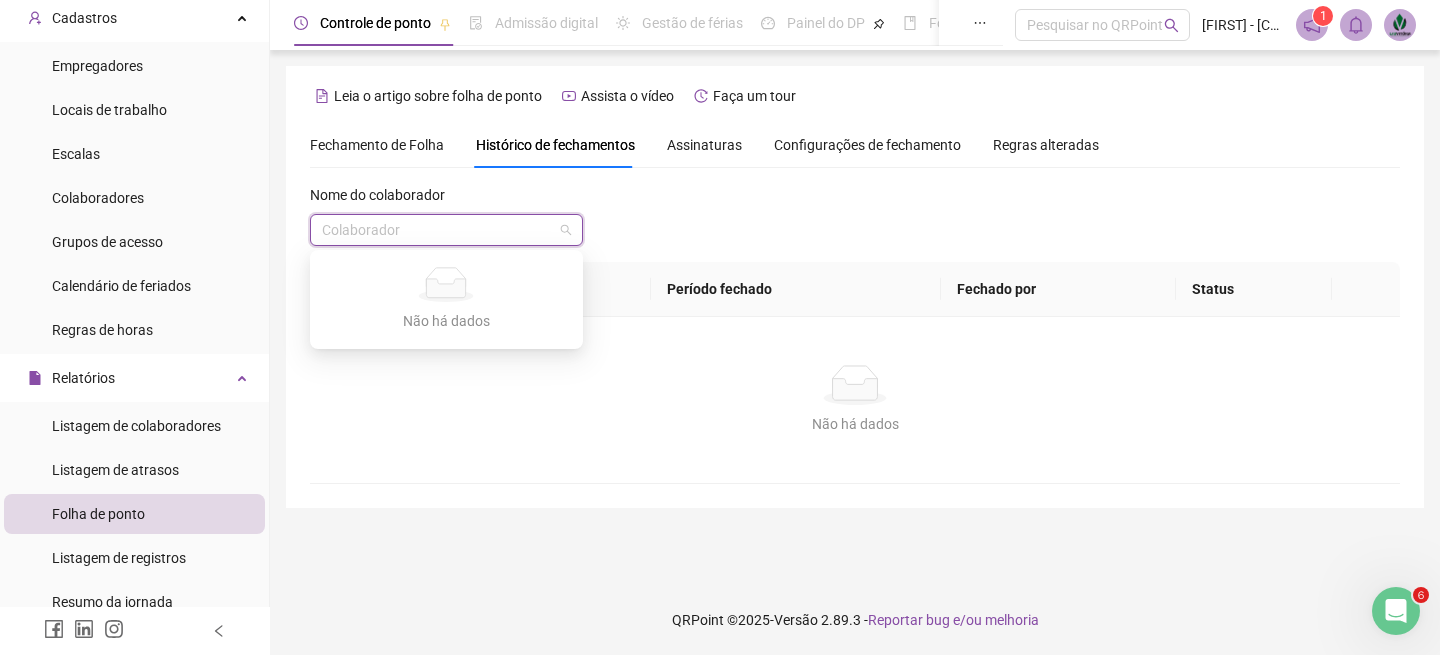 click on "Nome do colaborador Colaborador" at bounding box center (855, 223) 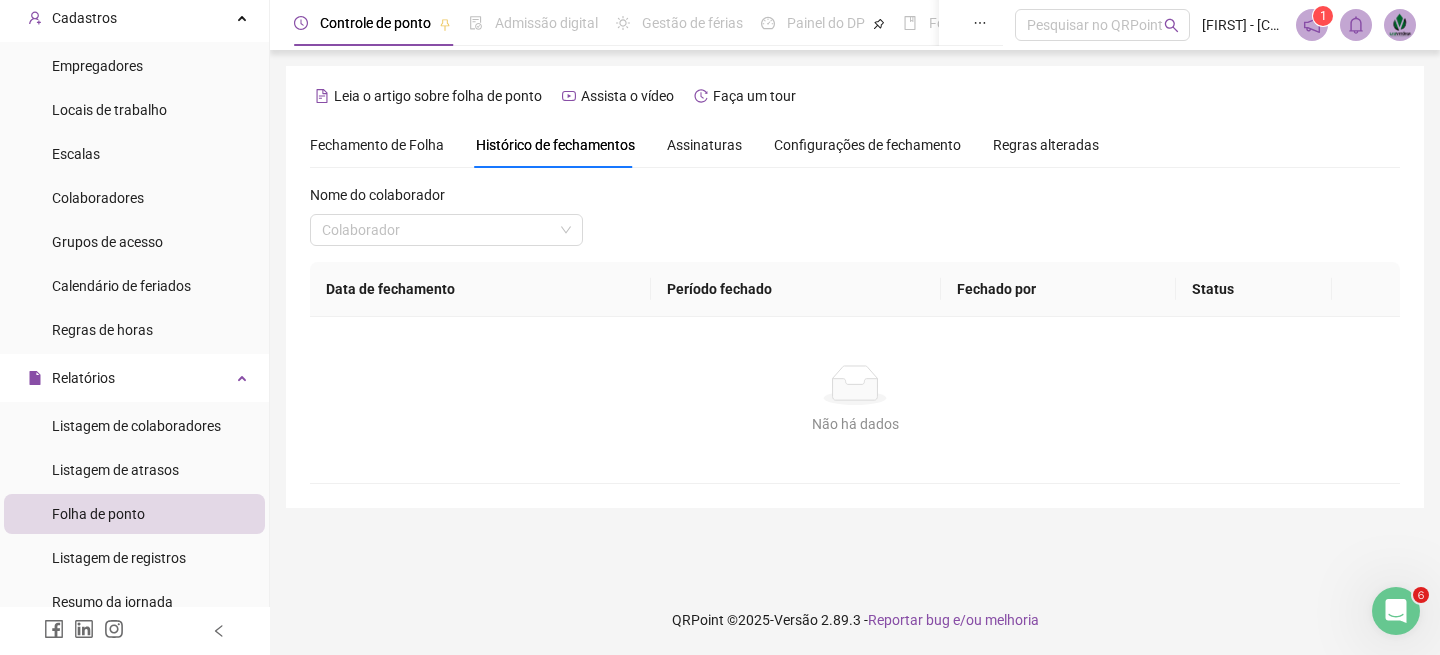 click on "Nome do colaborador" at bounding box center (446, 199) 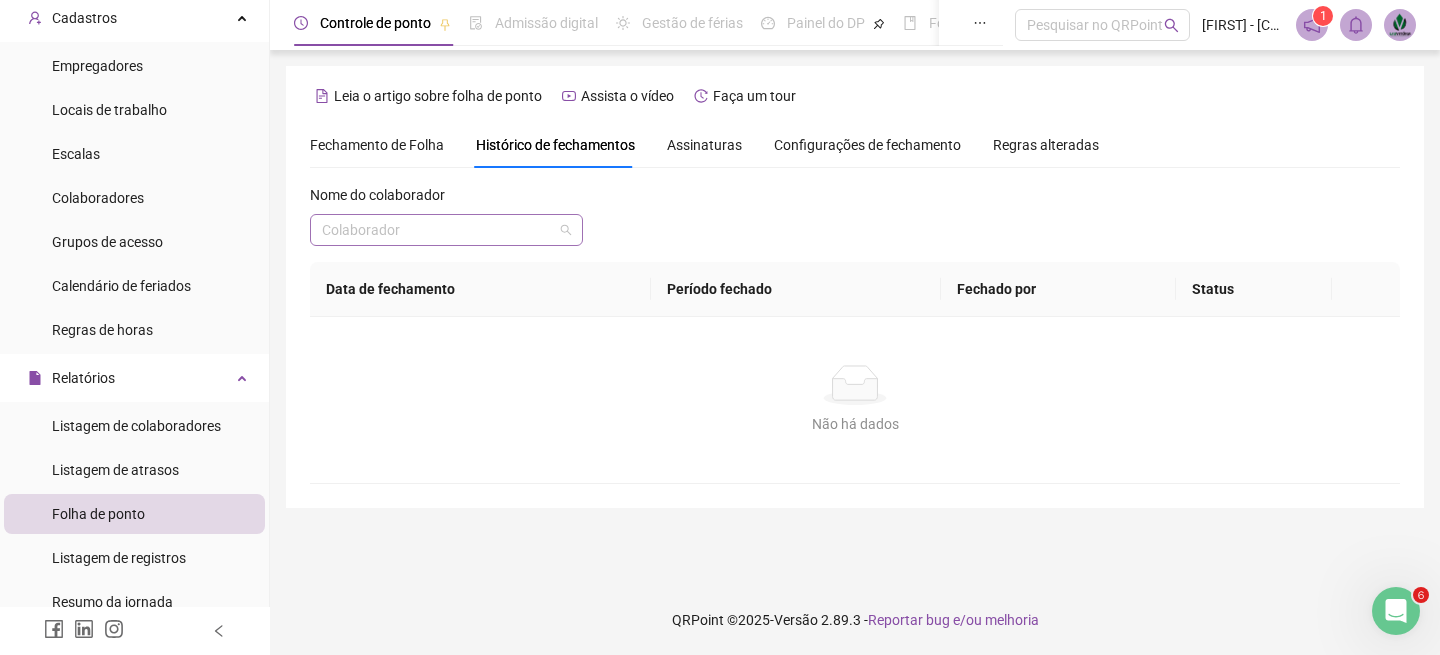 click at bounding box center [437, 230] 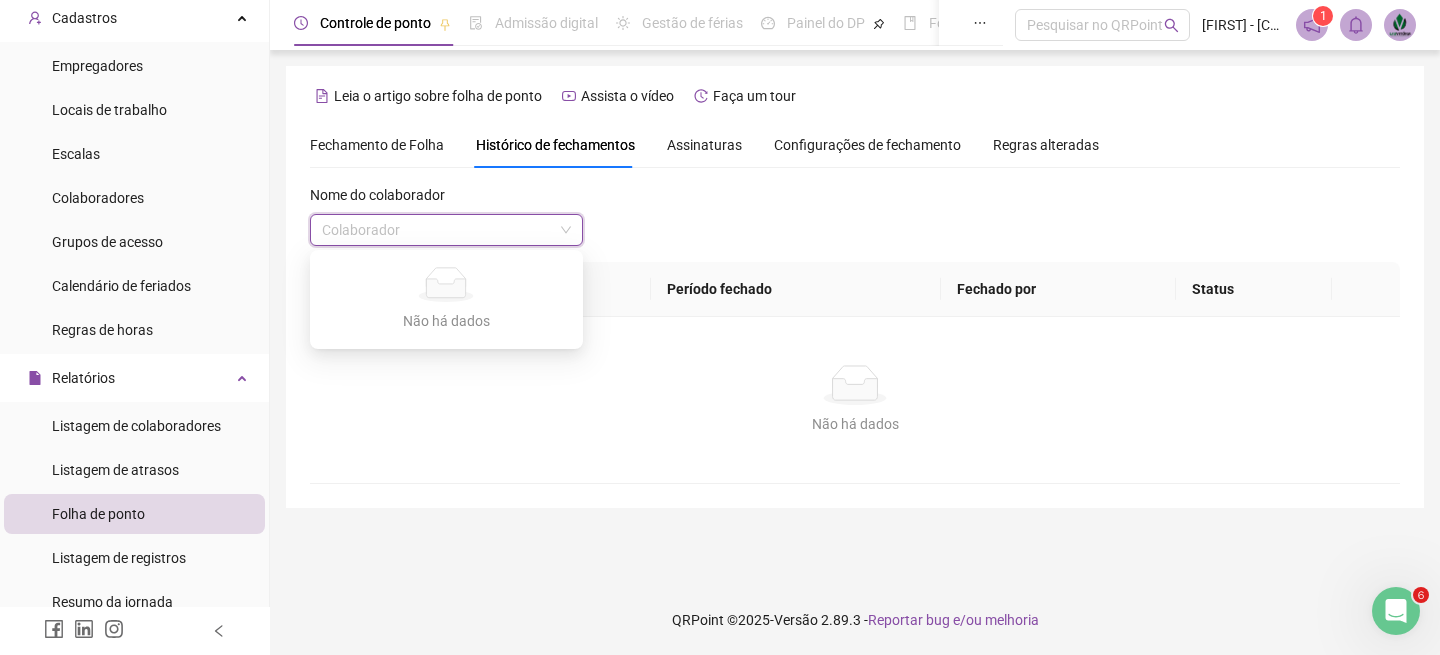 click on "Nome do colaborador Colaborador" at bounding box center [855, 223] 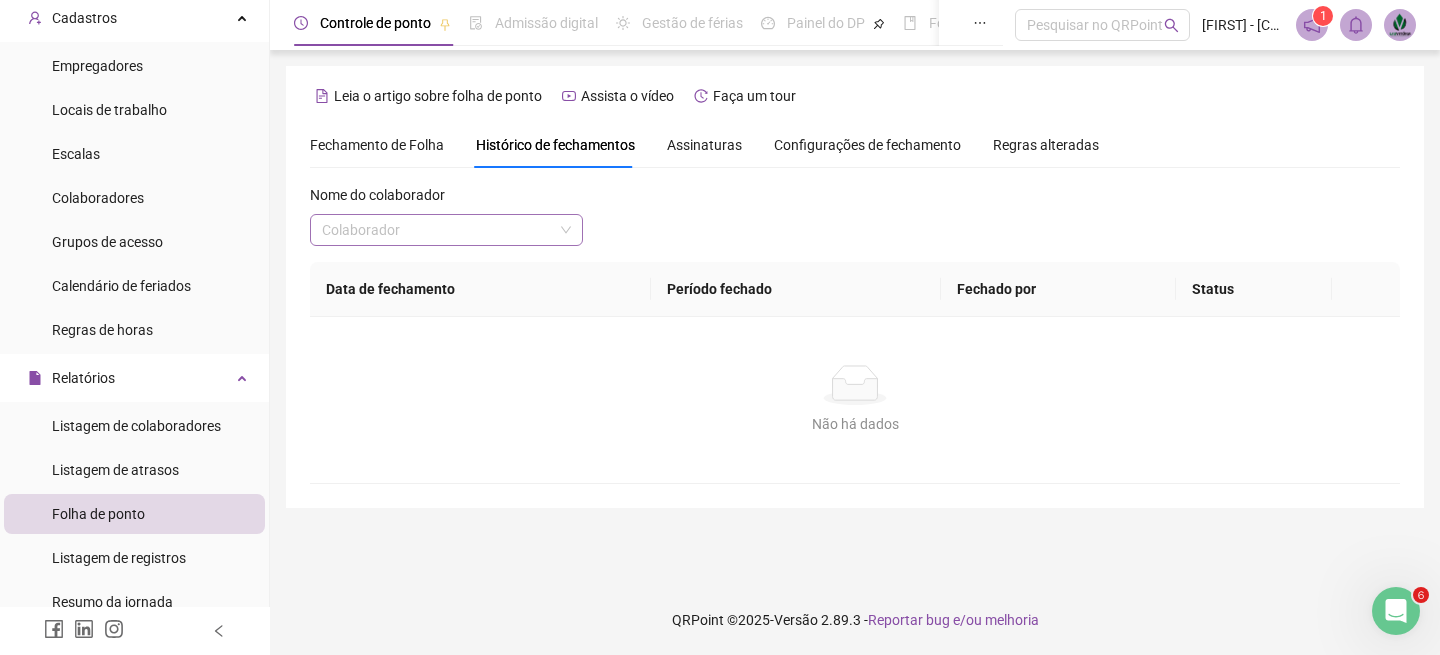 click at bounding box center [437, 230] 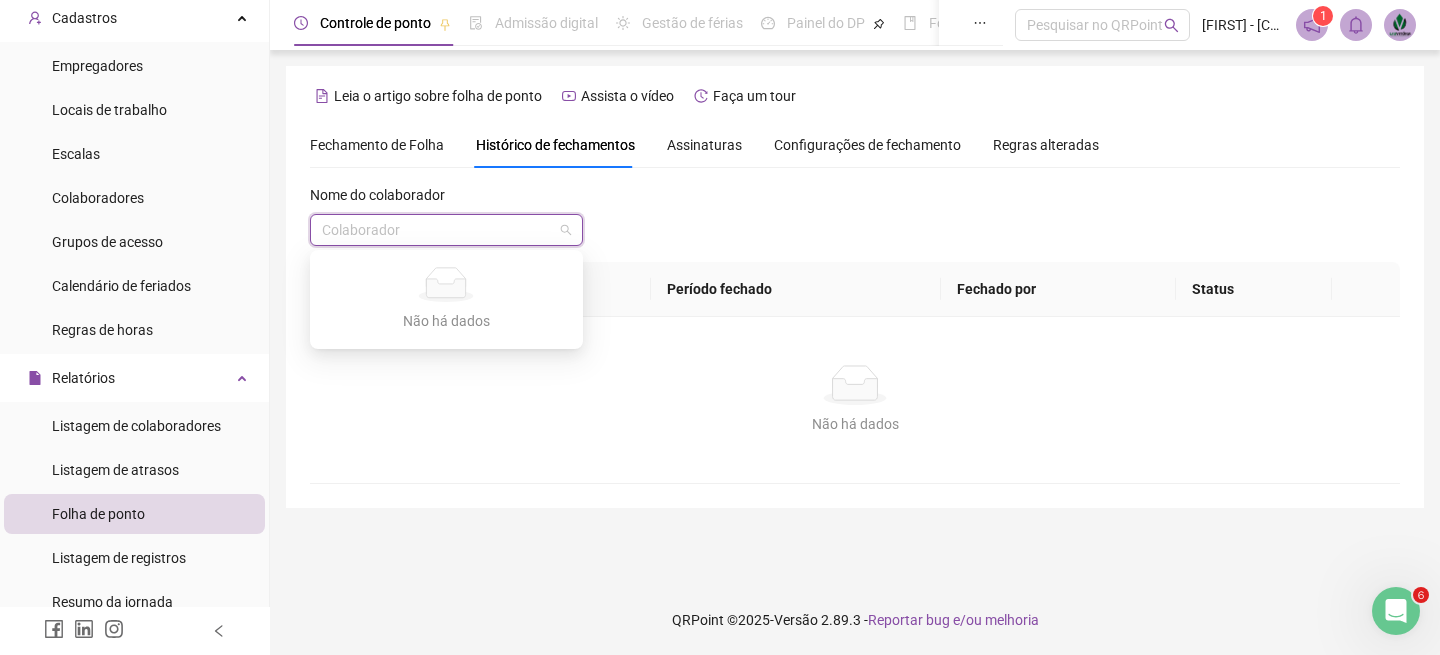 click on "Período fechado" at bounding box center [796, 289] 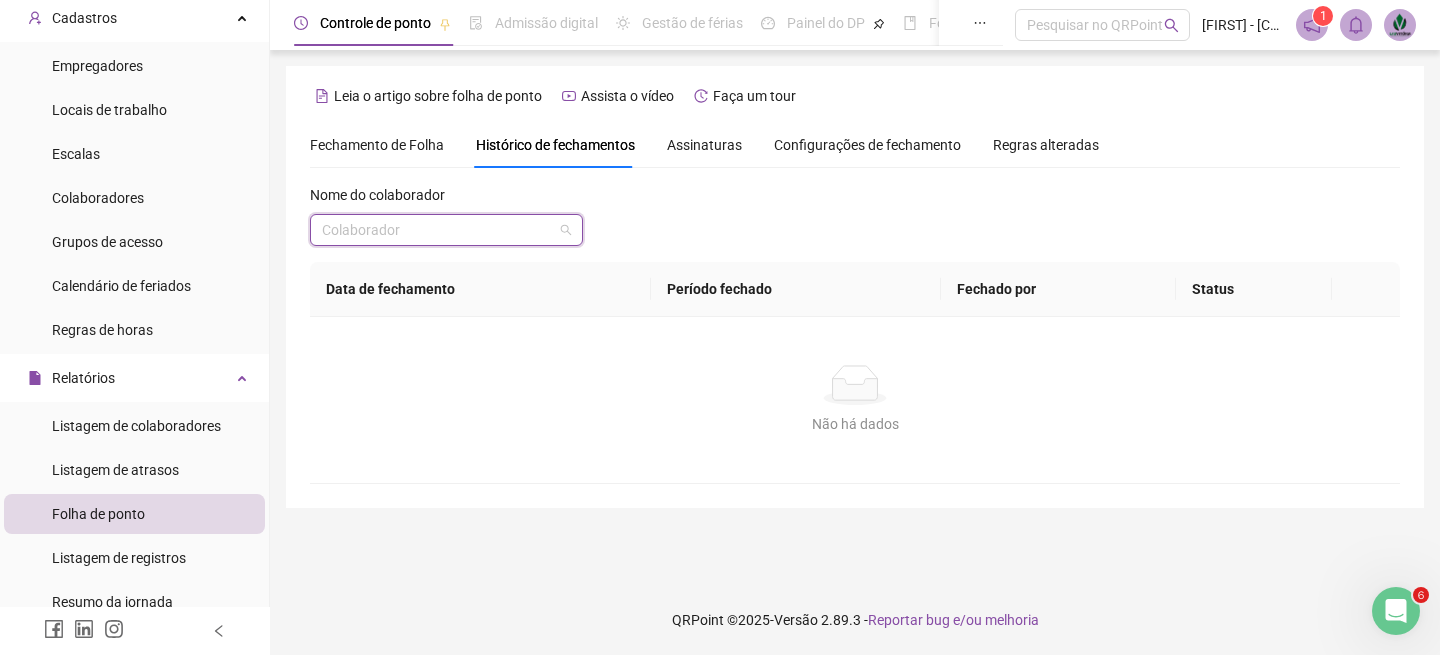click at bounding box center [437, 230] 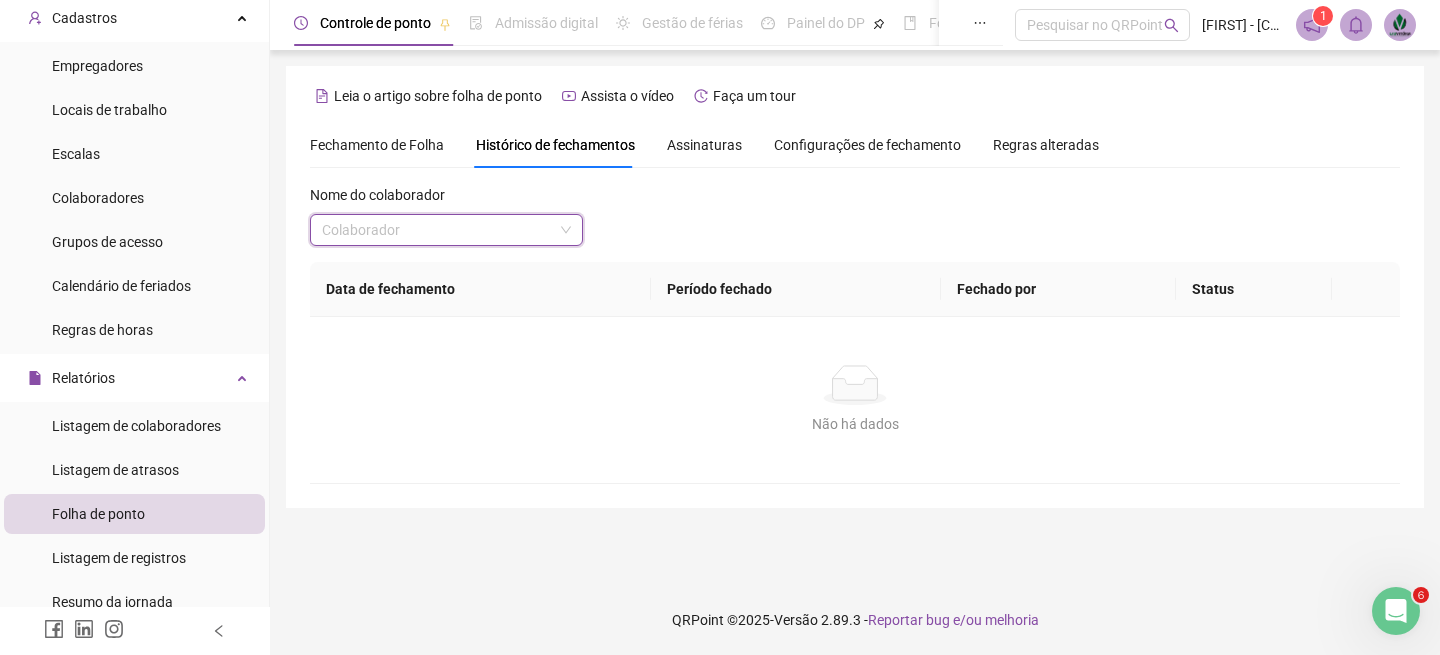 click at bounding box center (437, 230) 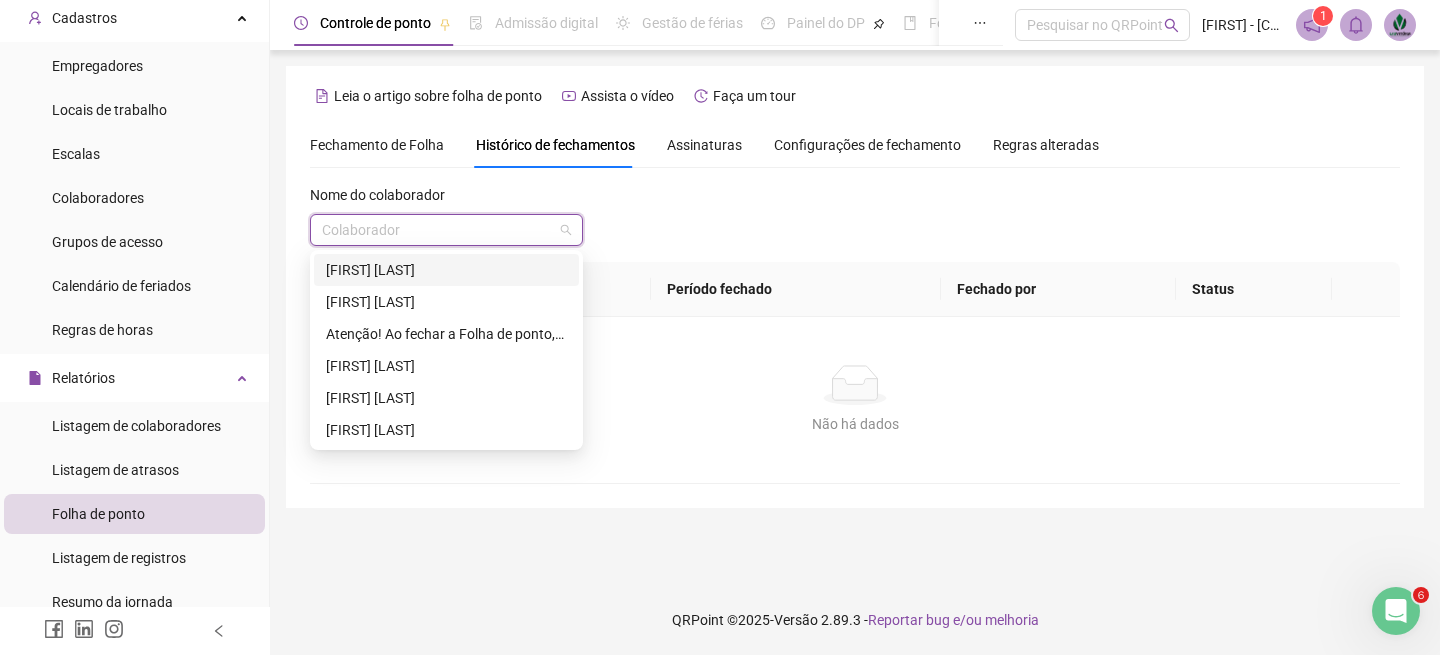 click on "[FIRST] [LAST]" at bounding box center [446, 270] 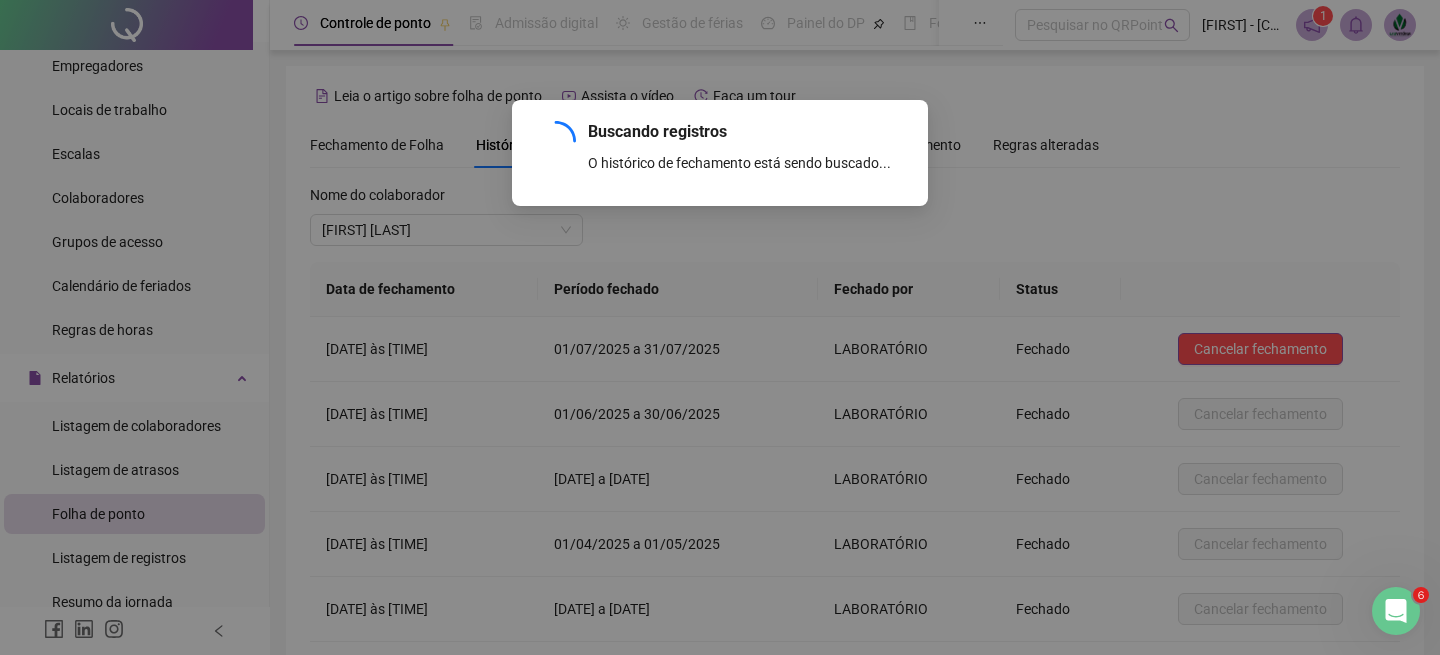 scroll, scrollTop: 161, scrollLeft: 0, axis: vertical 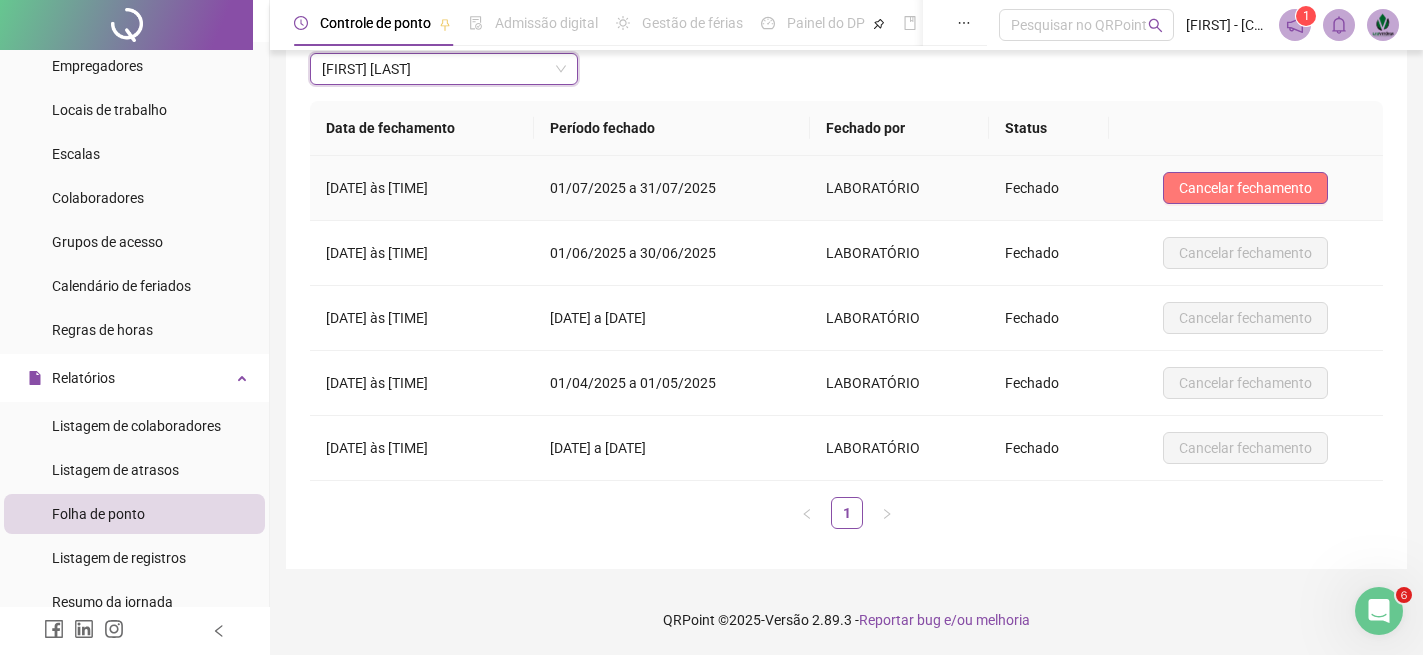 click on "Cancelar fechamento" at bounding box center [1245, 188] 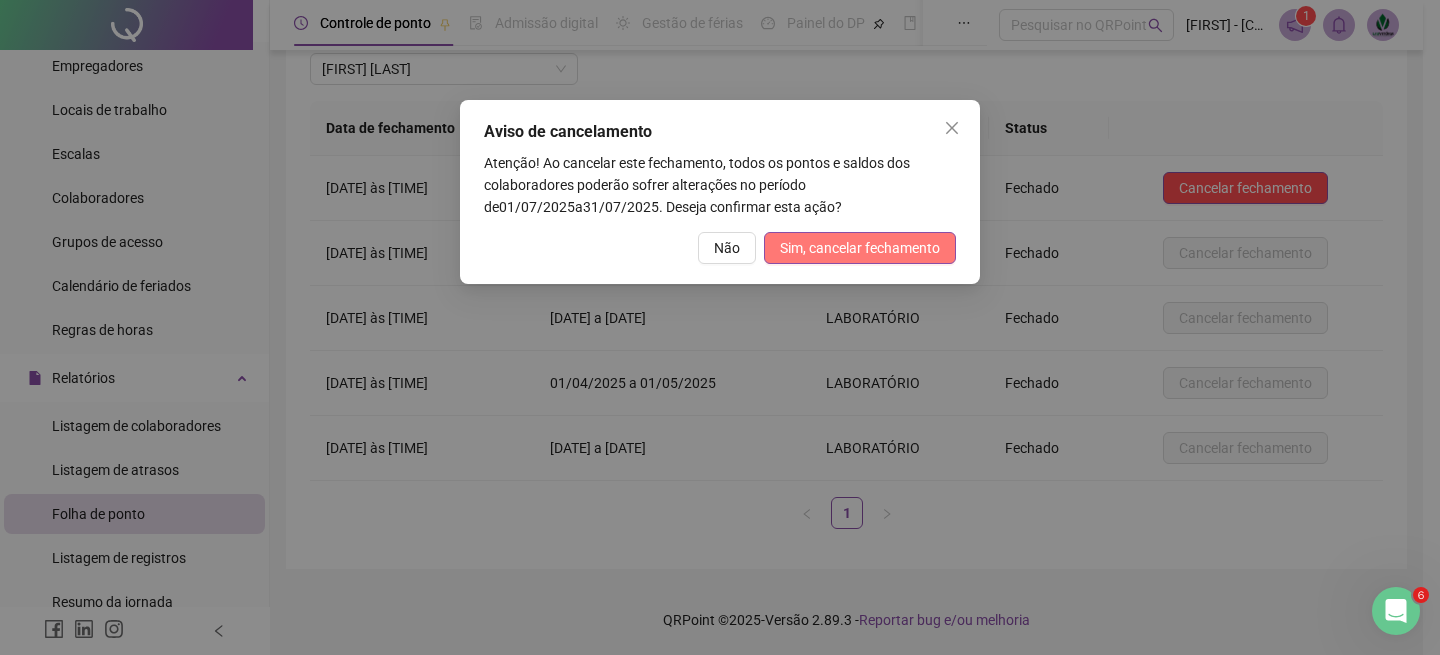 click on "Sim, cancelar fechamento" at bounding box center (860, 248) 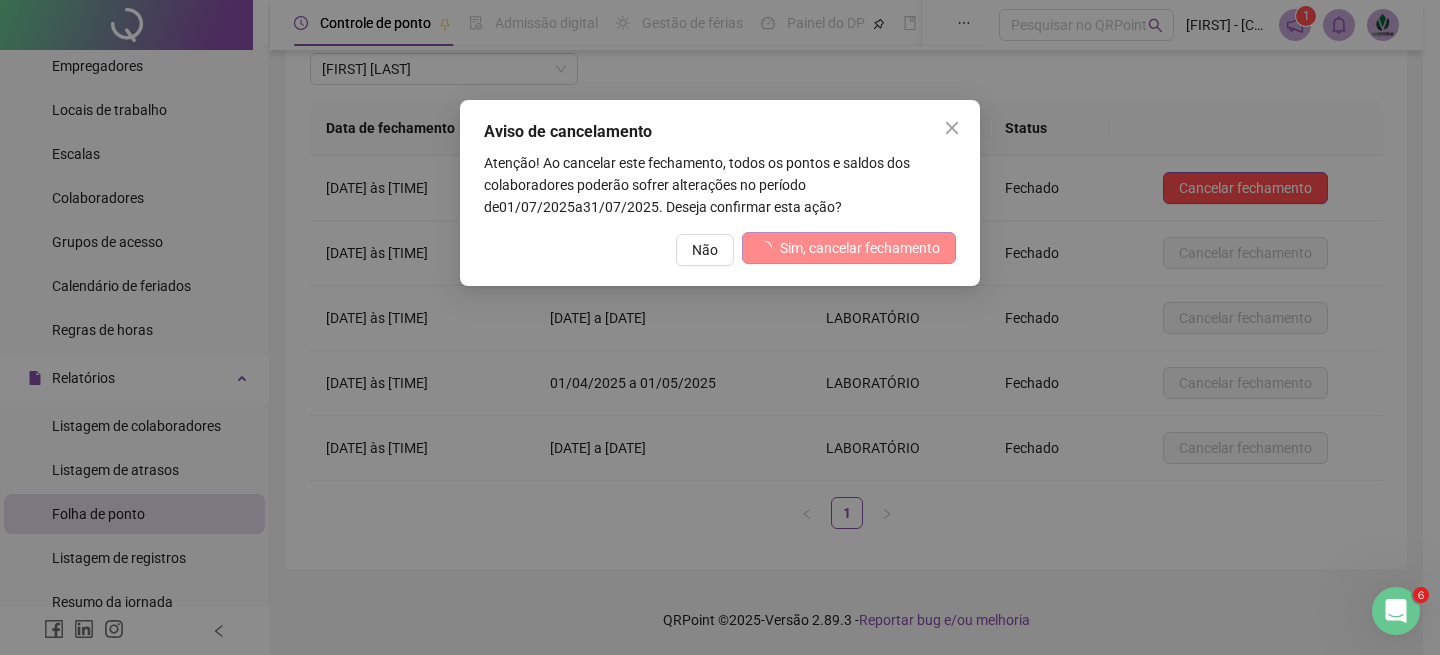 scroll, scrollTop: 0, scrollLeft: 0, axis: both 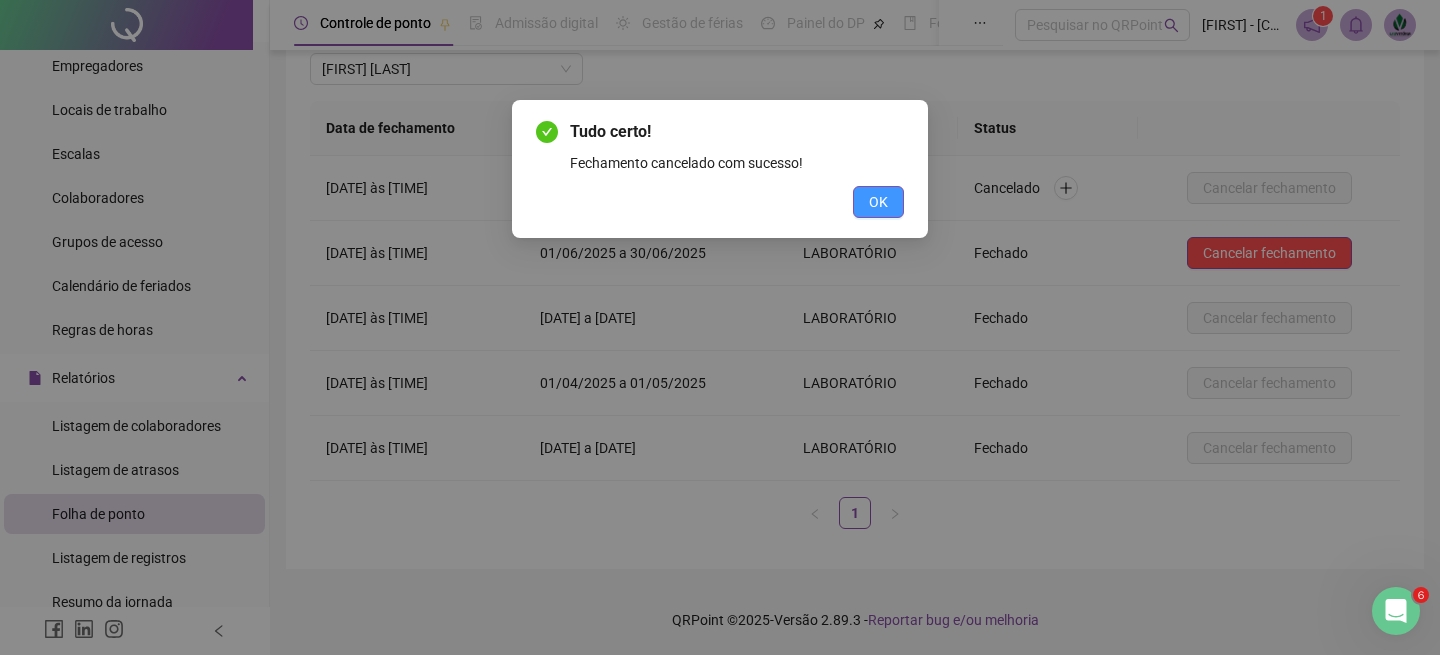 click on "OK" at bounding box center [878, 202] 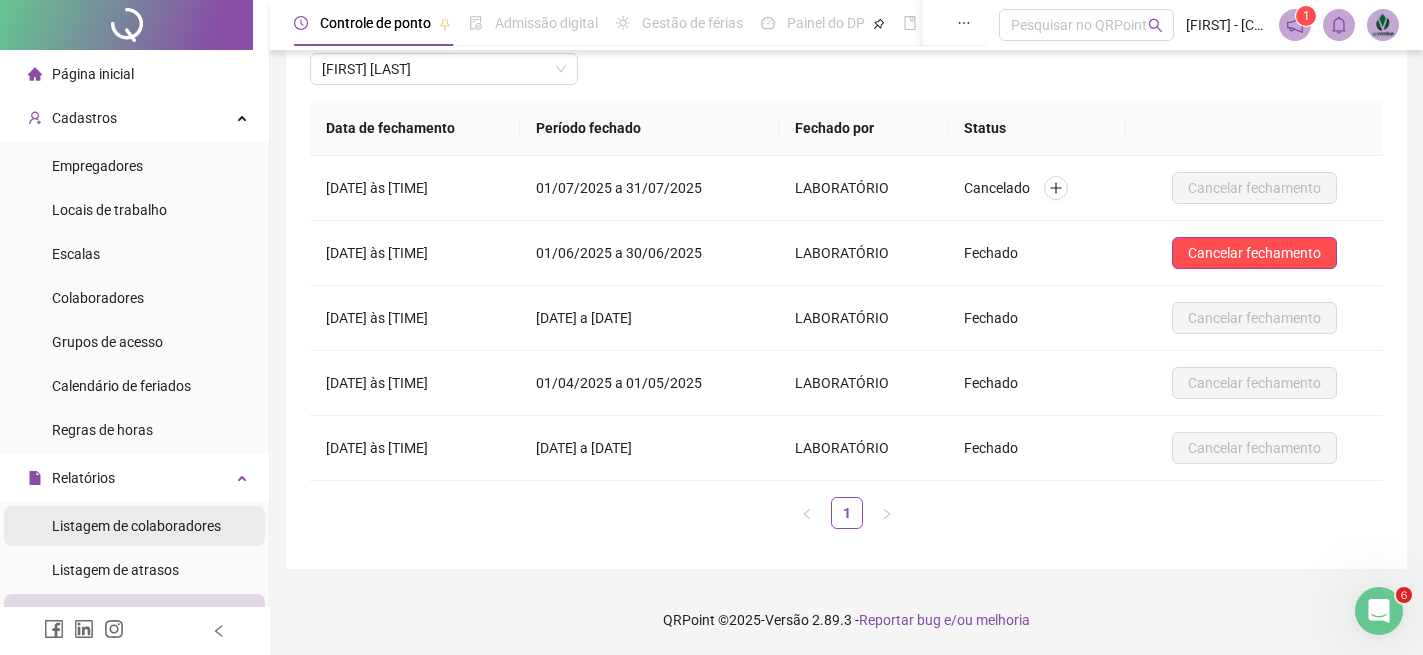 scroll, scrollTop: 100, scrollLeft: 0, axis: vertical 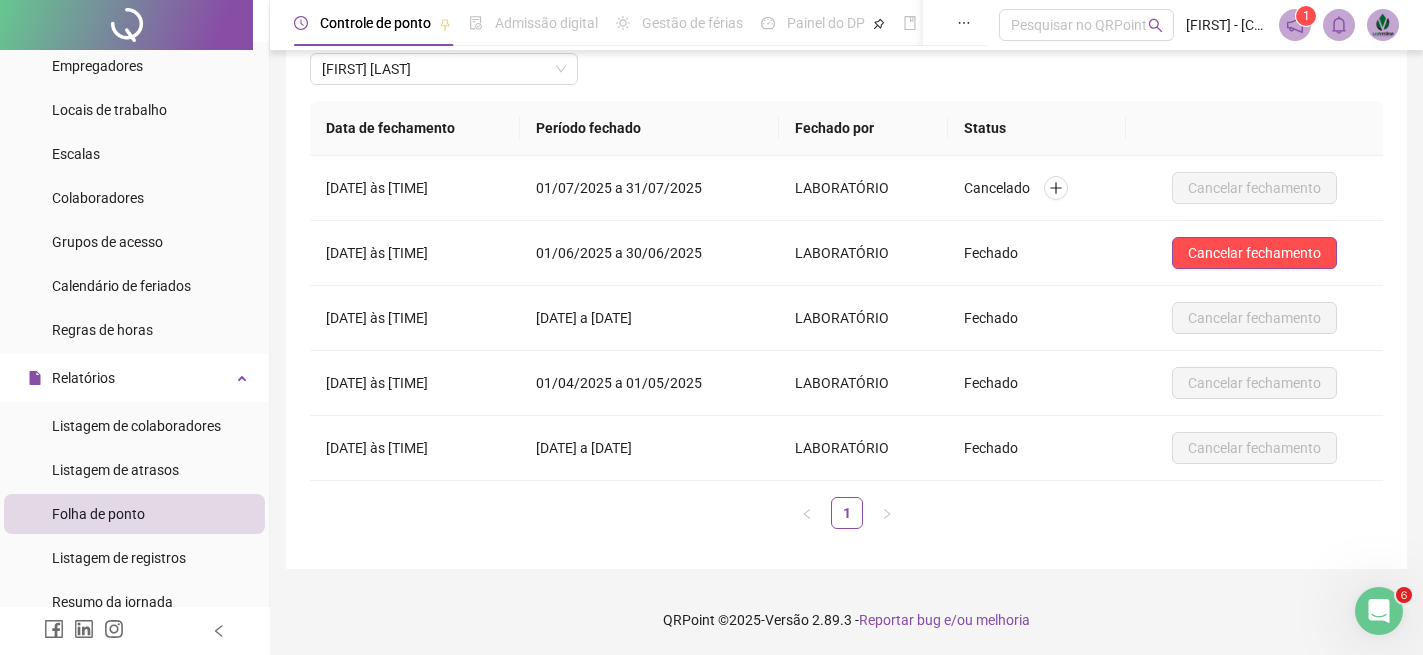 click on "Folha de ponto" at bounding box center [98, 514] 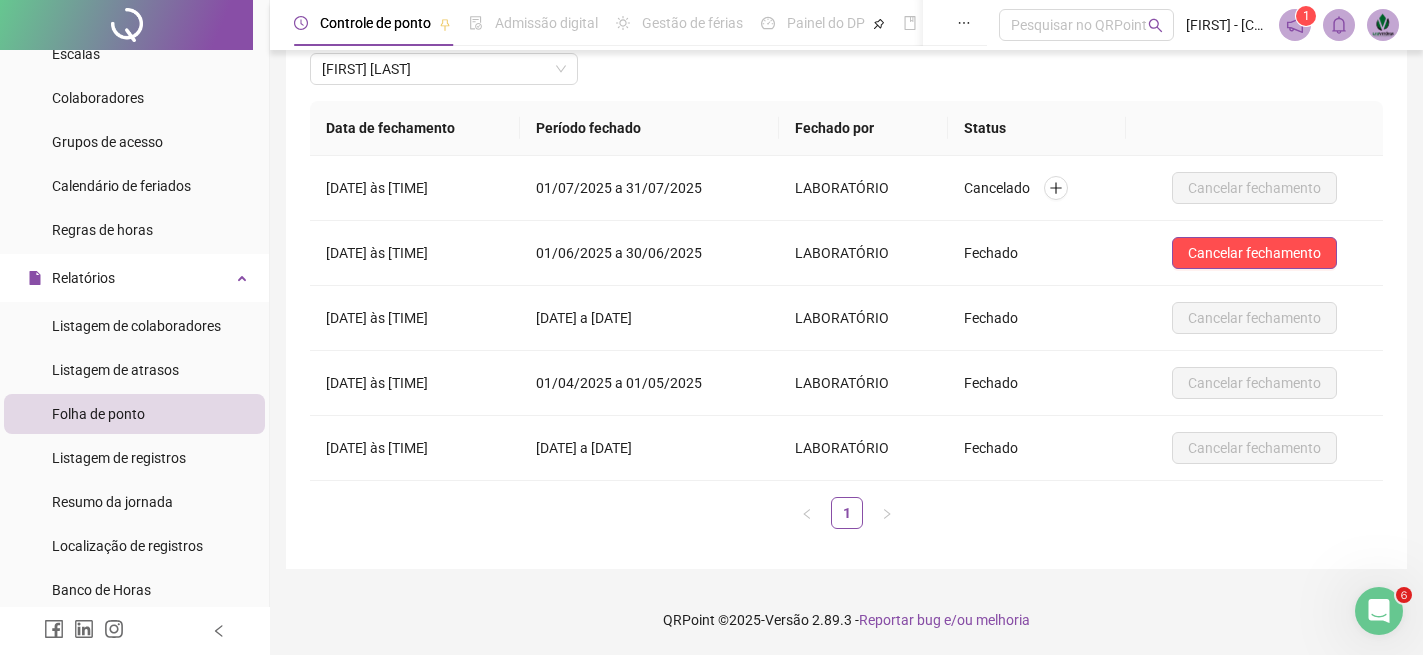 scroll, scrollTop: 600, scrollLeft: 0, axis: vertical 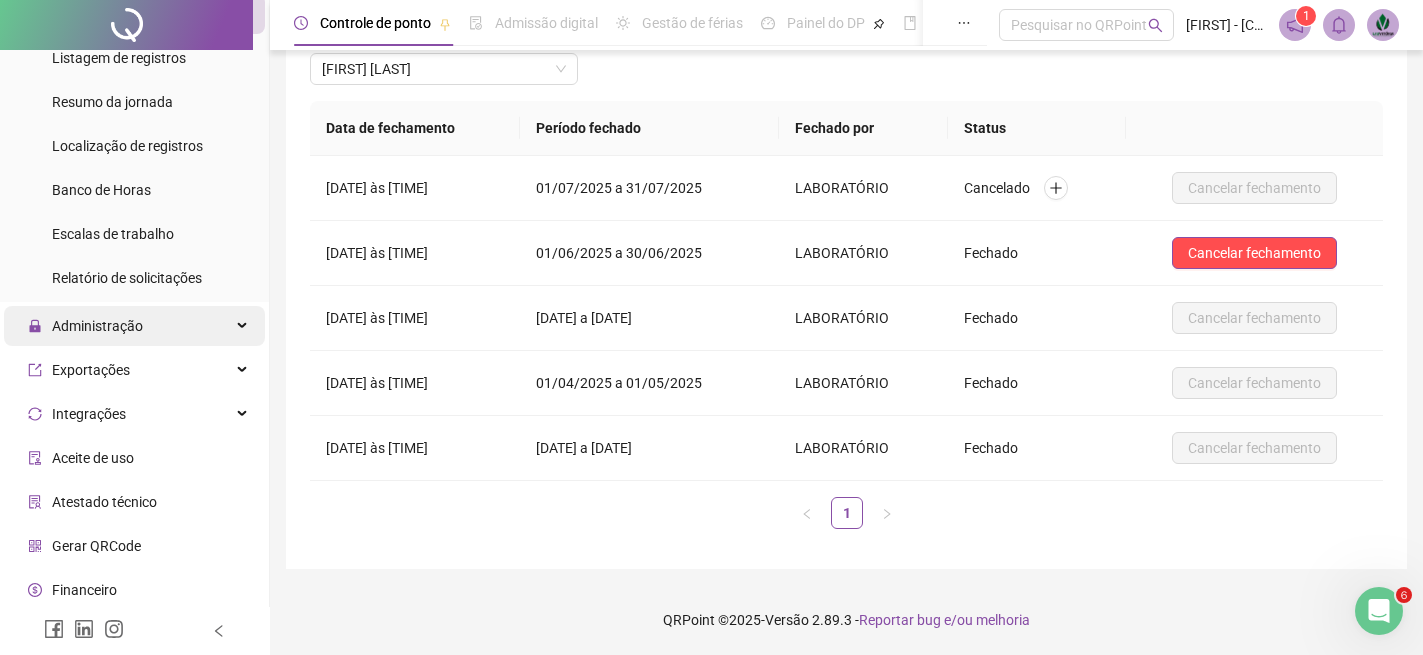 click on "Administração" at bounding box center [85, 326] 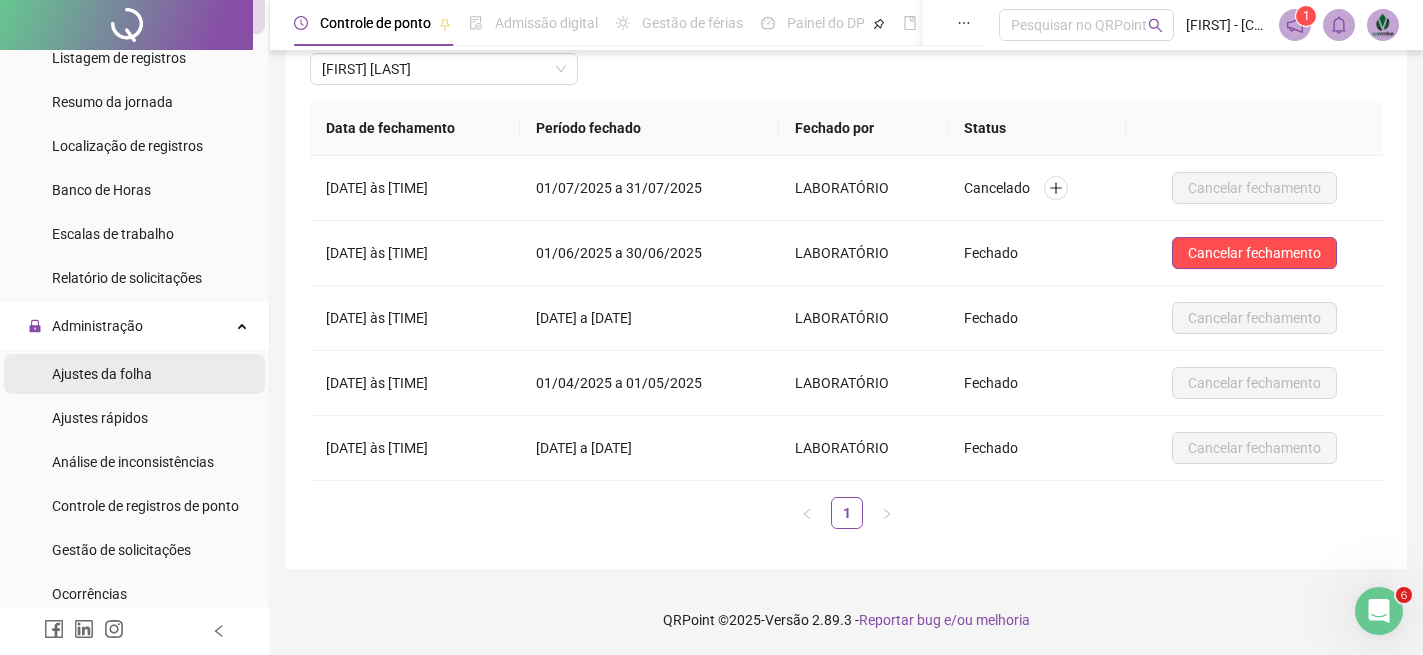 click on "Ajustes da folha" at bounding box center (102, 374) 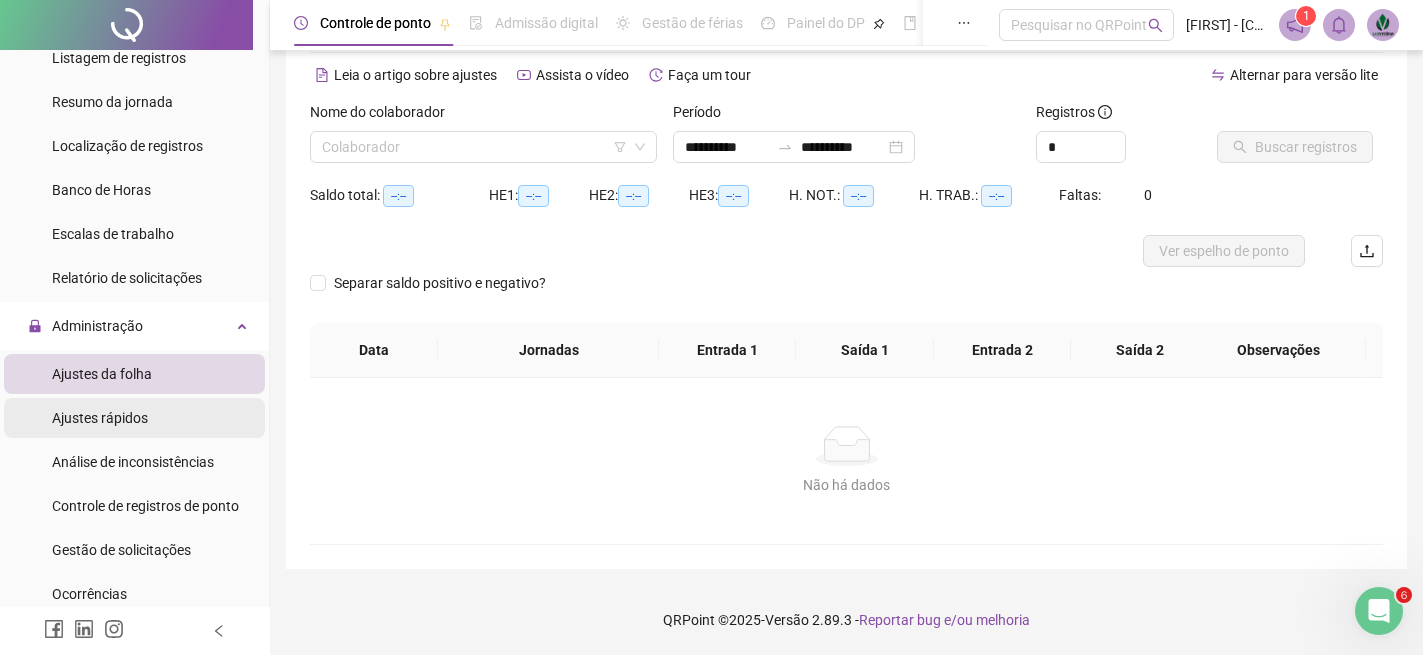 scroll, scrollTop: 83, scrollLeft: 0, axis: vertical 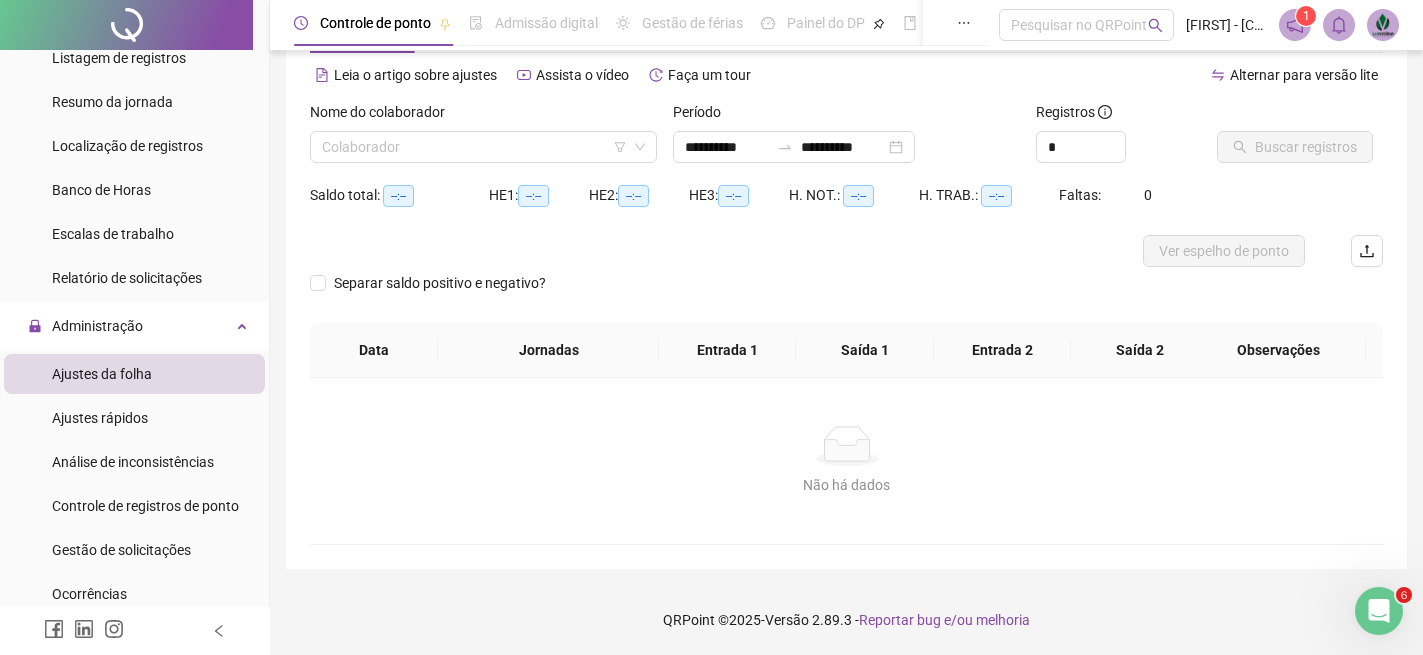 click on "Ajustes da folha" at bounding box center (102, 374) 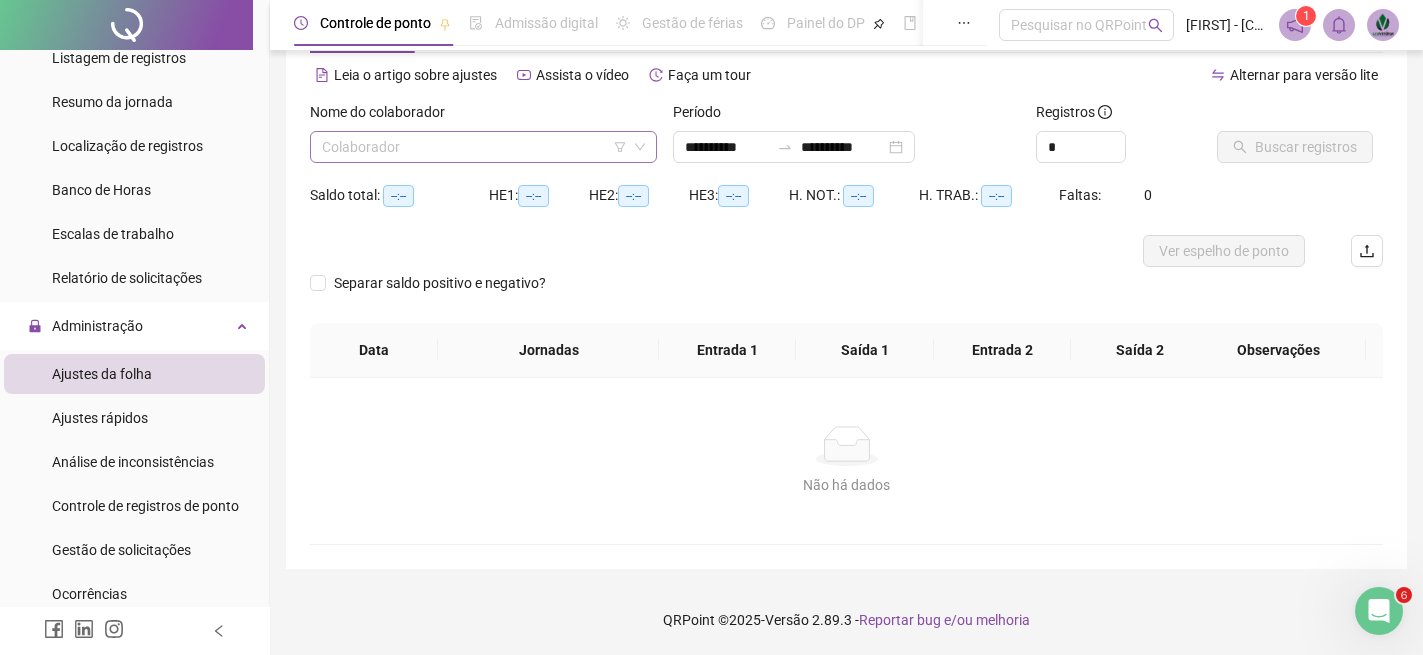 click at bounding box center [474, 147] 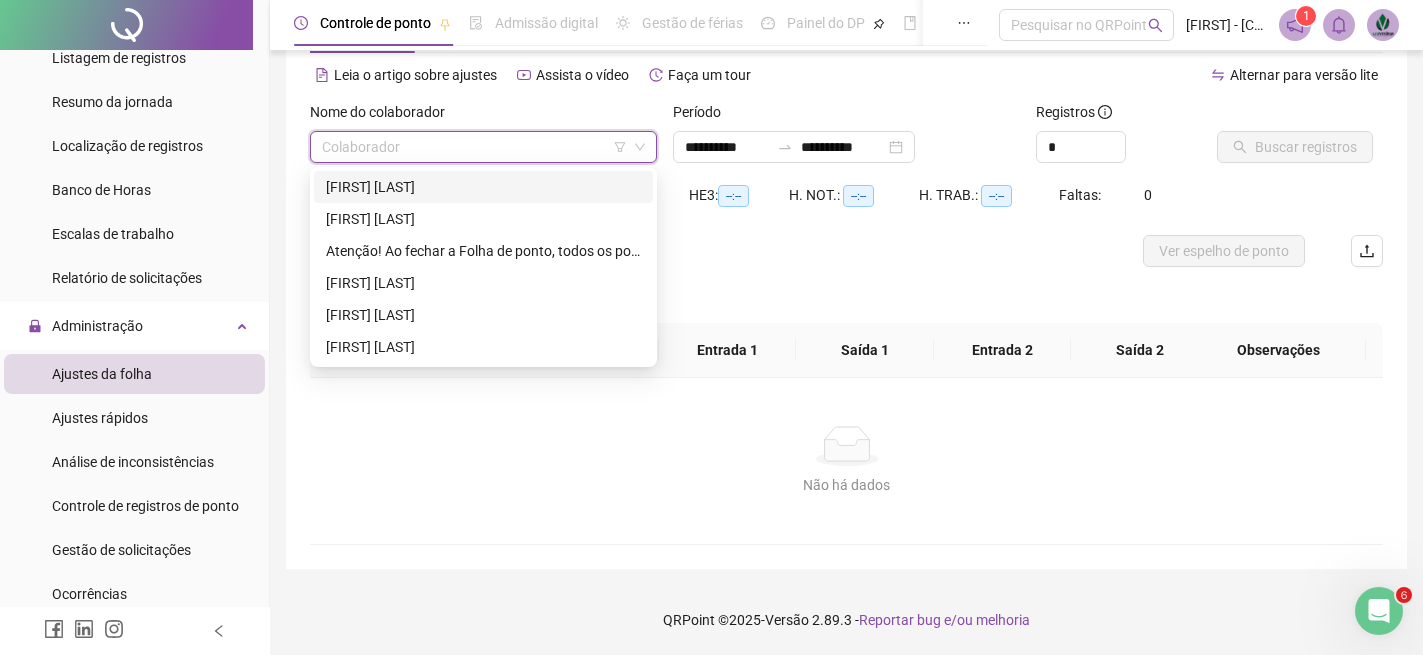 click on "[FIRST] [LAST]" at bounding box center [483, 187] 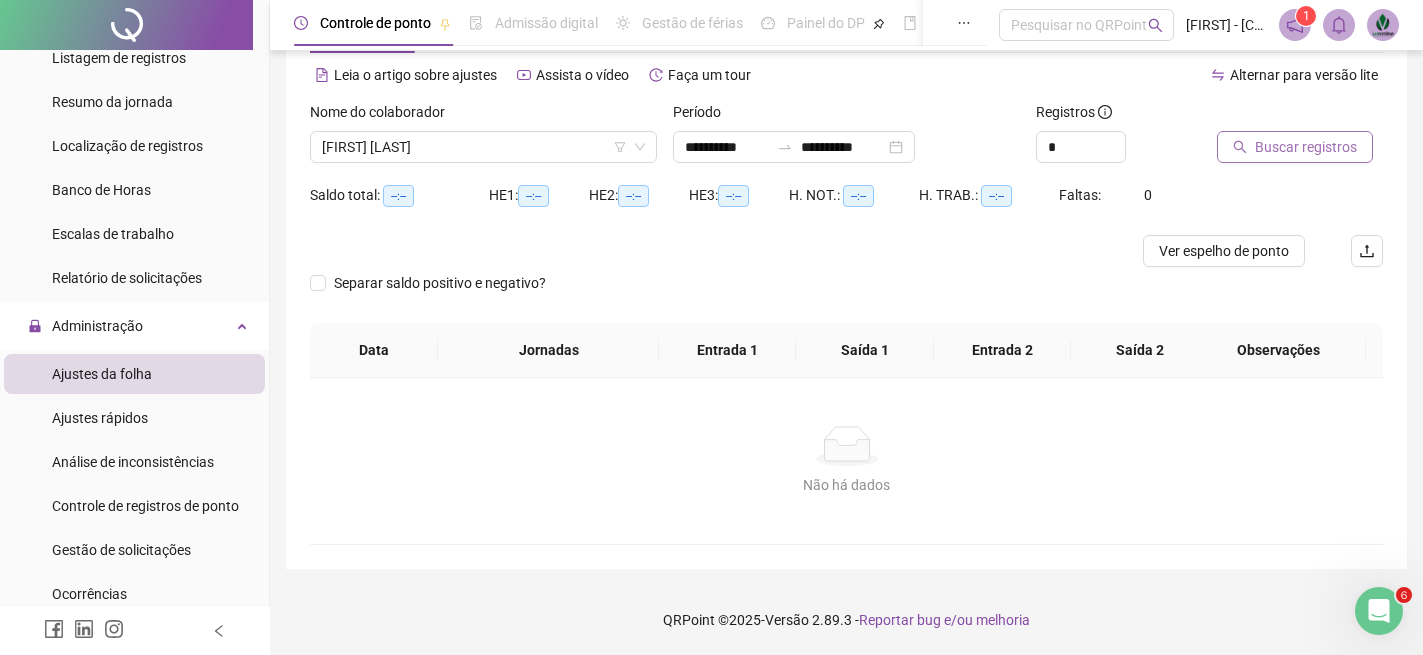 click on "Buscar registros" at bounding box center [1295, 147] 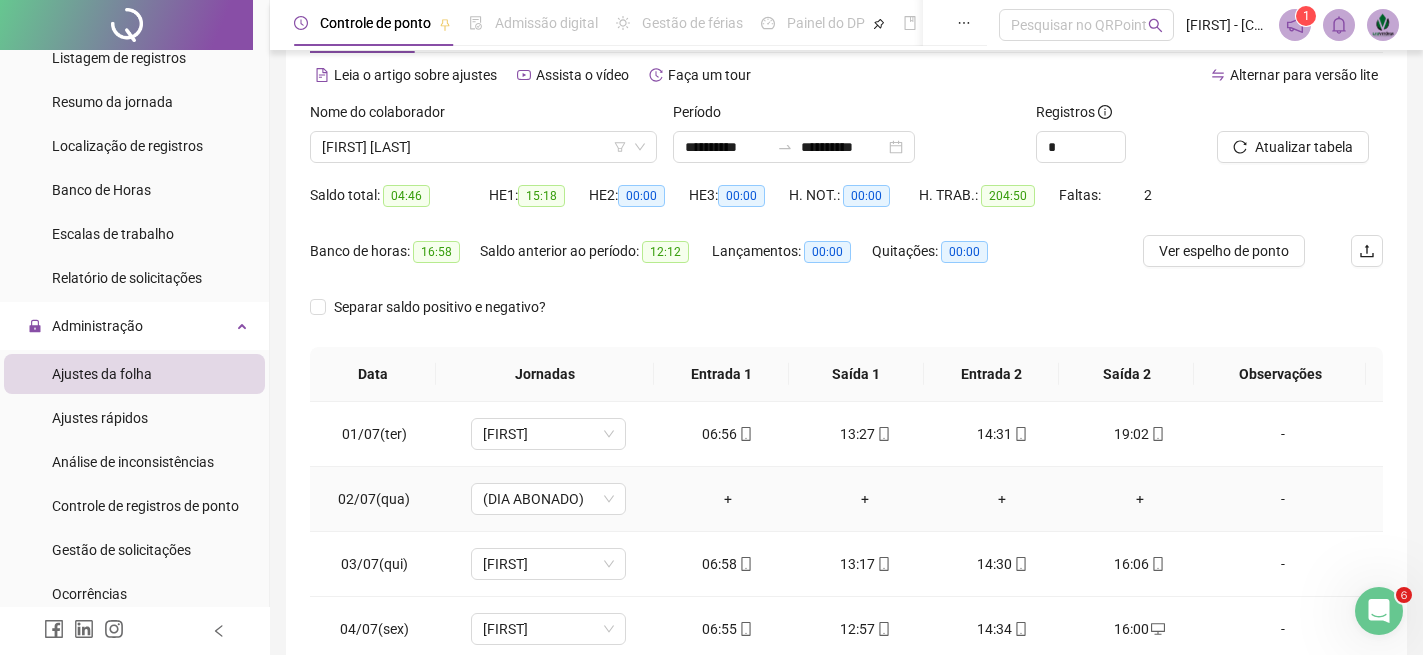 scroll, scrollTop: 283, scrollLeft: 0, axis: vertical 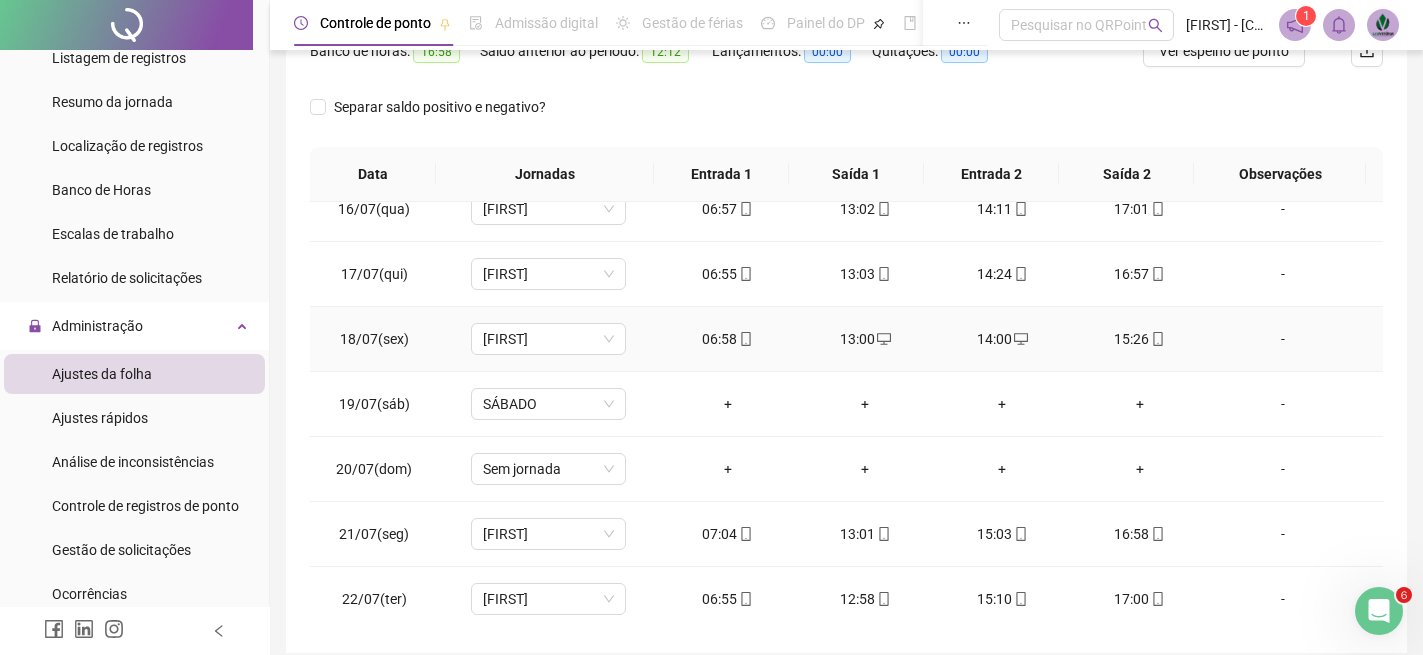 click on "15:26" at bounding box center [1139, 339] 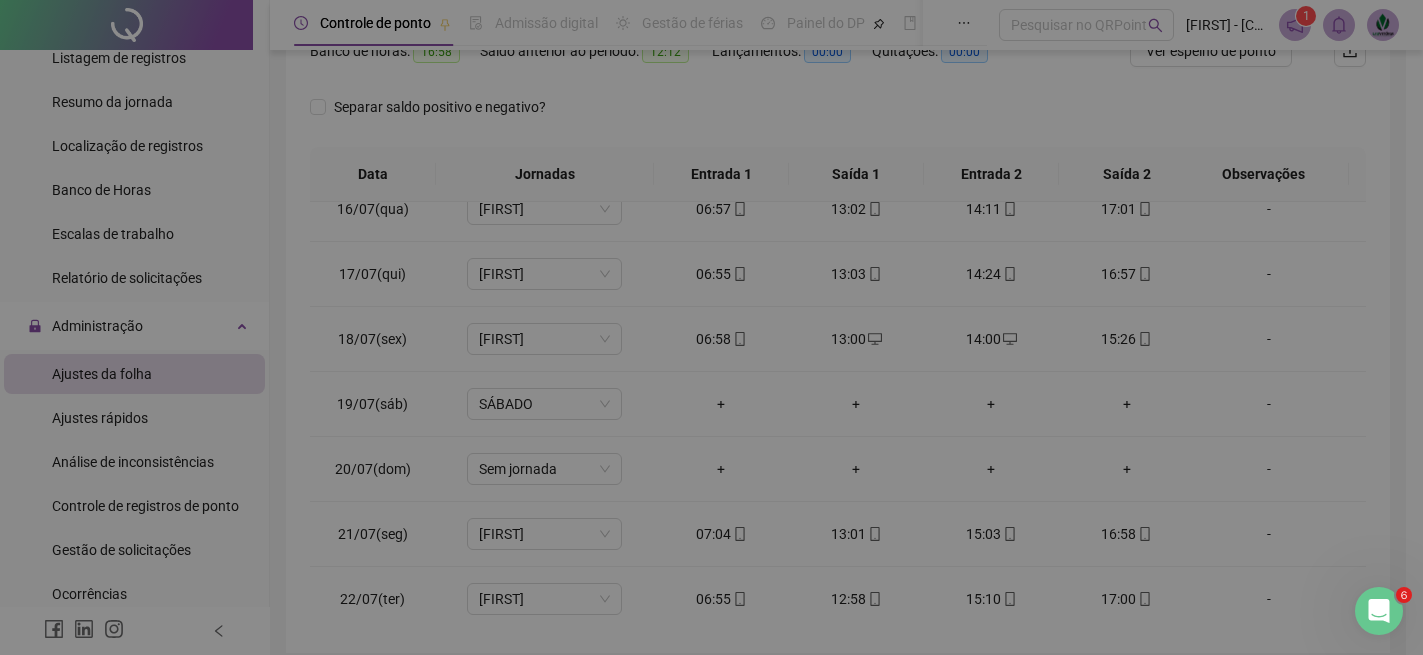 type on "**********" 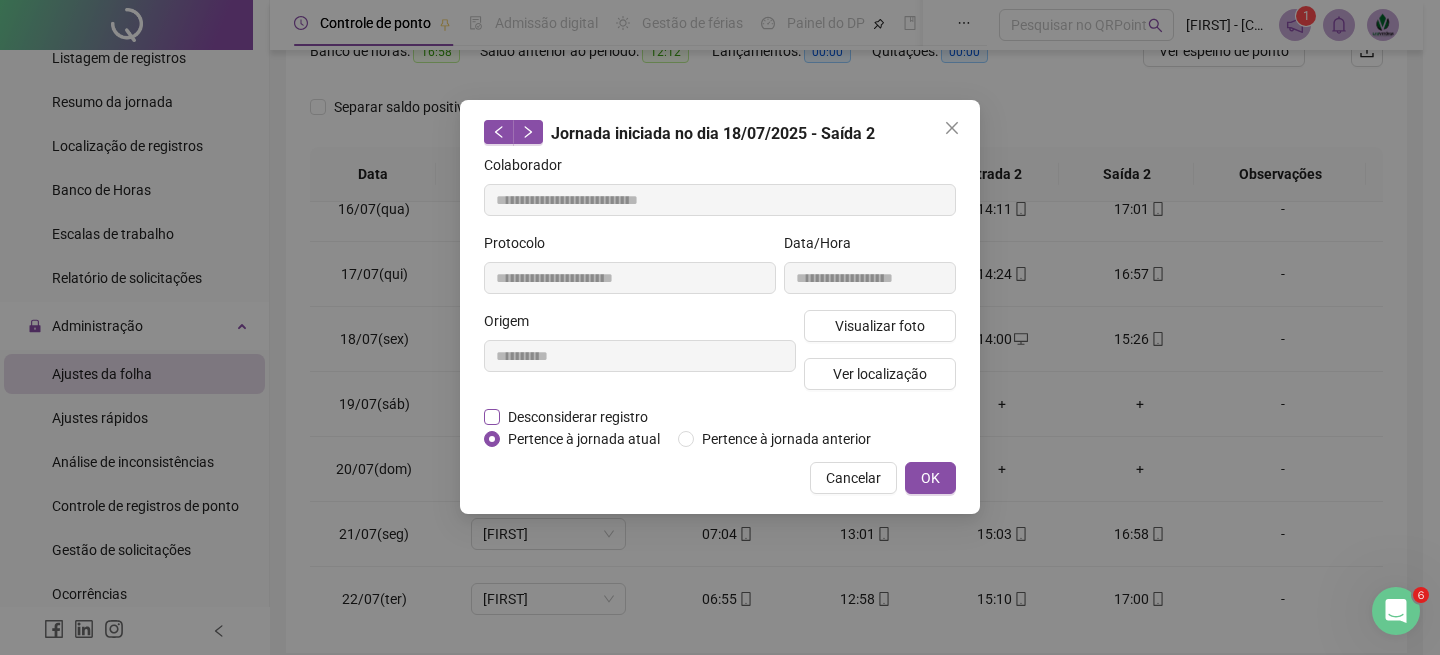 click on "Desconsiderar registro" at bounding box center (578, 417) 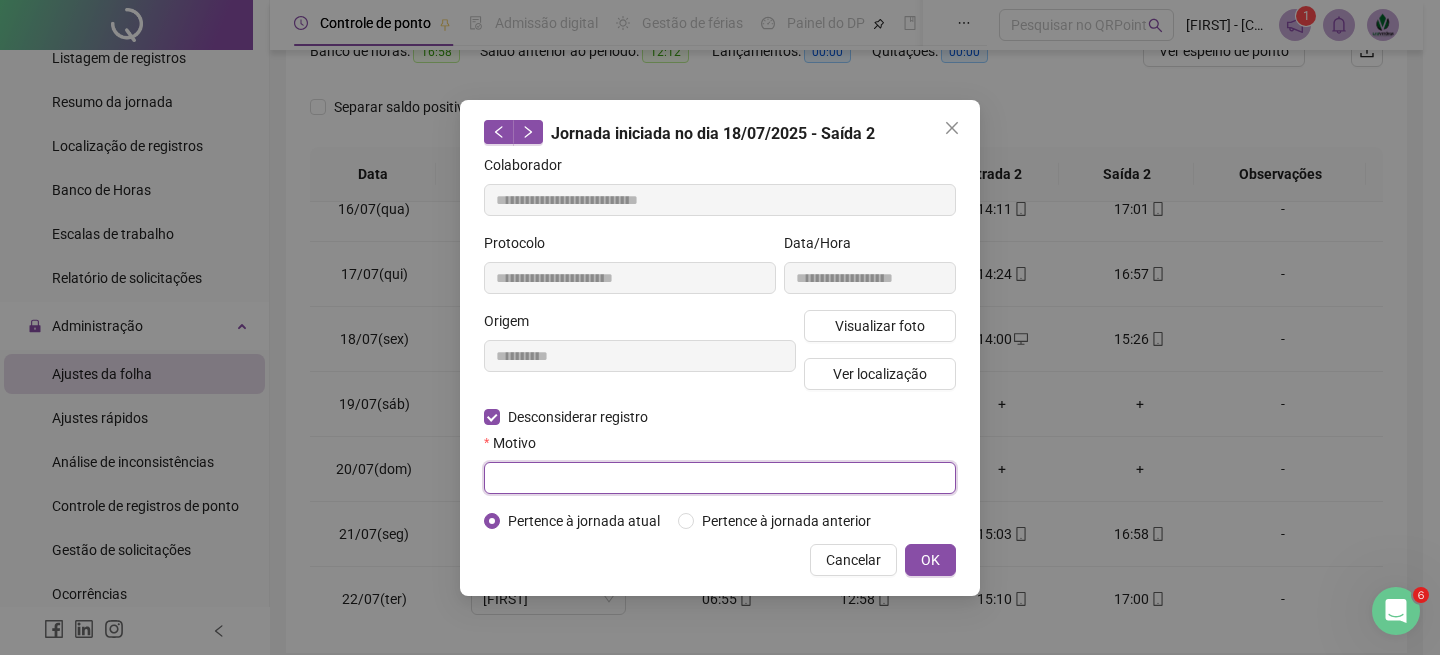 click at bounding box center (720, 478) 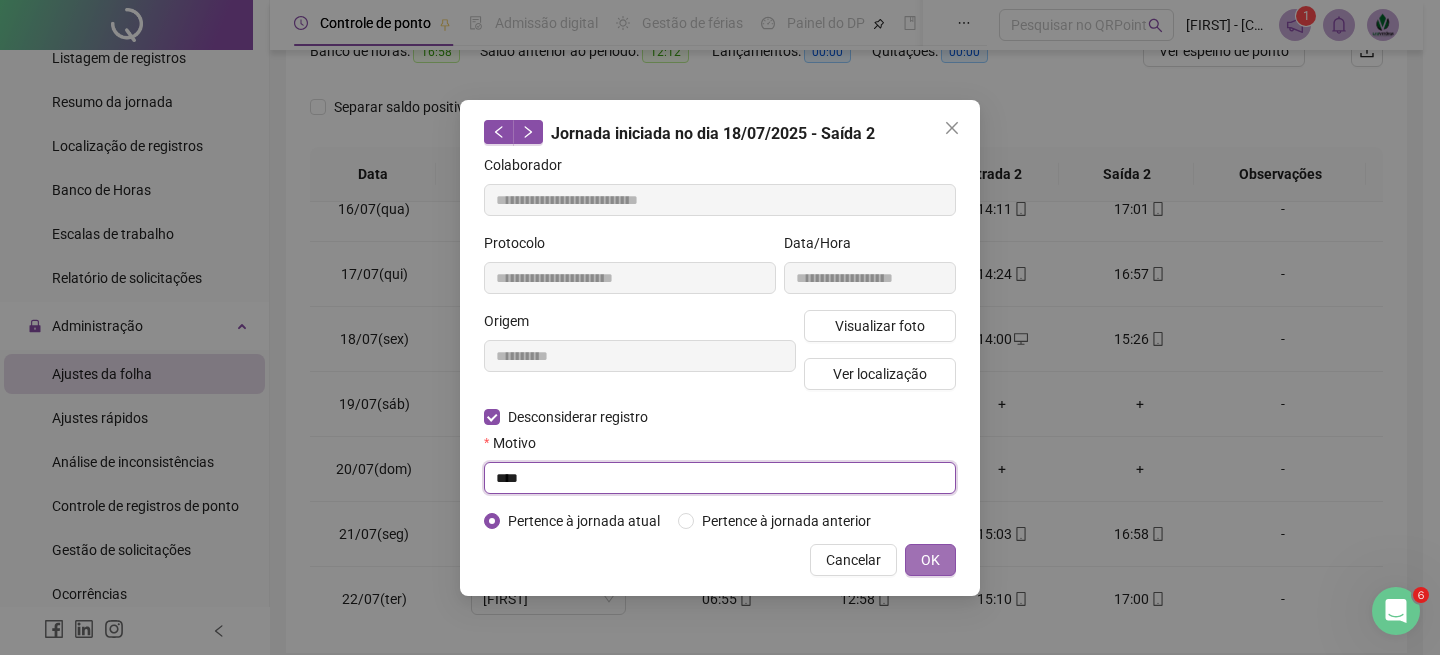 type on "****" 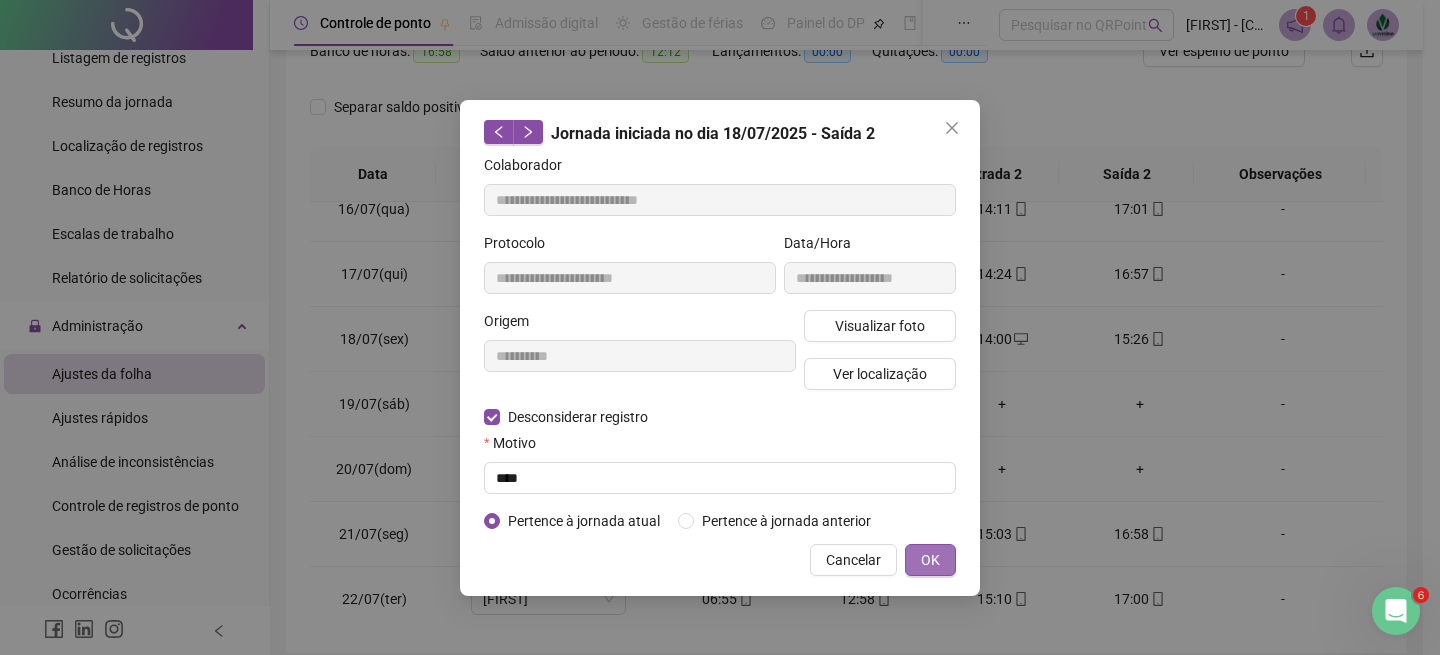 click on "OK" at bounding box center [930, 560] 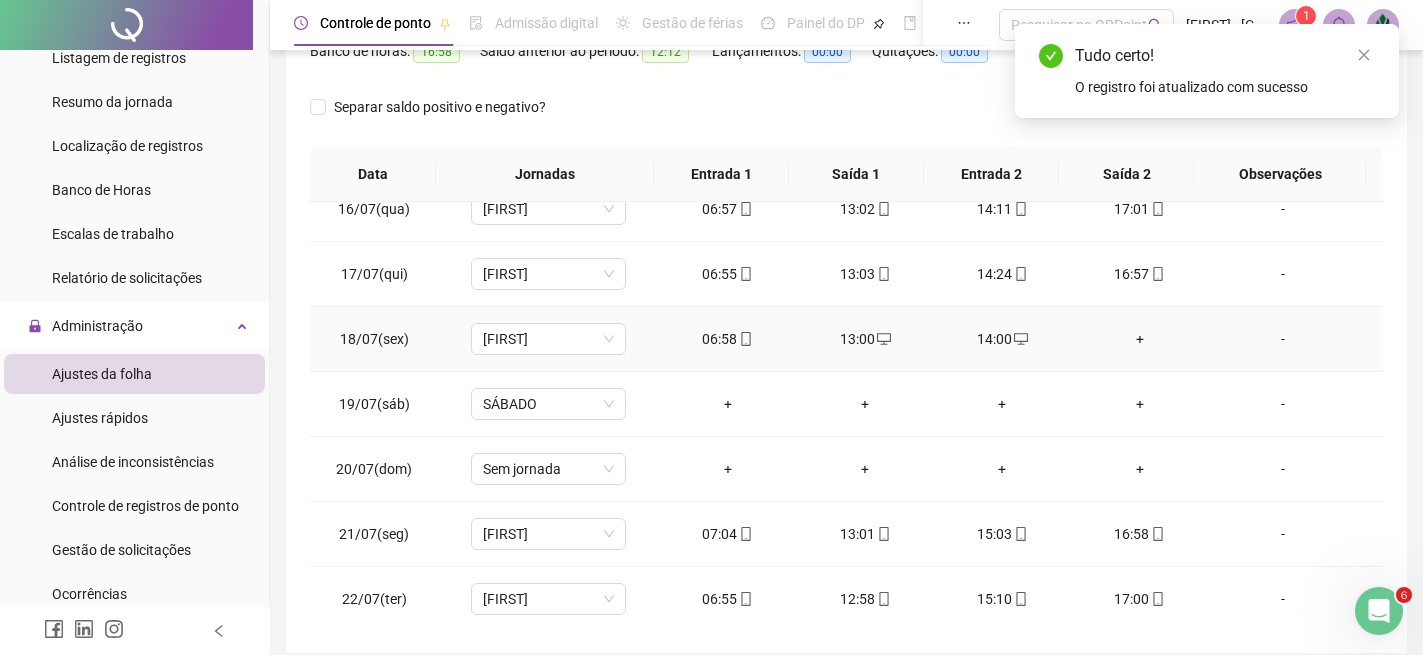 click on "+" at bounding box center [1139, 339] 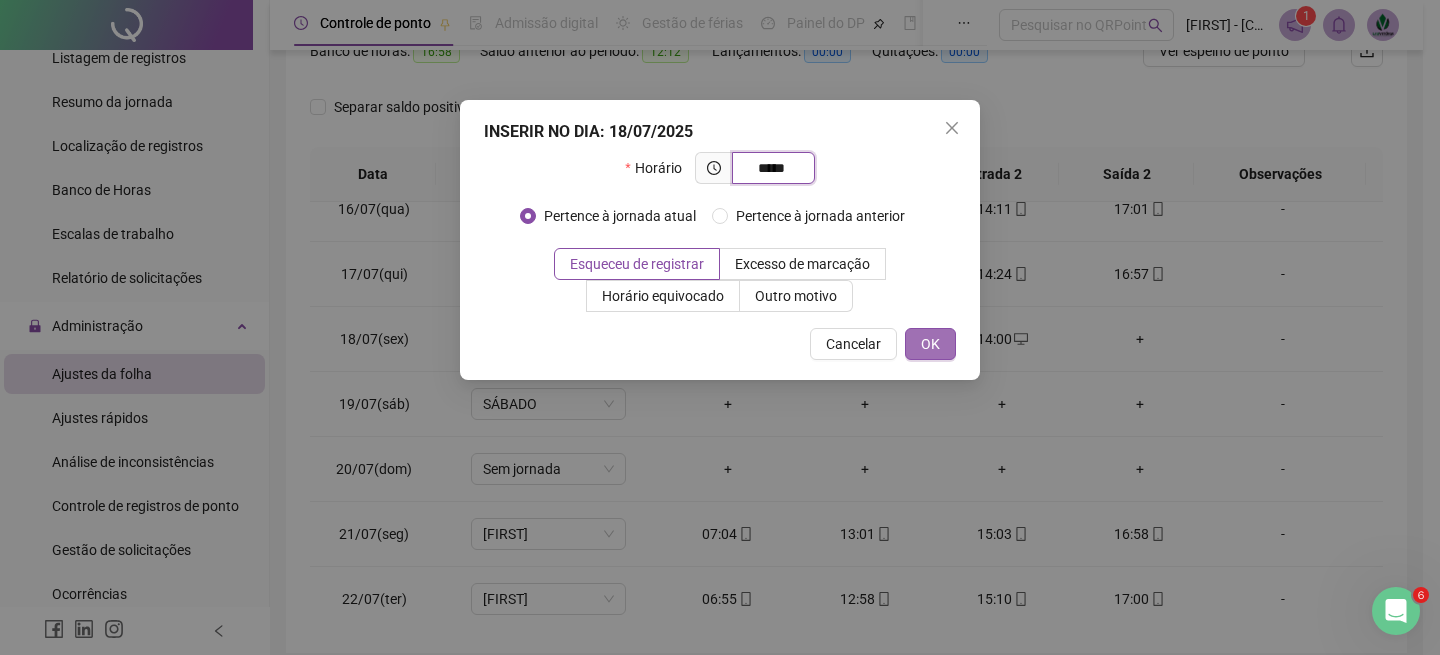type on "*****" 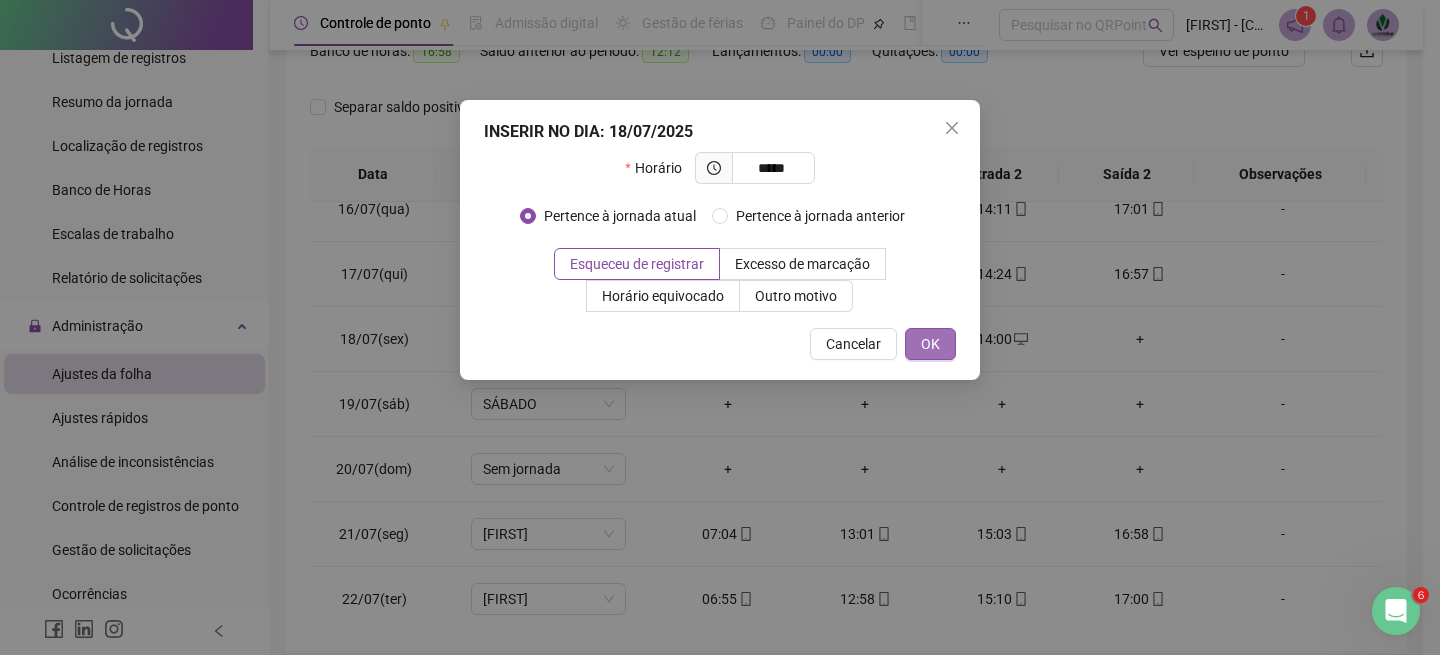 click on "OK" at bounding box center [930, 344] 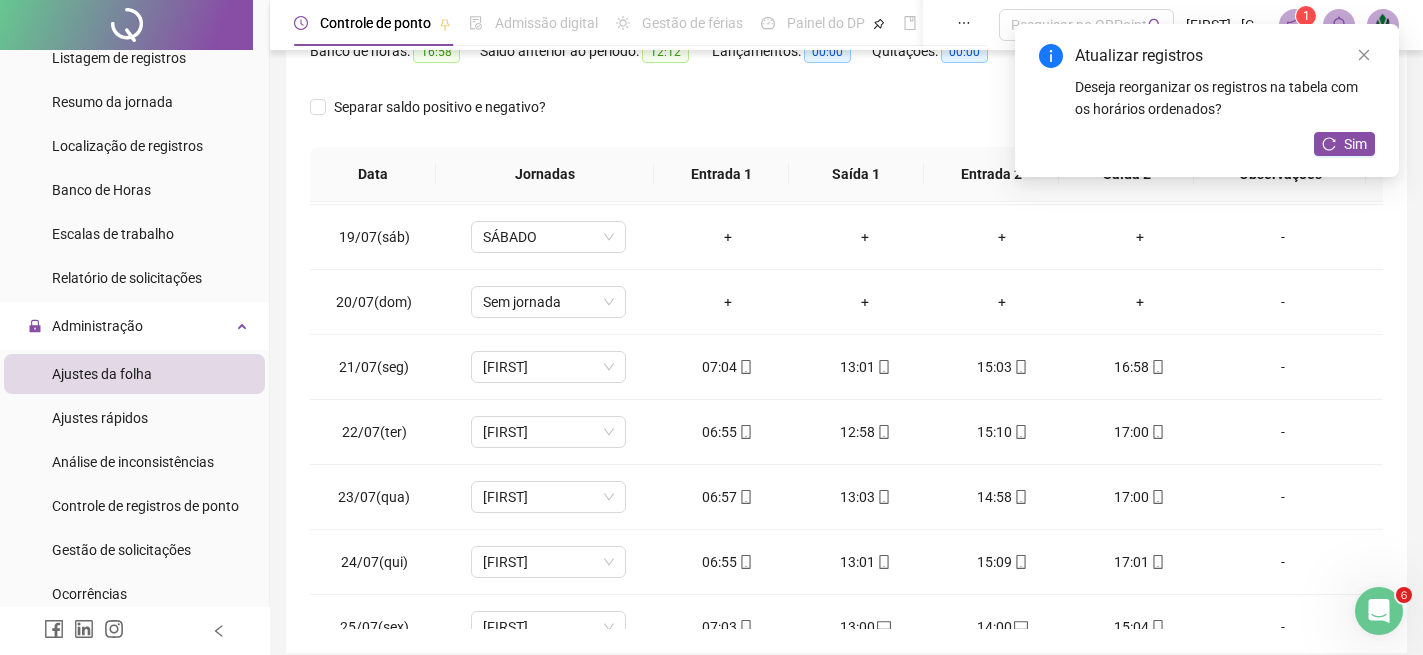 scroll, scrollTop: 1200, scrollLeft: 0, axis: vertical 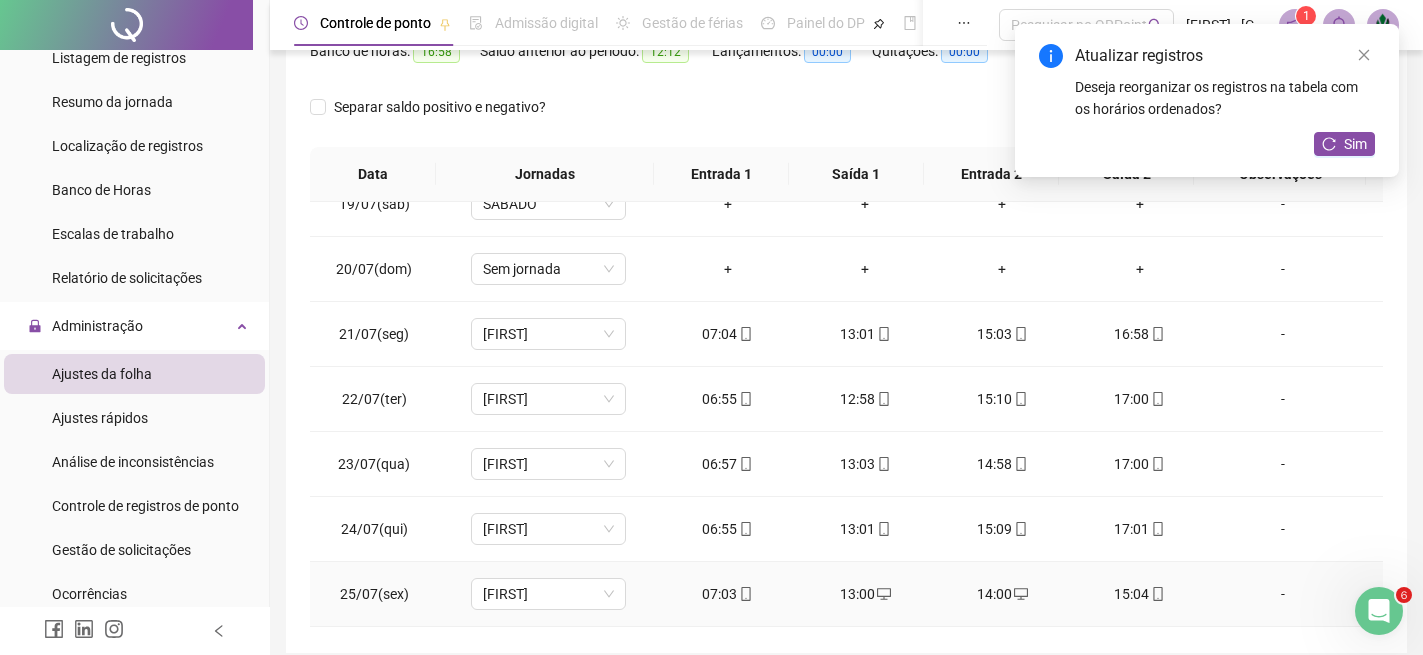 click on "15:04" at bounding box center (1139, 594) 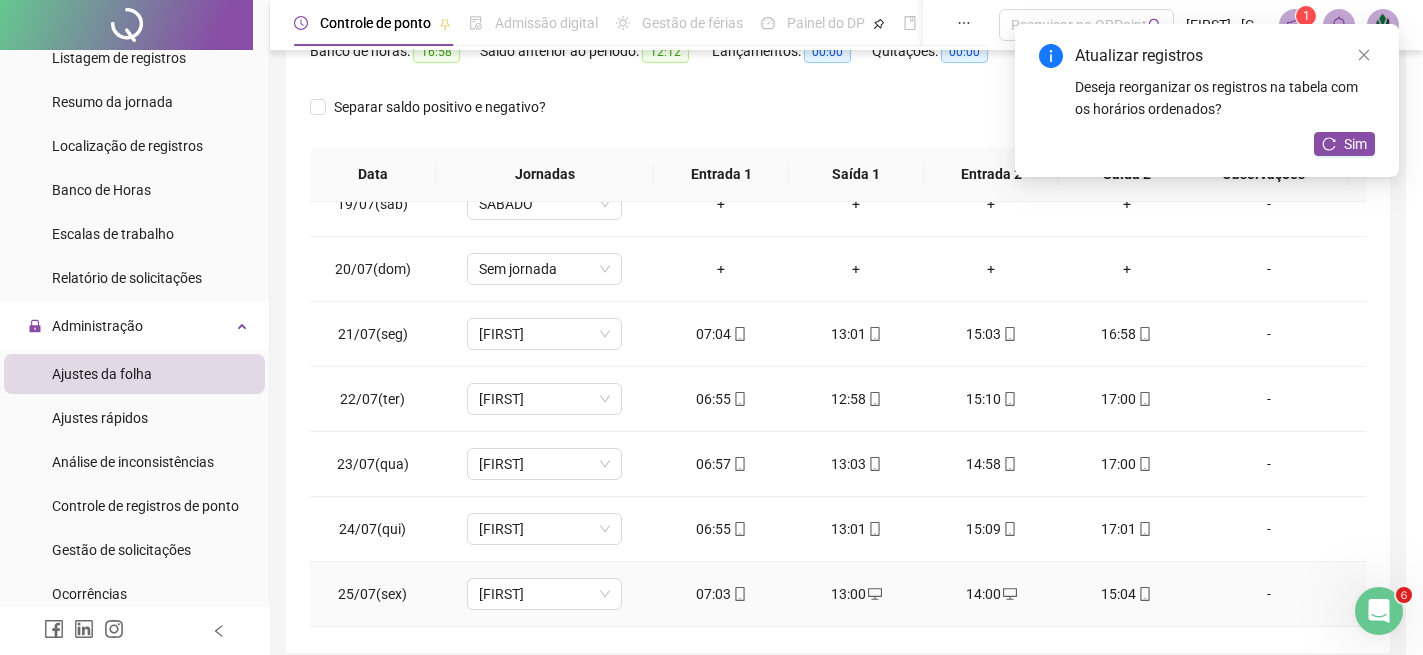 type on "**********" 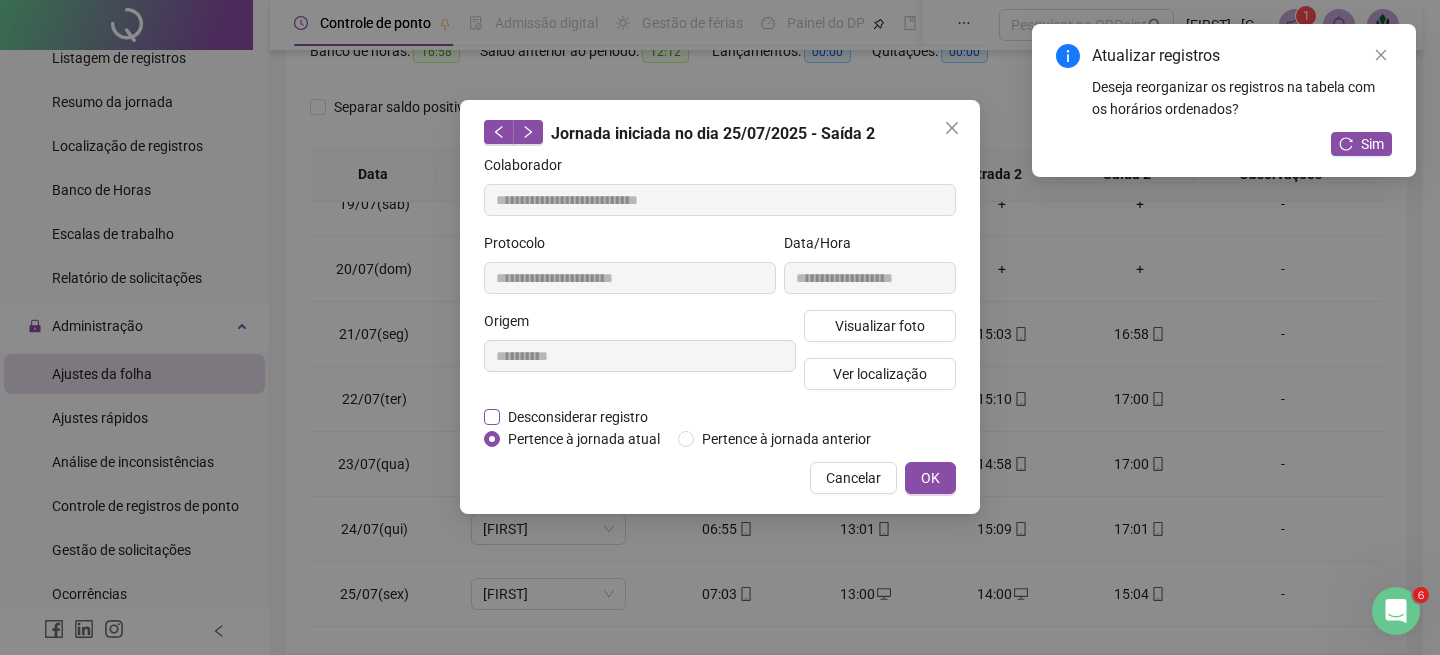 click on "Desconsiderar registro" at bounding box center [578, 417] 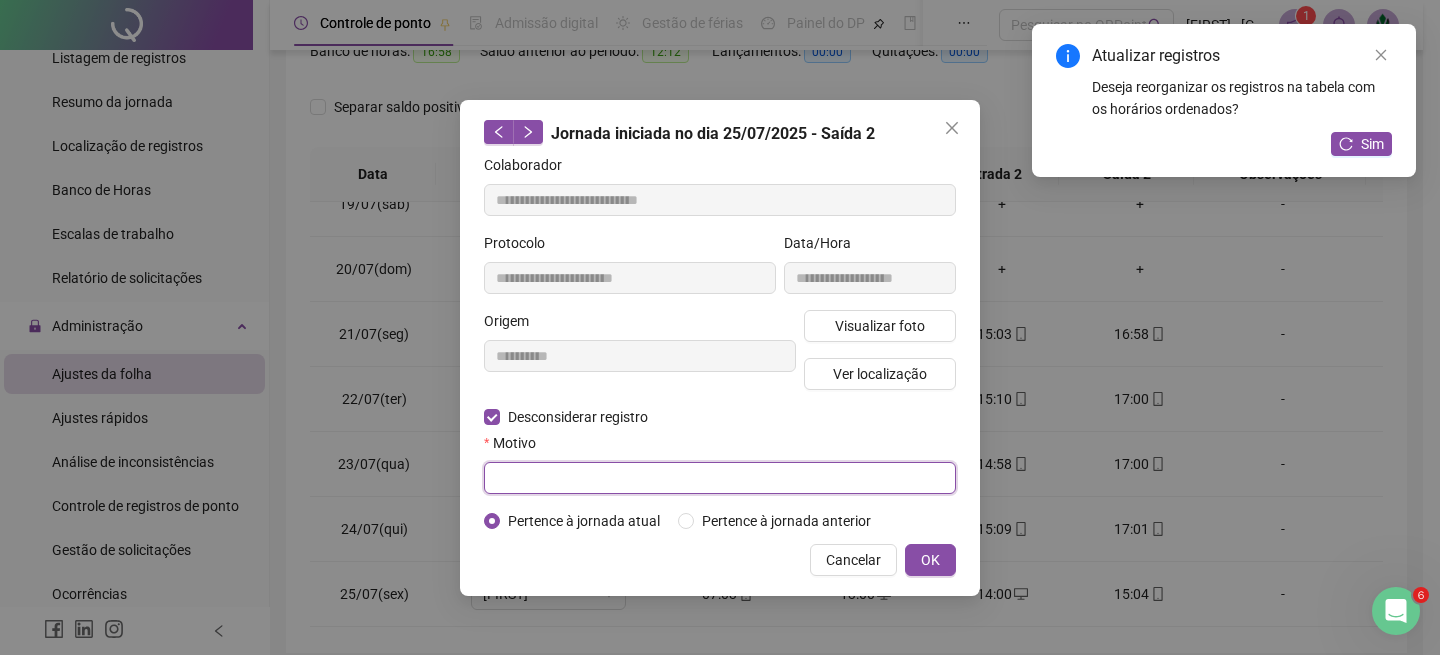 click at bounding box center (720, 478) 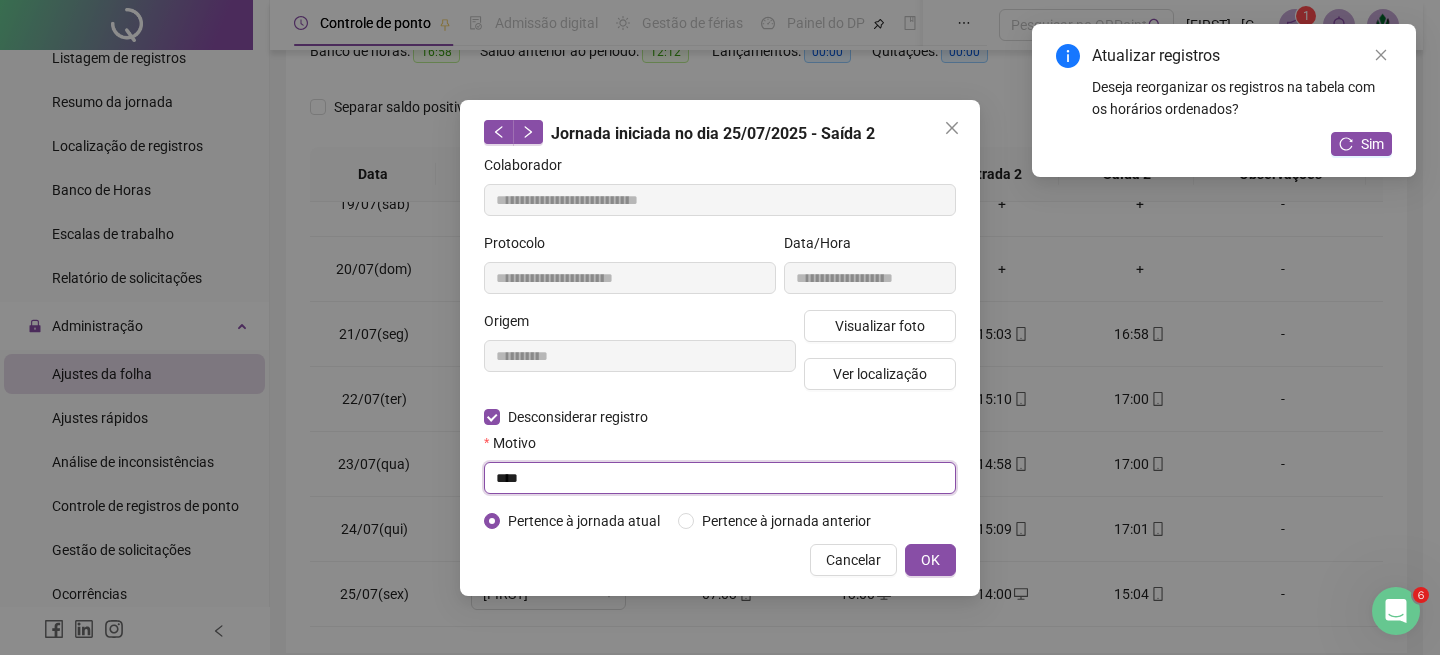 type on "****" 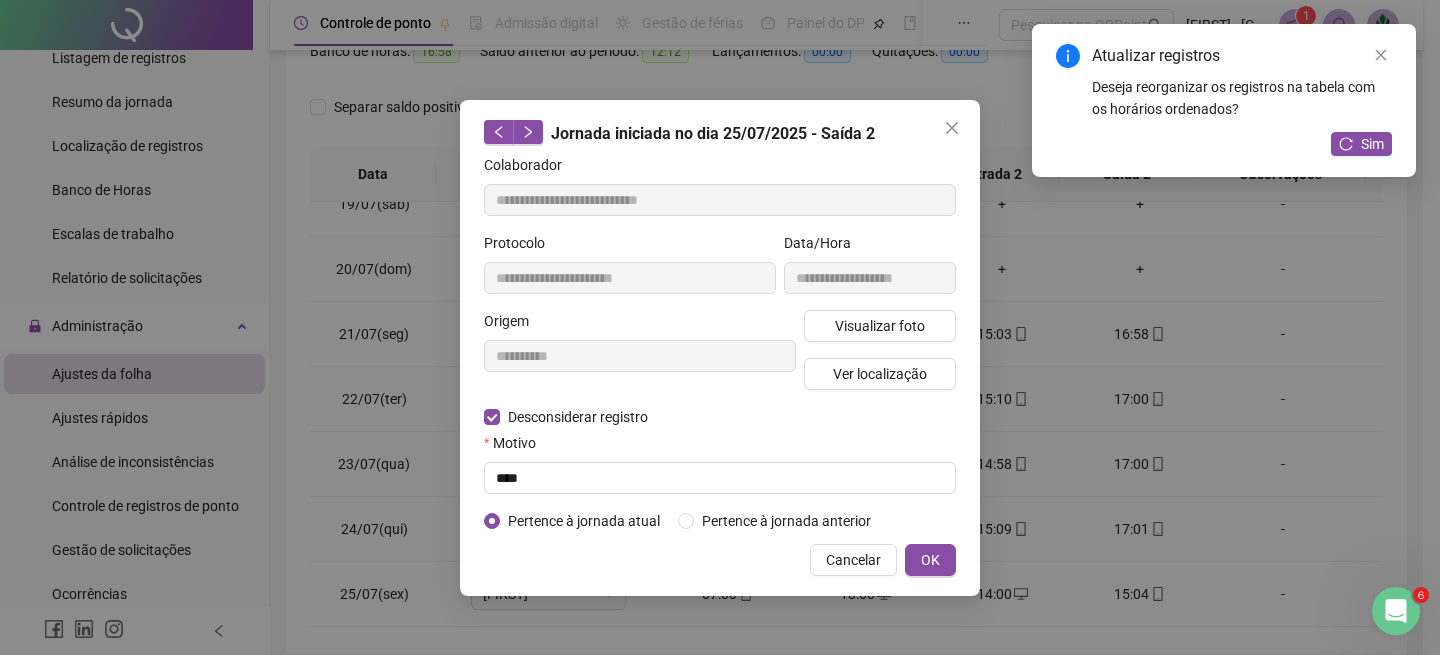 click on "**********" at bounding box center [720, 348] 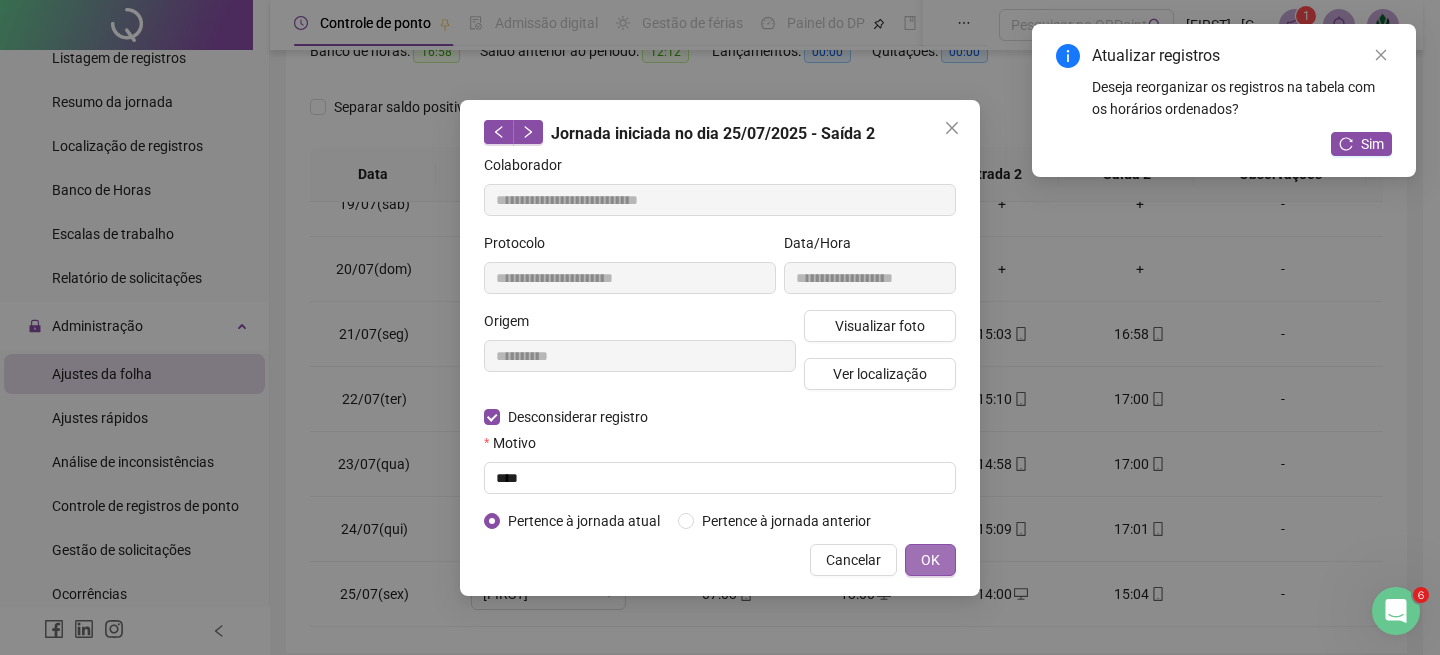 click on "OK" at bounding box center [930, 560] 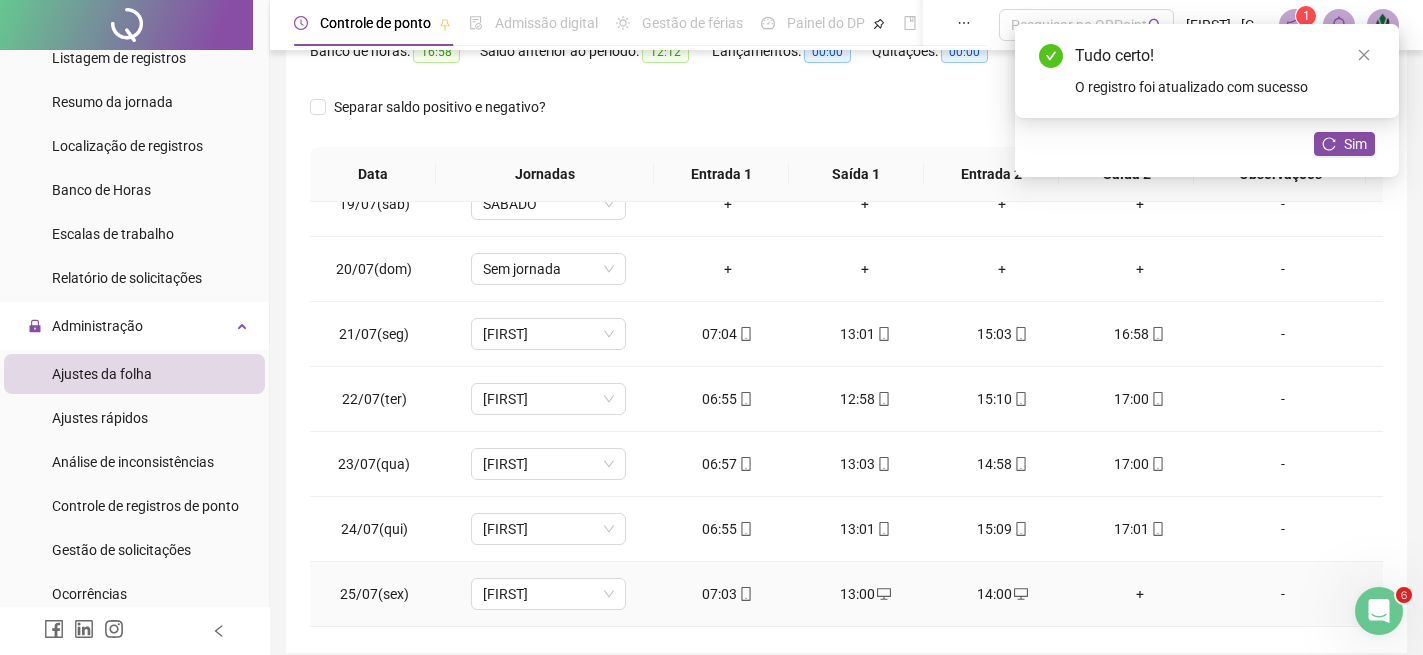 click on "+" at bounding box center (1139, 594) 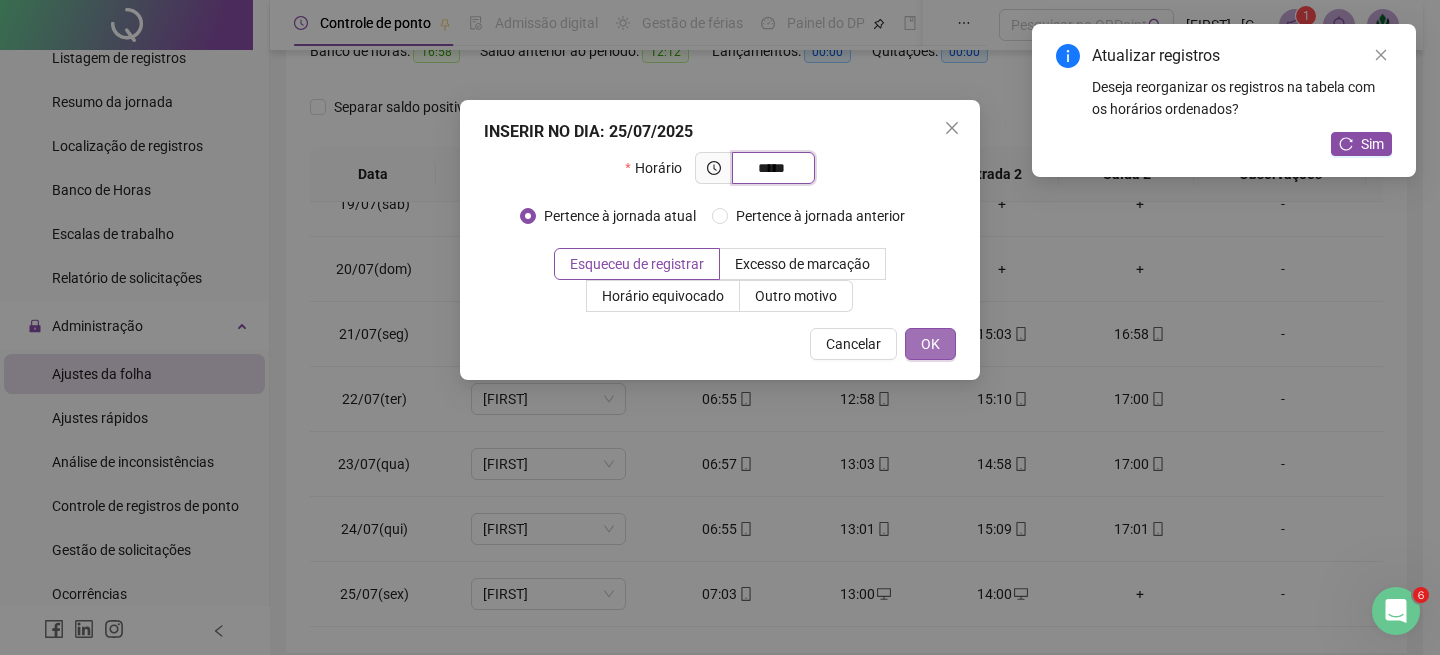 type on "*****" 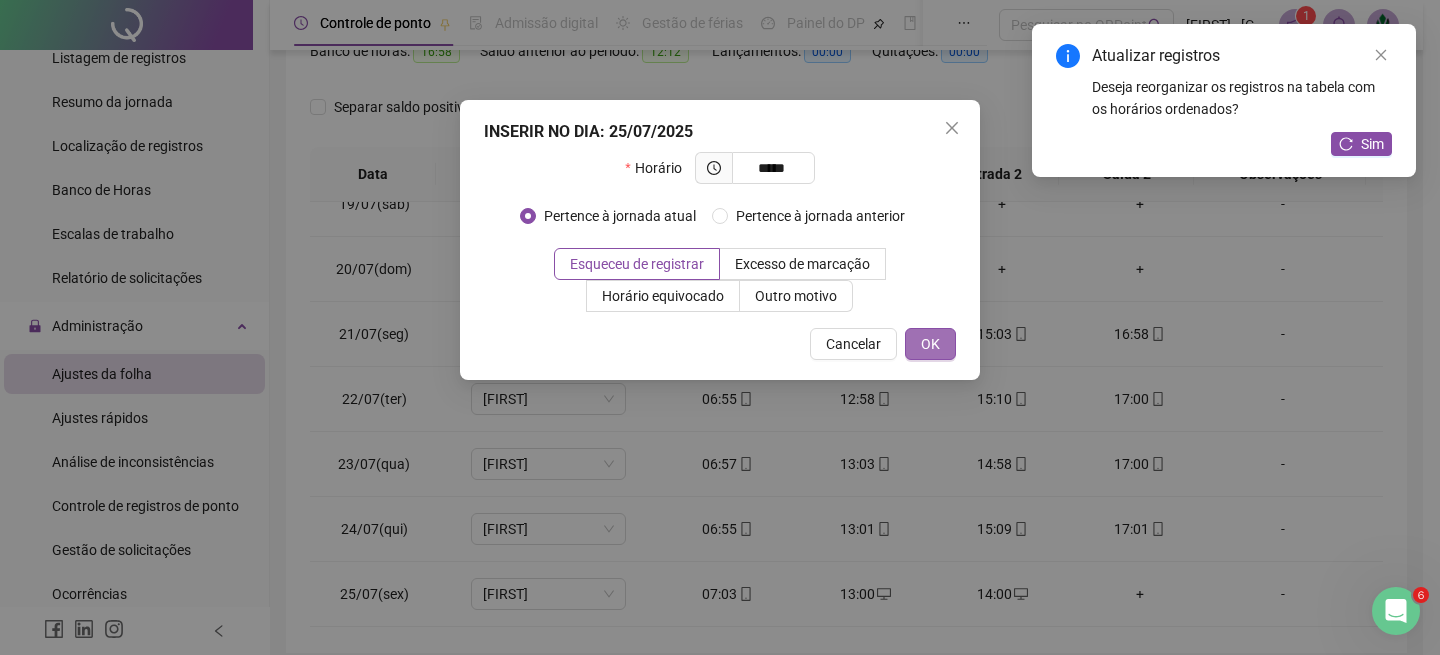 click on "OK" at bounding box center (930, 344) 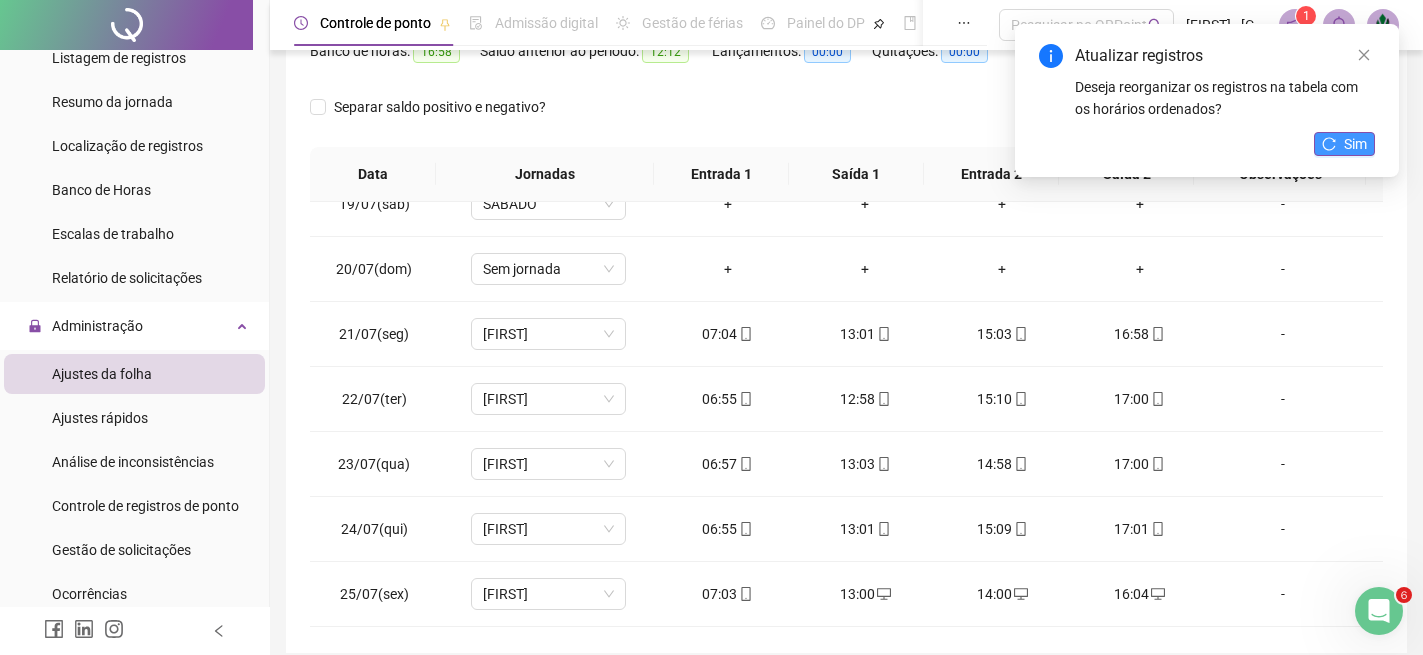 click 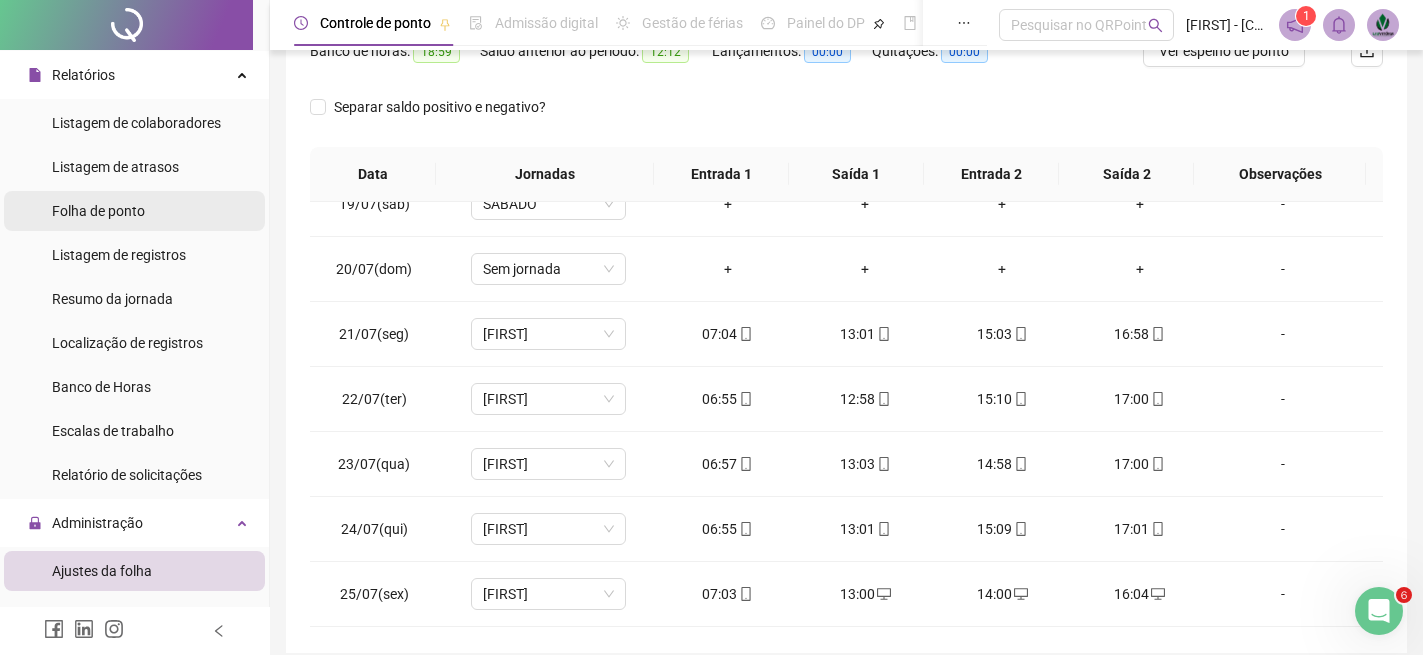scroll, scrollTop: 400, scrollLeft: 0, axis: vertical 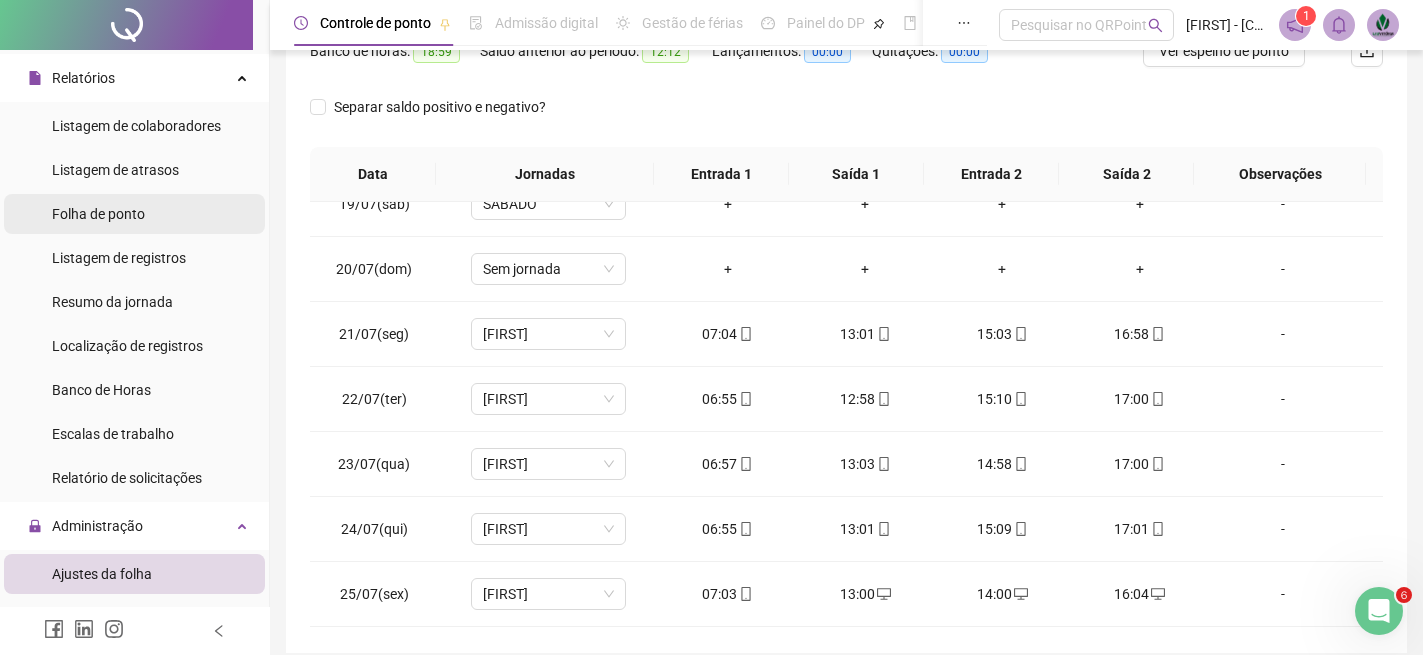 click on "Folha de ponto" at bounding box center [98, 214] 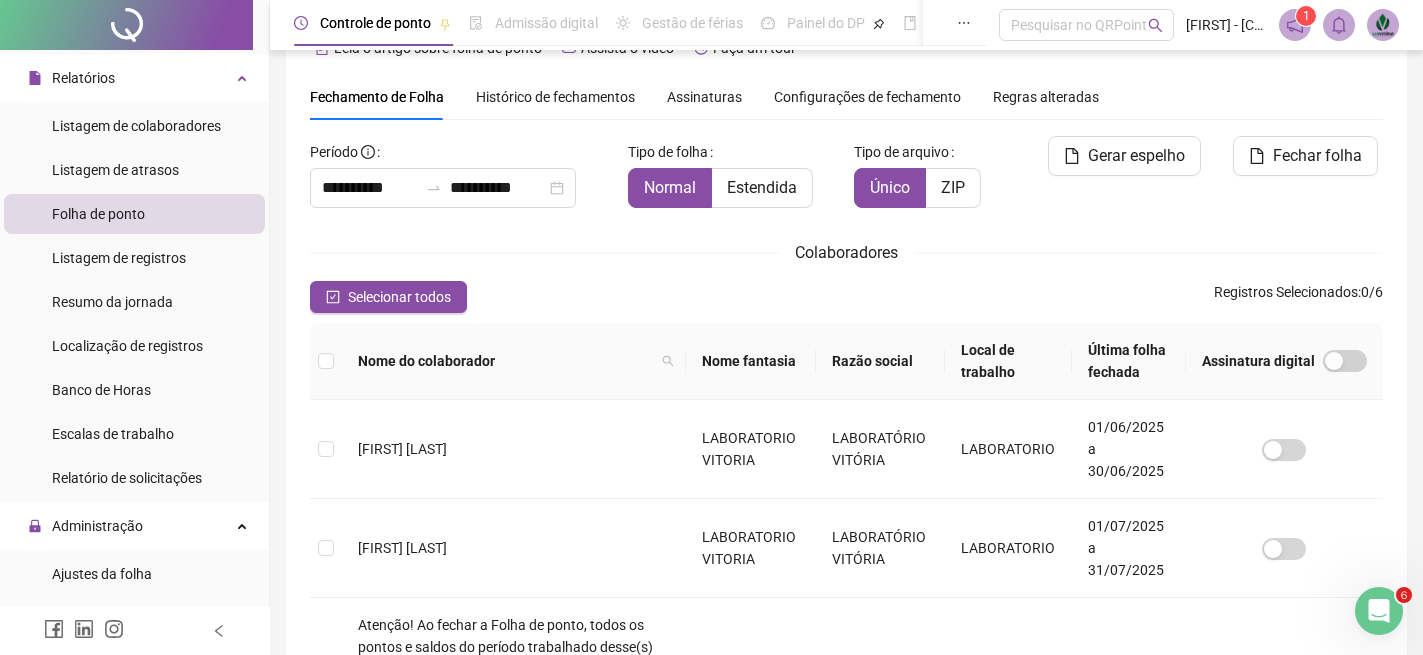 scroll, scrollTop: 82, scrollLeft: 0, axis: vertical 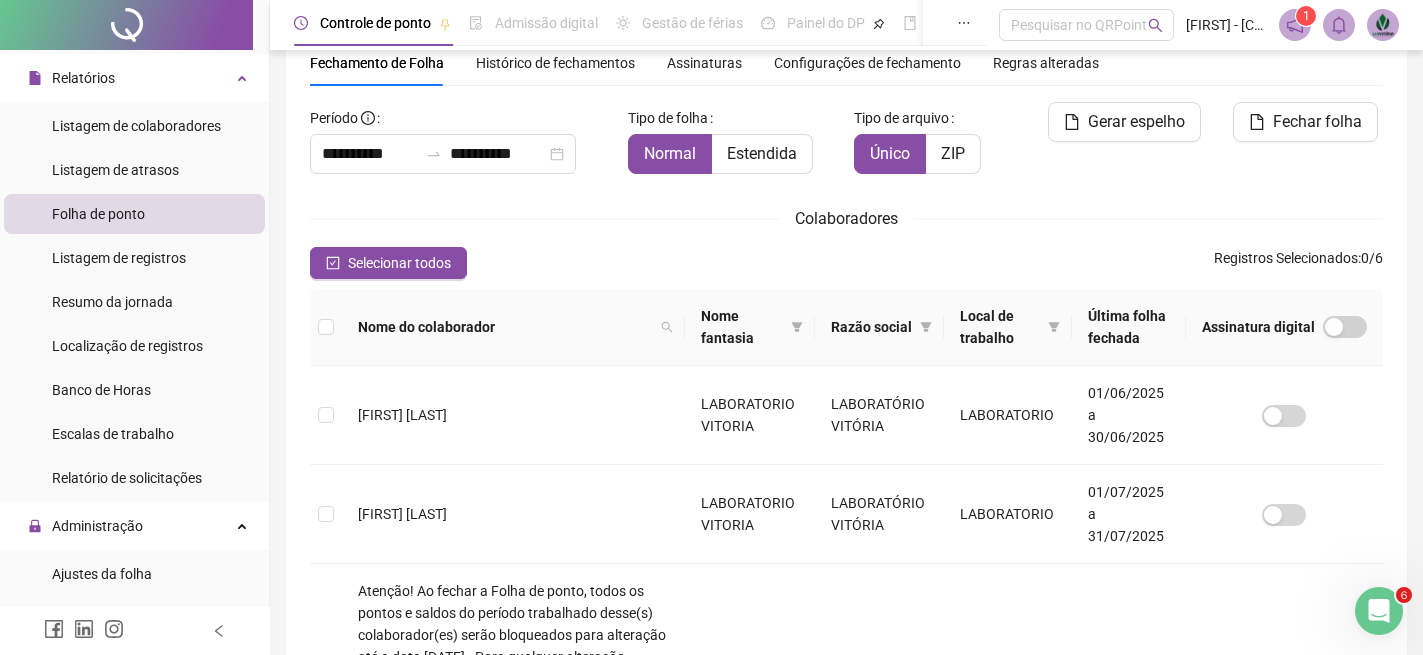 click on "[FIRST] [LAST]" at bounding box center (513, 415) 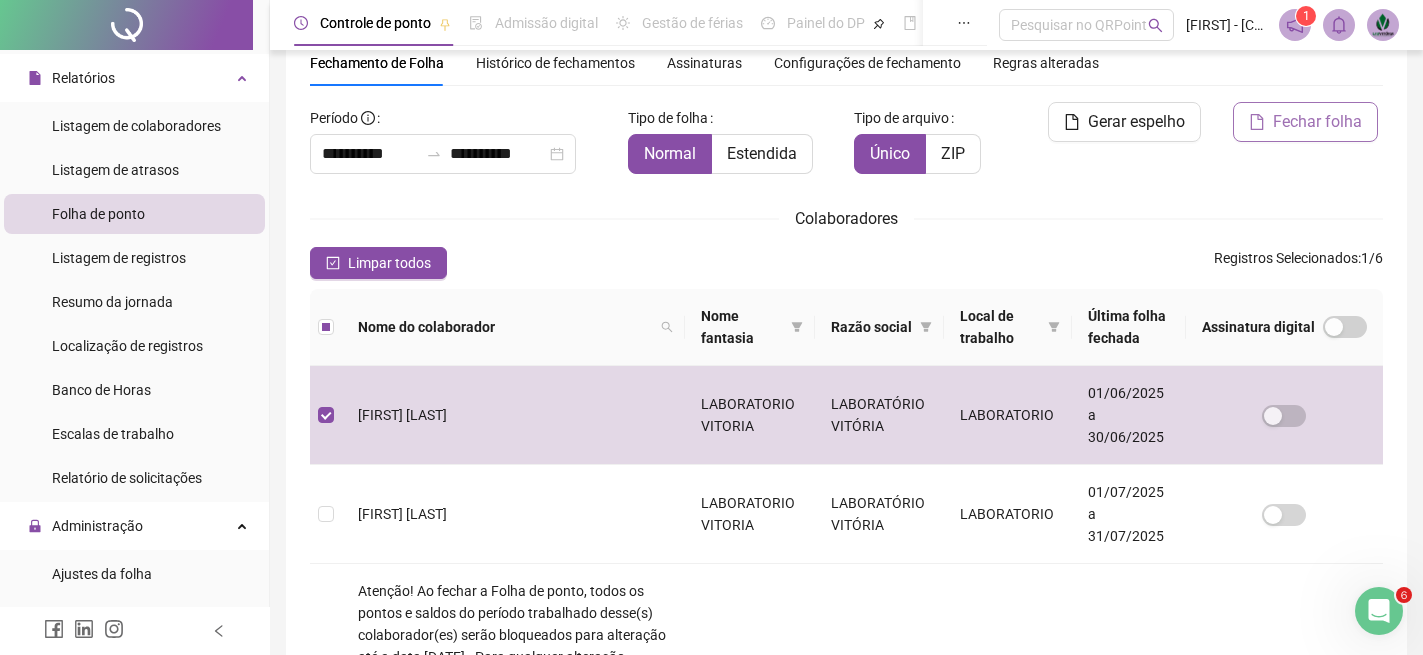 click on "Fechar folha" at bounding box center (1317, 122) 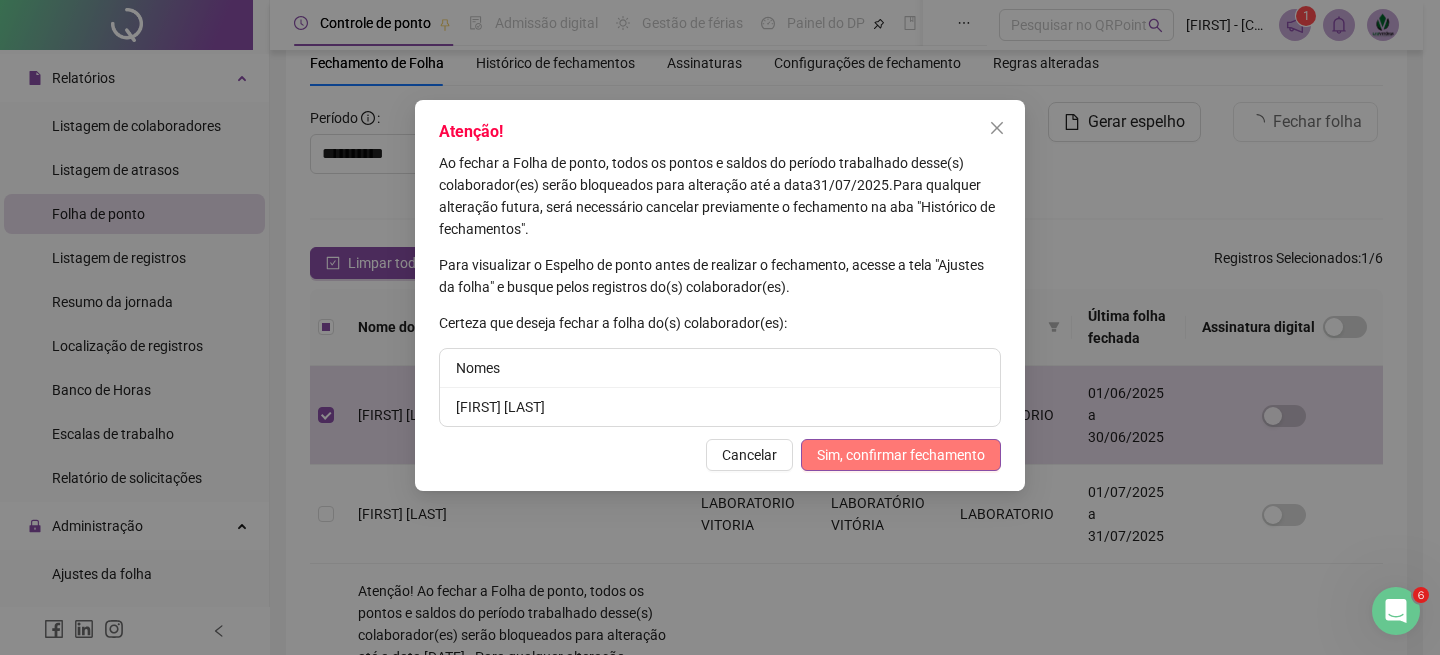 click on "Sim, confirmar fechamento" at bounding box center (901, 455) 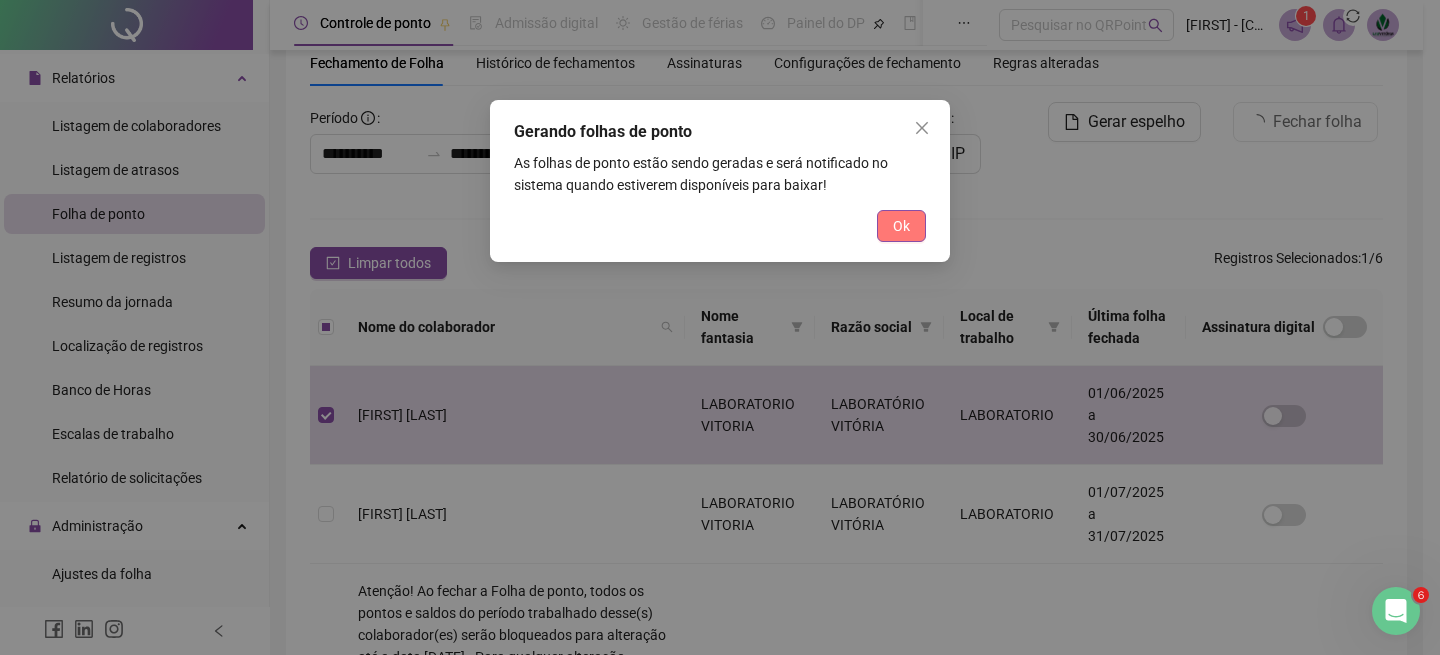 click on "Ok" at bounding box center [901, 226] 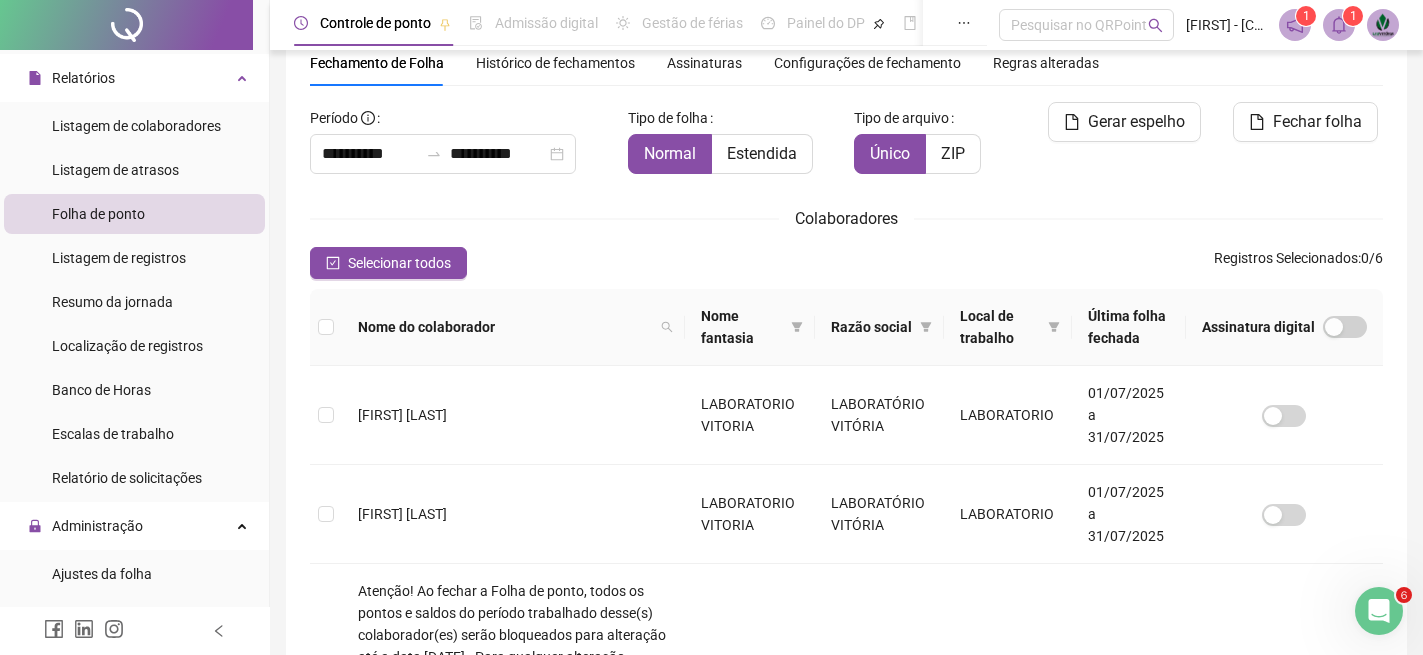 click 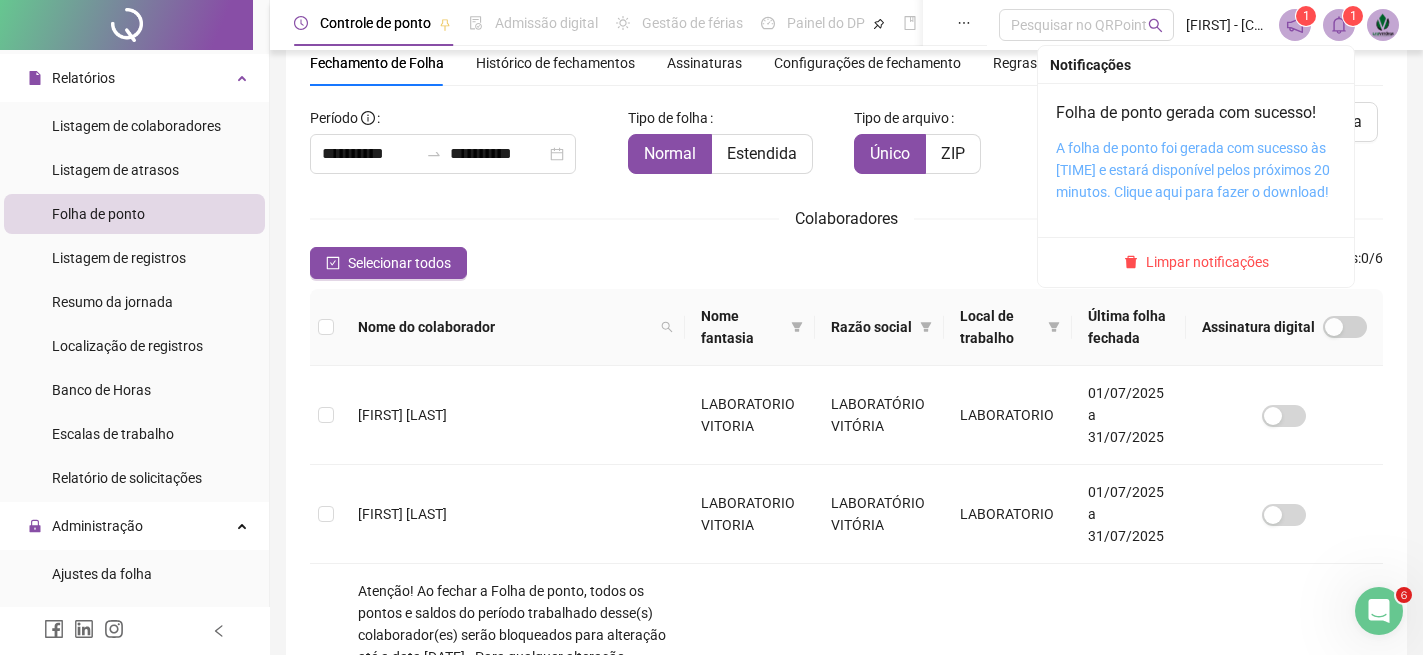 click on "A folha de ponto foi gerada com sucesso às [TIME] e estará disponível pelos próximos 20 minutos.
Clique aqui para fazer o download!" at bounding box center [1193, 170] 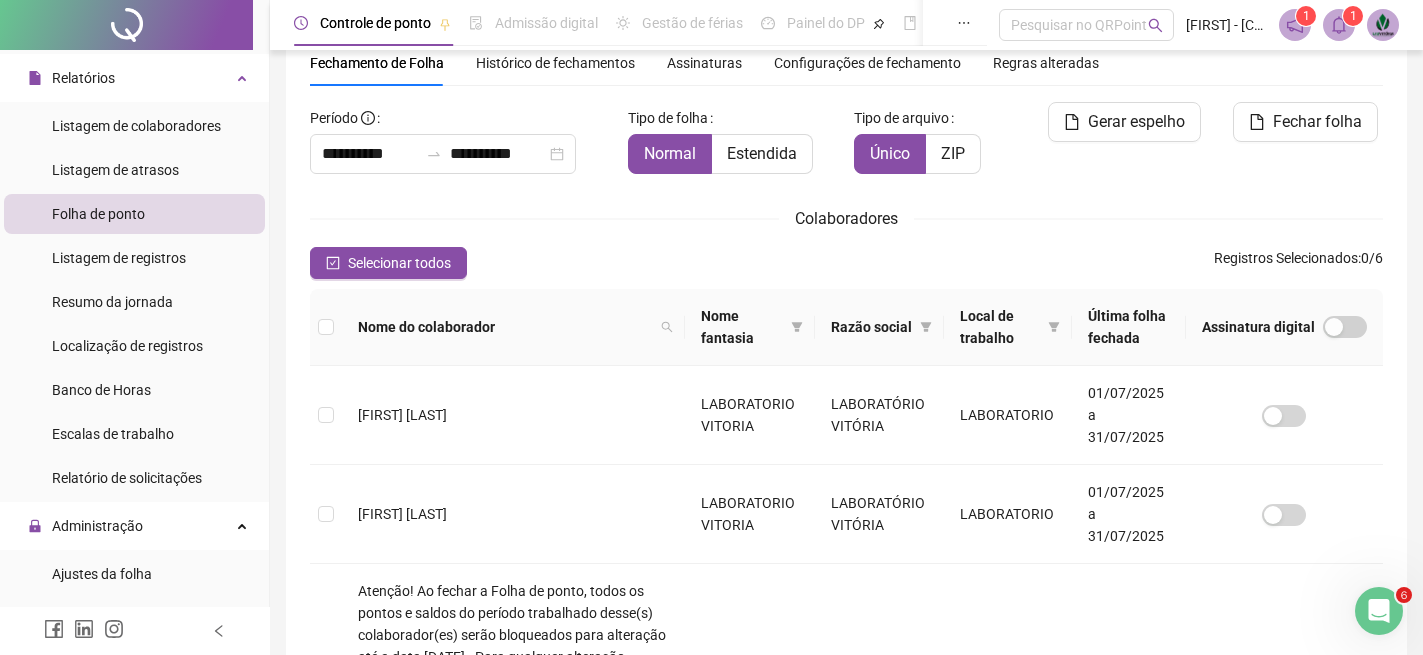 click on "Histórico de fechamentos" at bounding box center [555, 63] 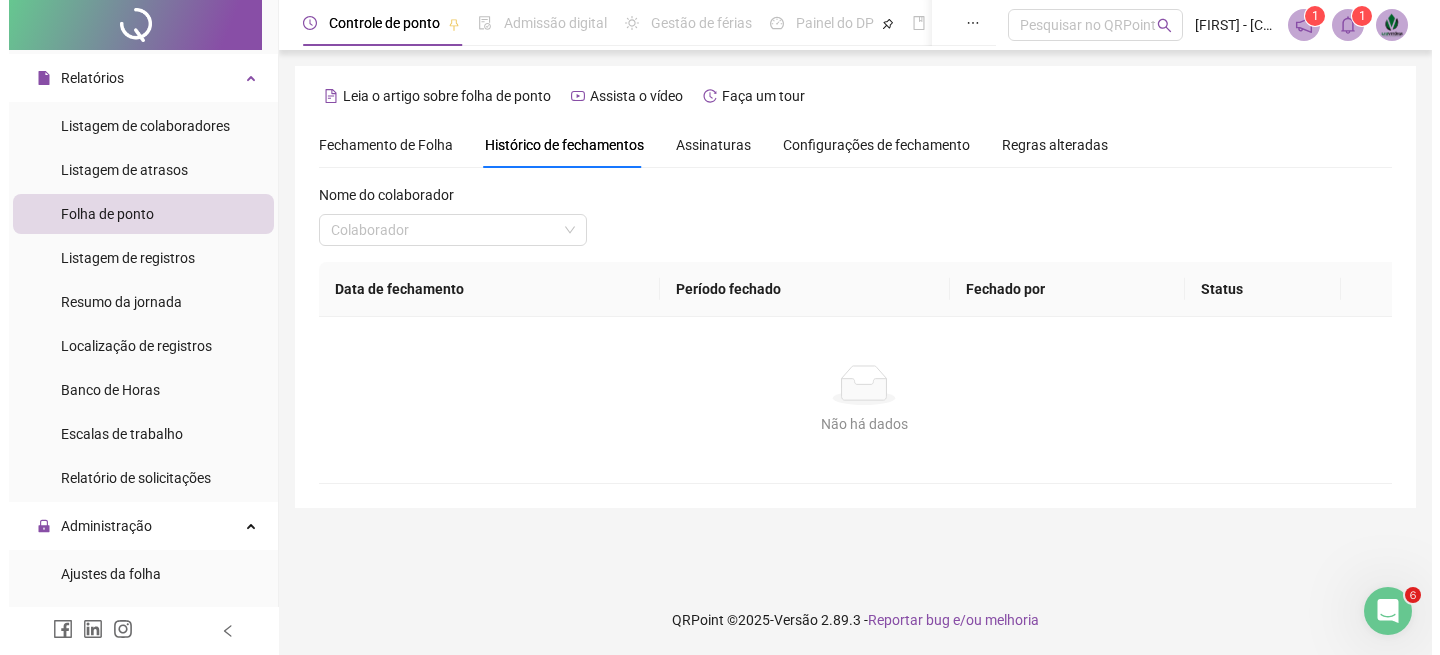 scroll, scrollTop: 0, scrollLeft: 0, axis: both 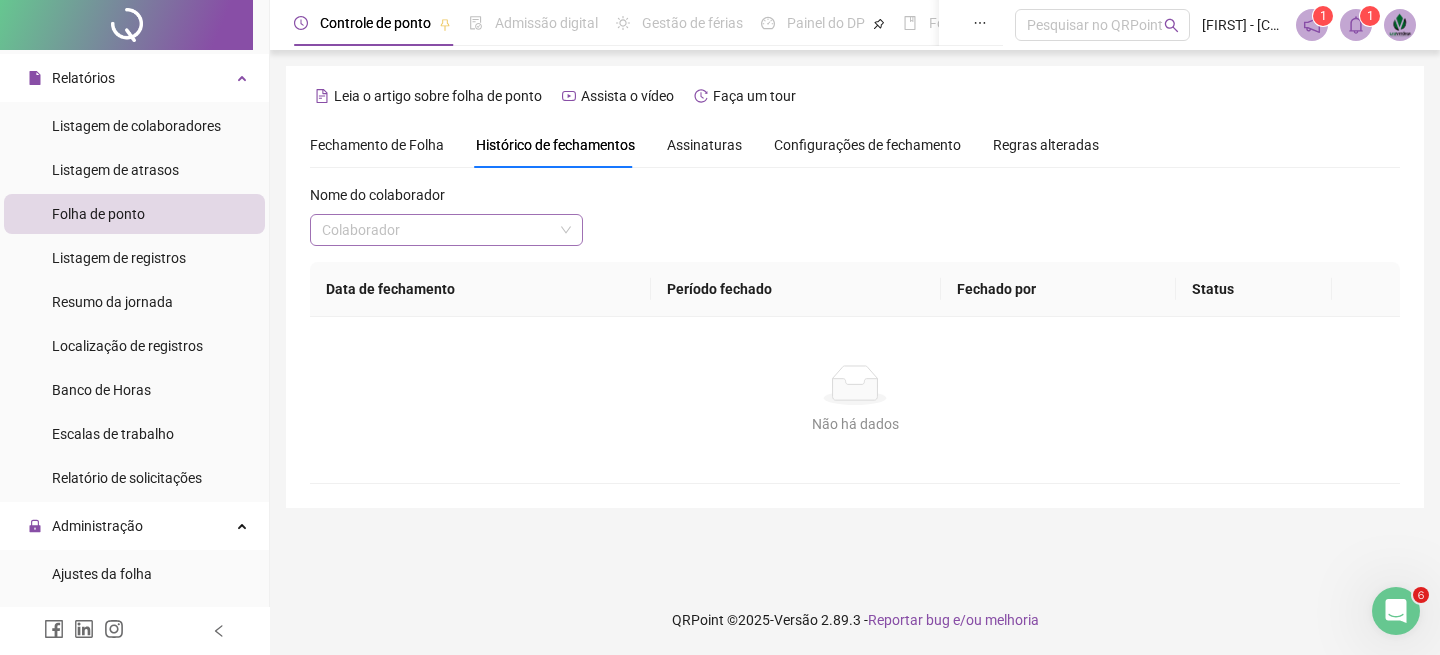 click at bounding box center [437, 230] 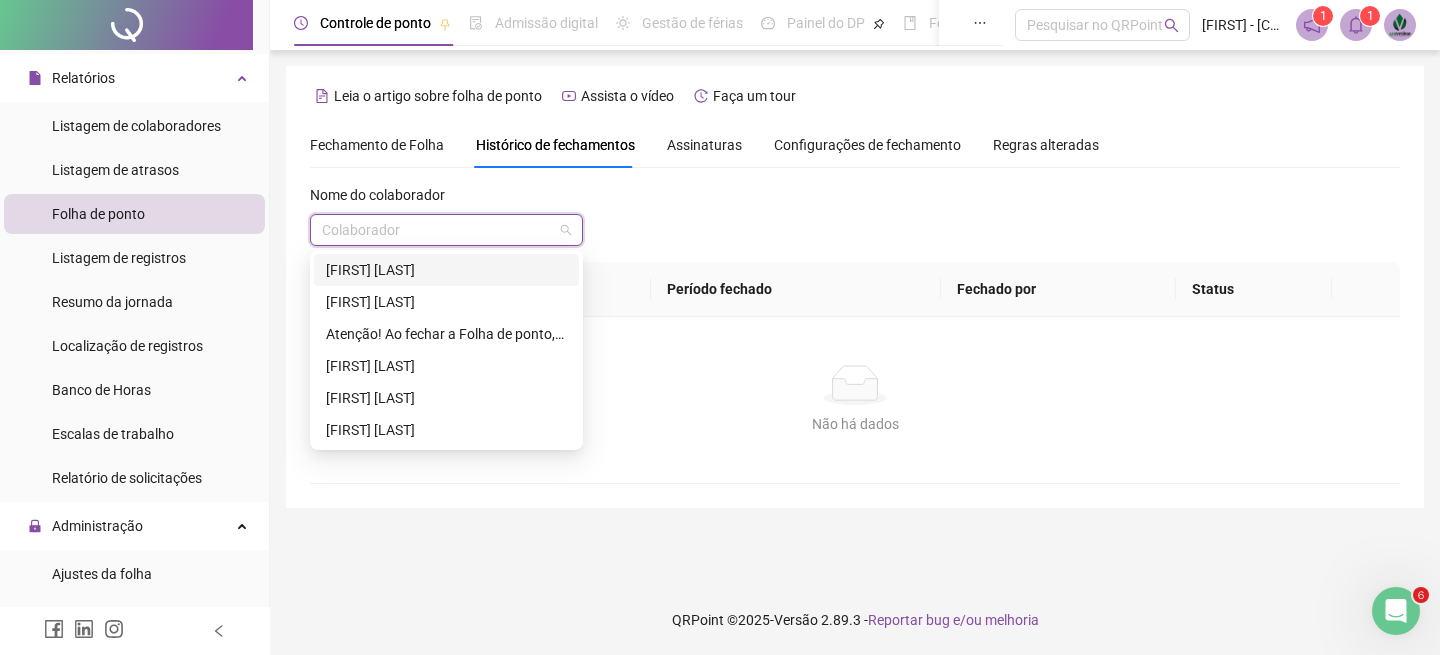 click on "[FIRST] [LAST]" at bounding box center (446, 270) 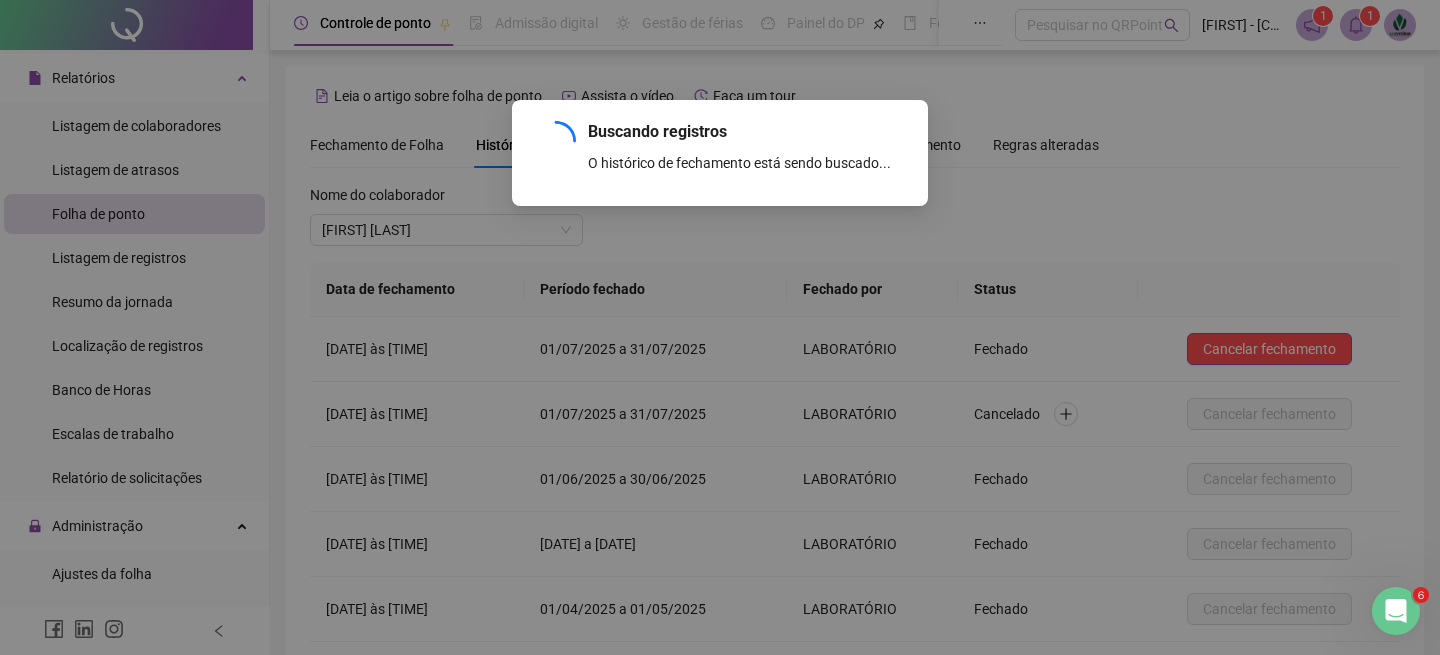 scroll, scrollTop: 226, scrollLeft: 0, axis: vertical 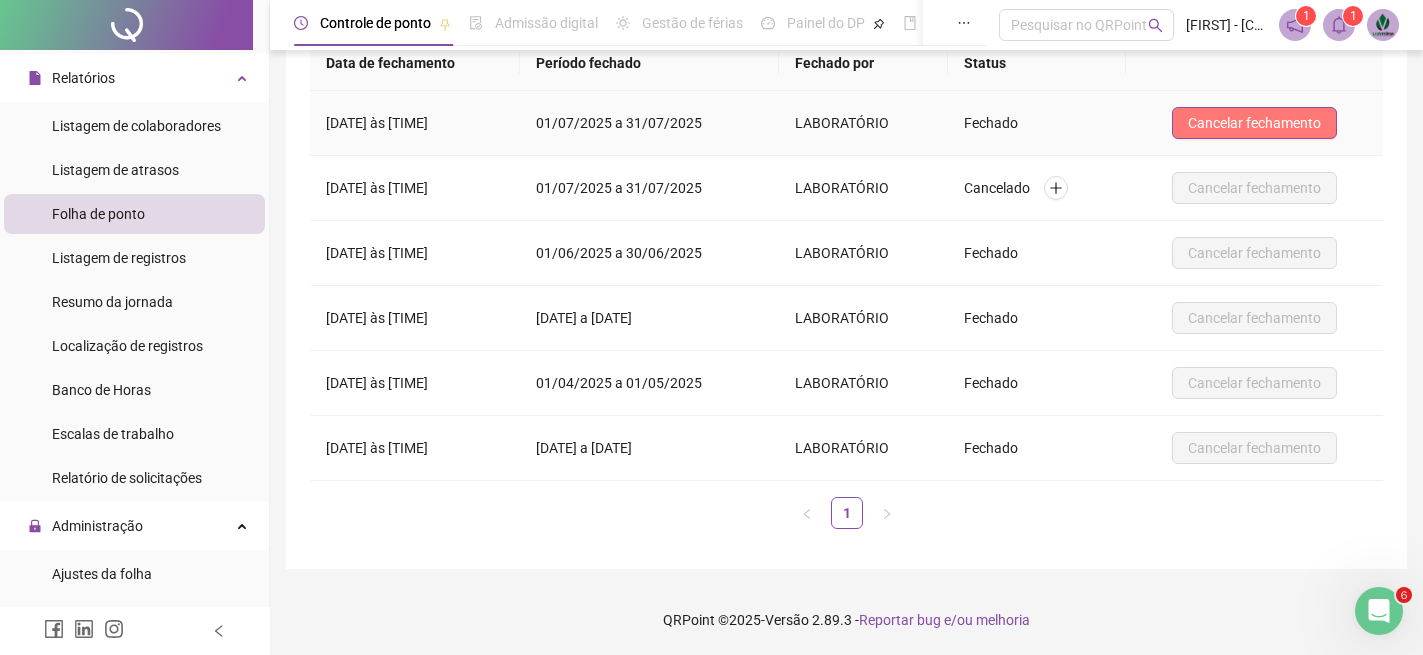 click on "Cancelar fechamento" at bounding box center (1254, 123) 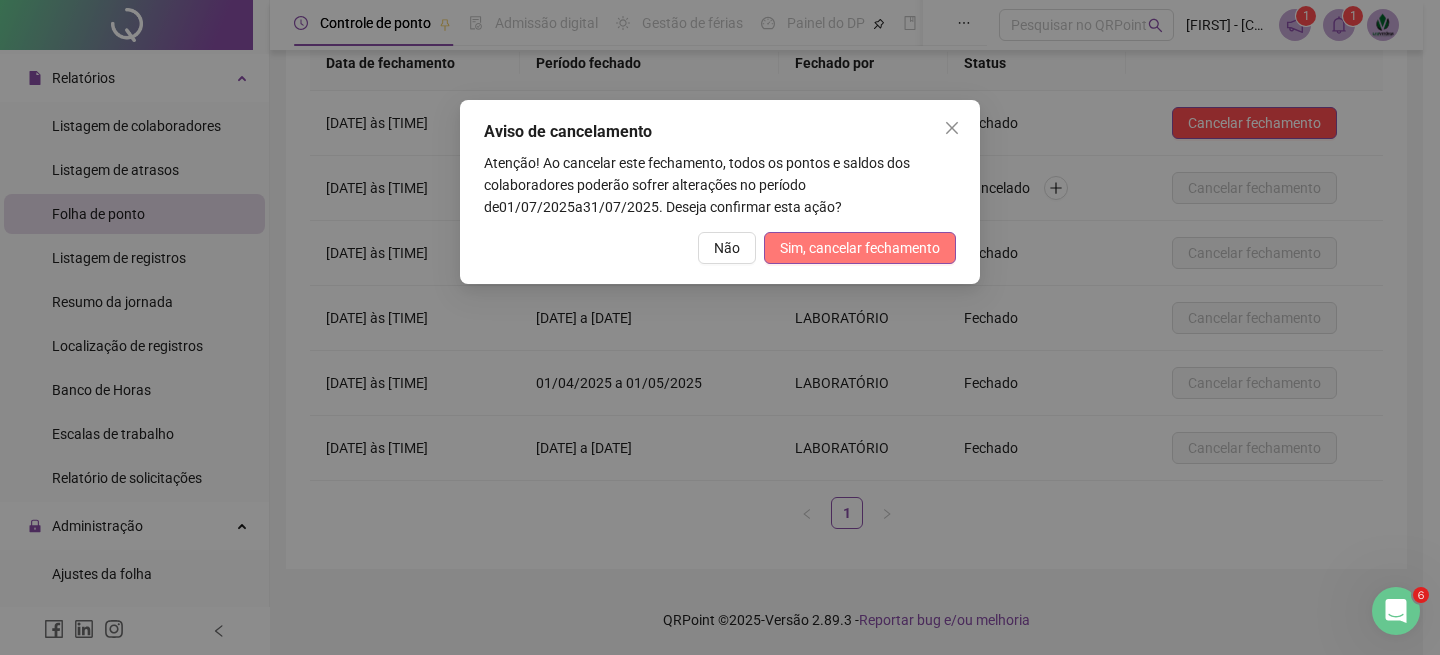 click on "Sim, cancelar fechamento" at bounding box center [860, 248] 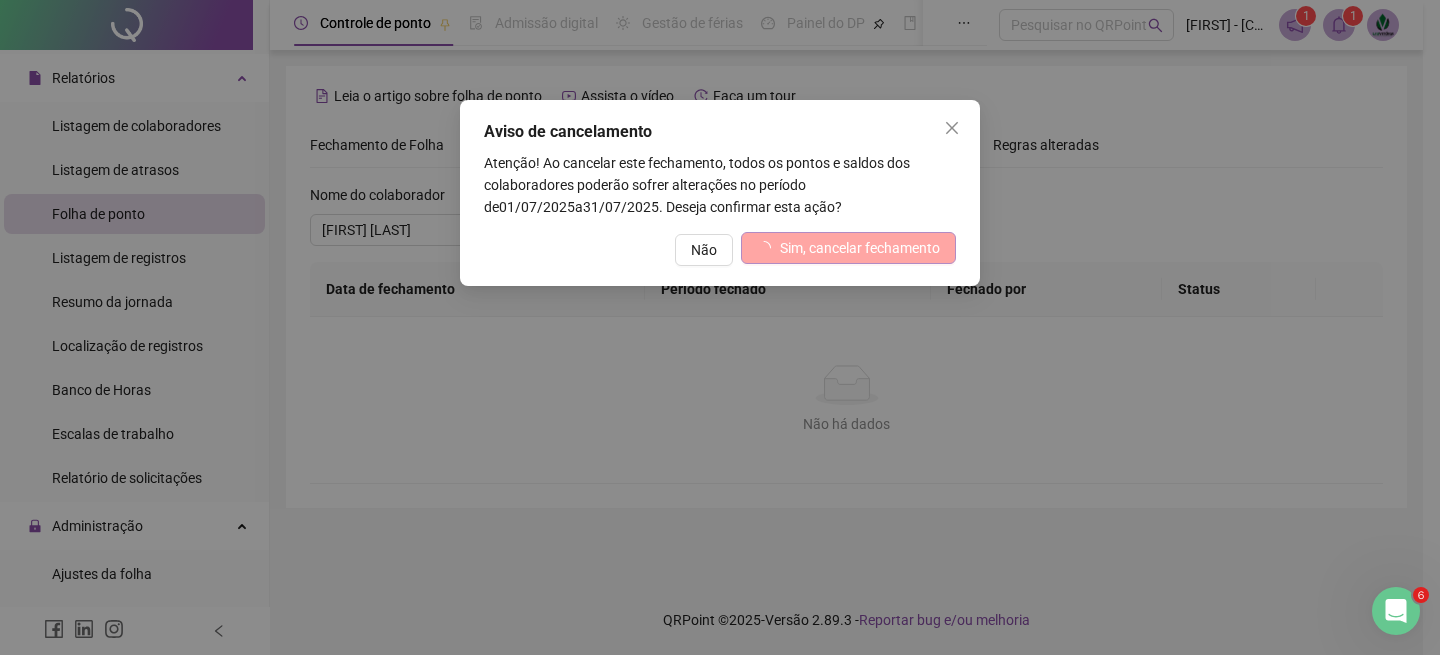 scroll, scrollTop: 0, scrollLeft: 0, axis: both 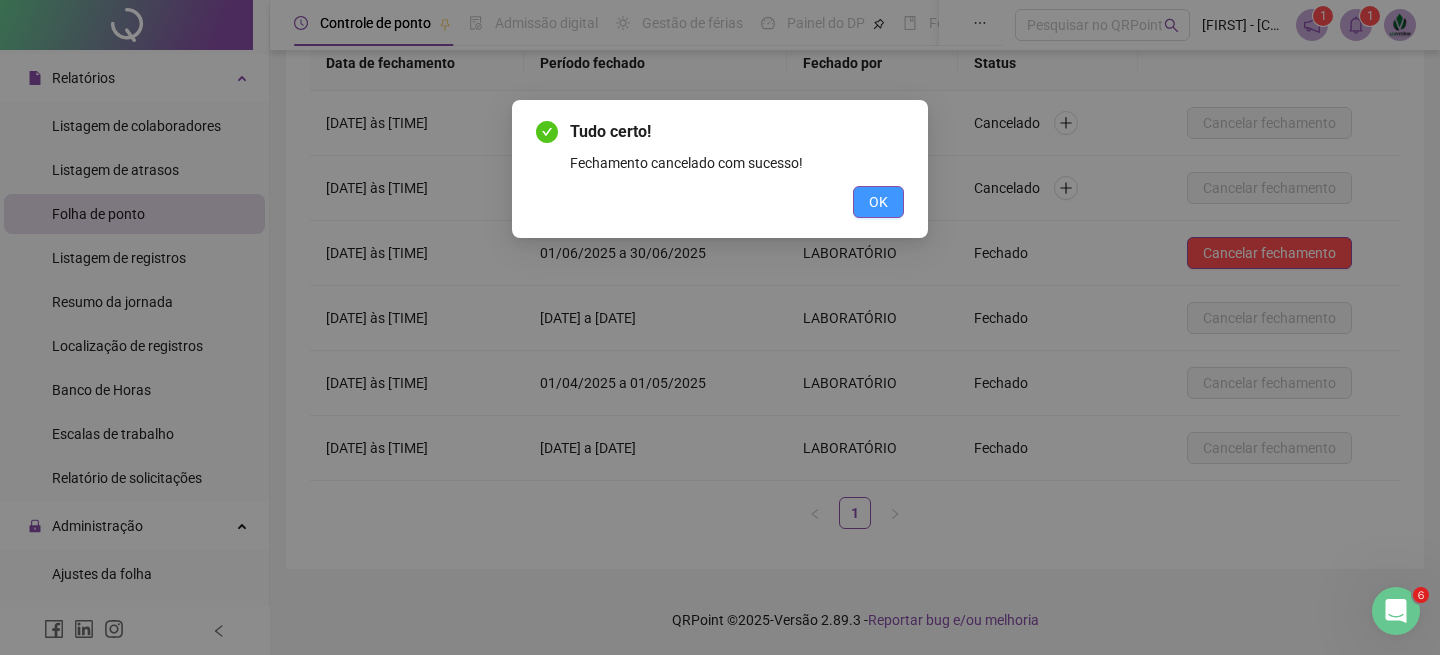 click on "OK" at bounding box center [878, 202] 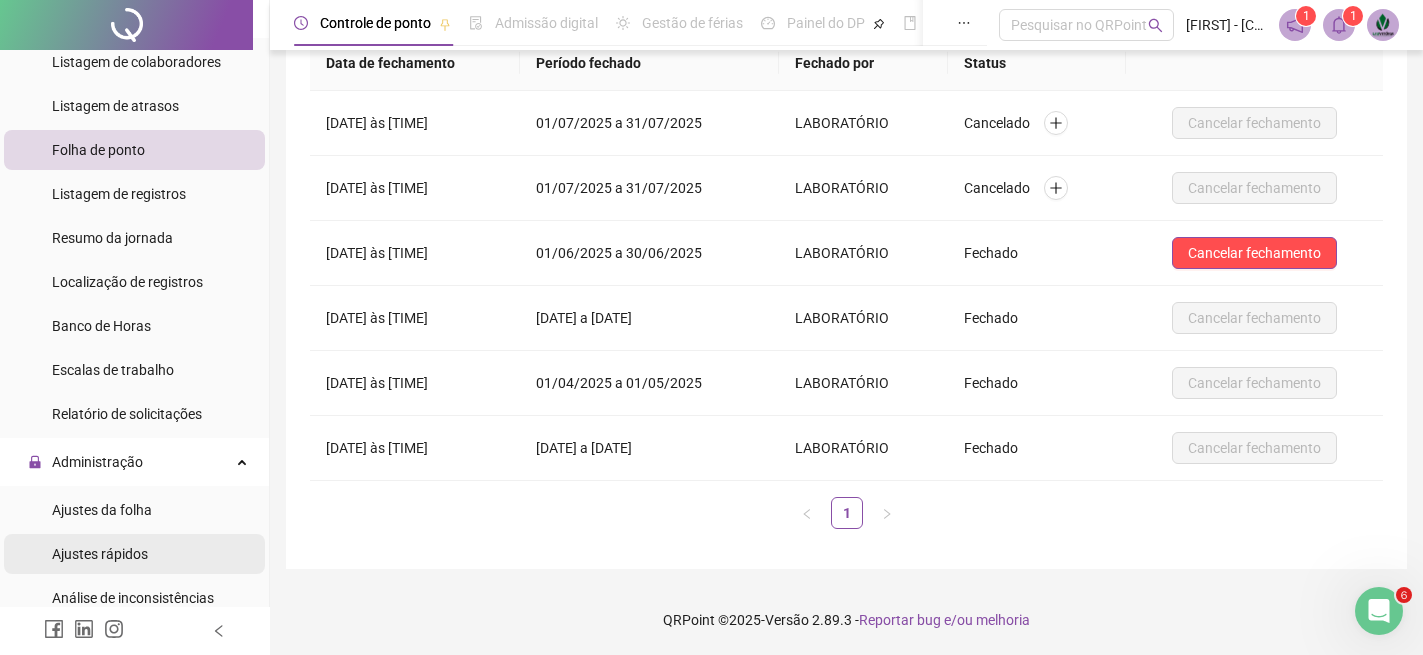 scroll, scrollTop: 500, scrollLeft: 0, axis: vertical 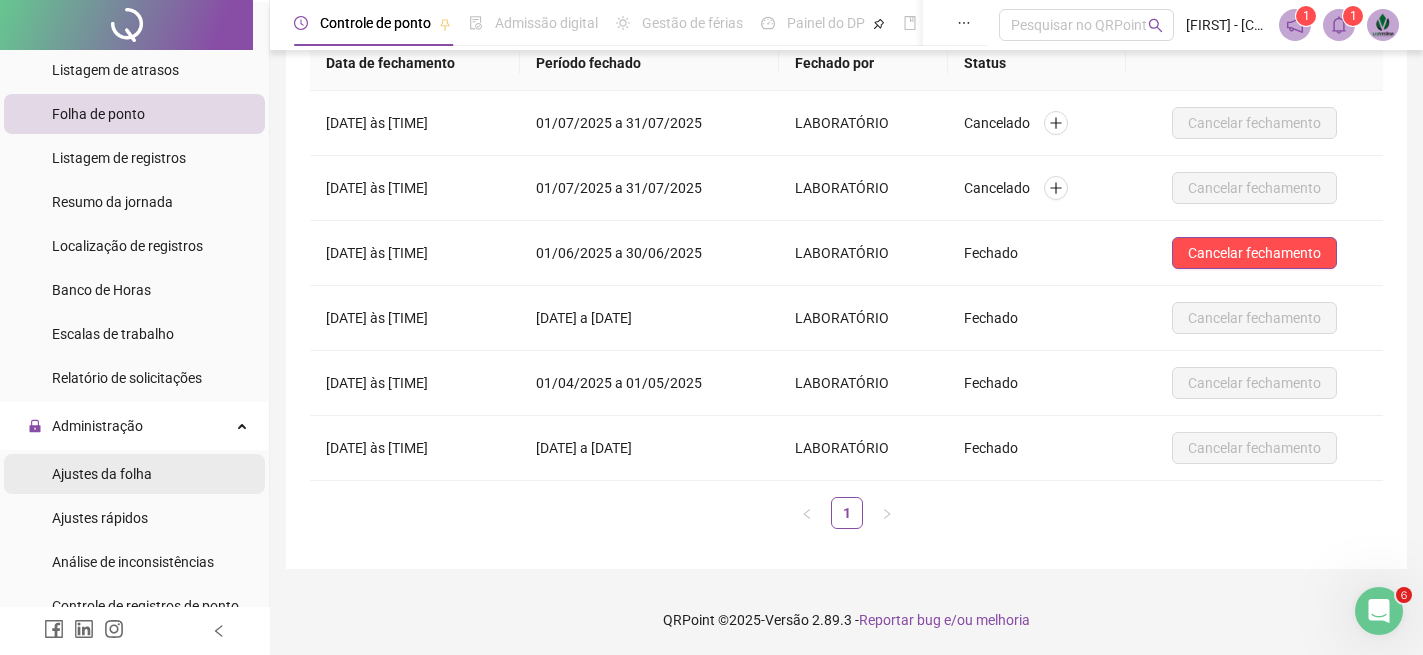 click on "Ajustes da folha" at bounding box center (102, 474) 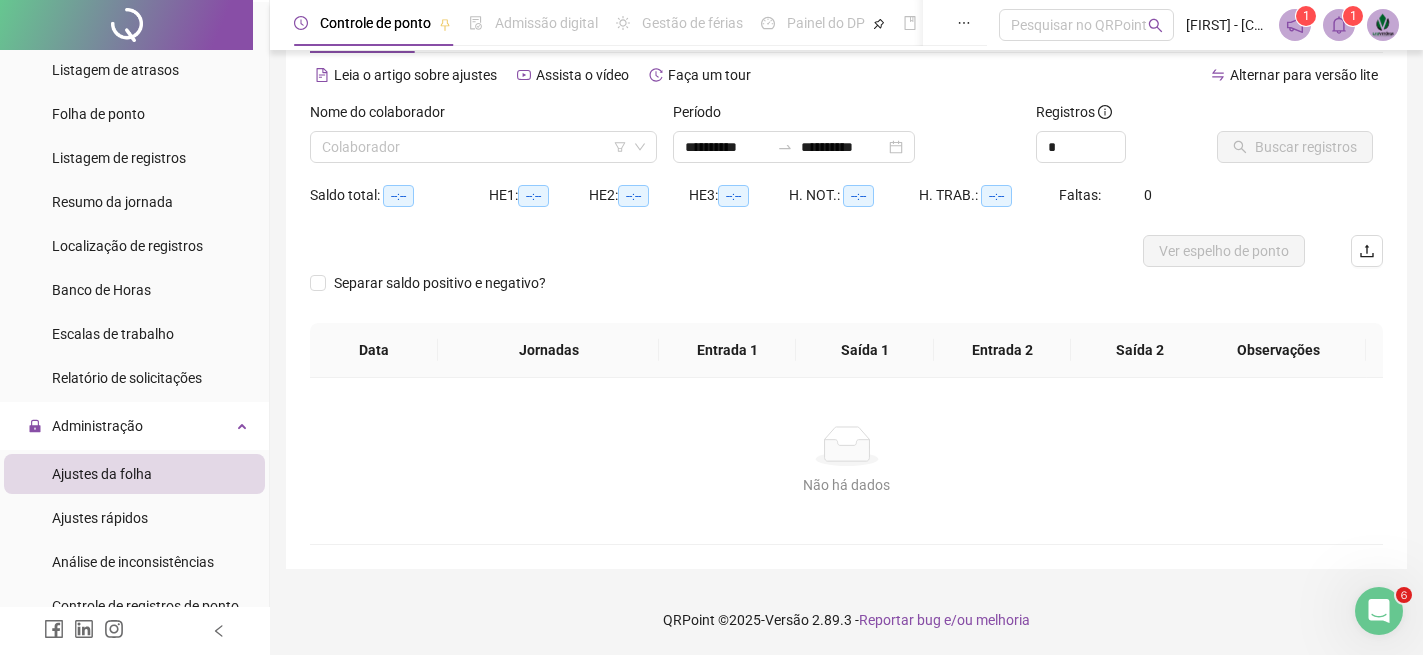 scroll, scrollTop: 83, scrollLeft: 0, axis: vertical 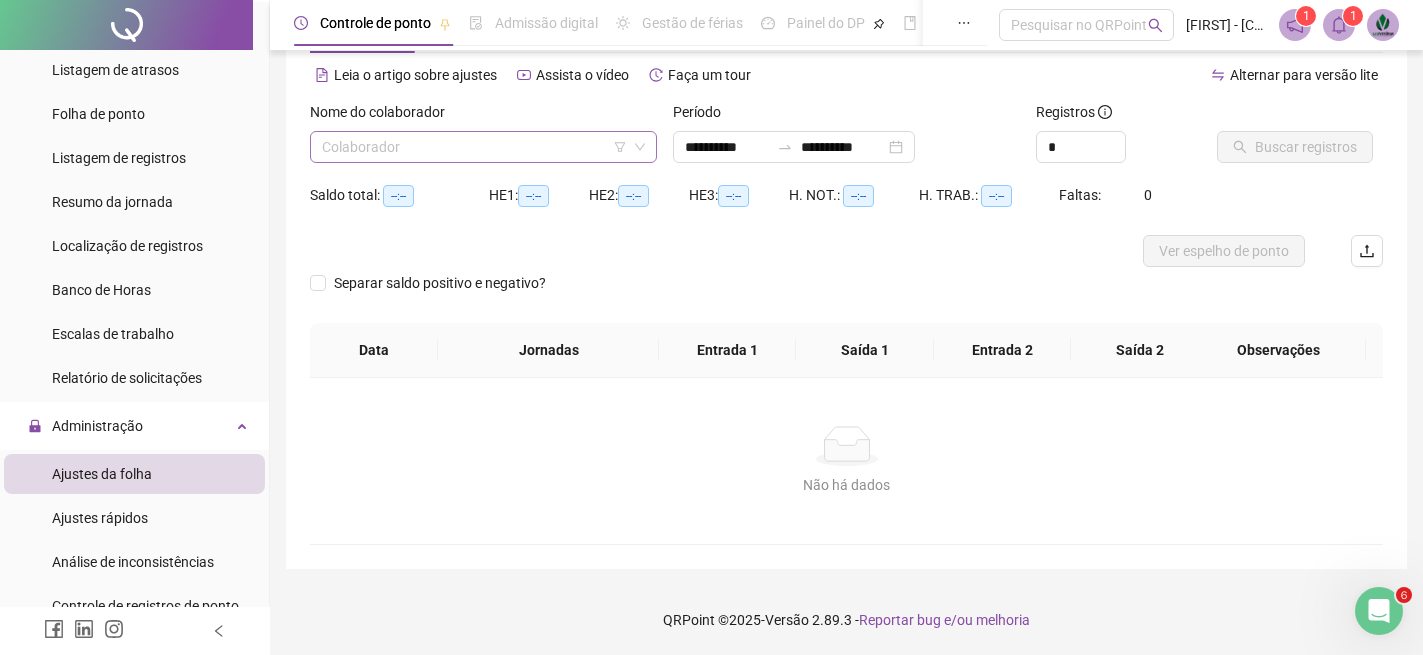 click at bounding box center (474, 147) 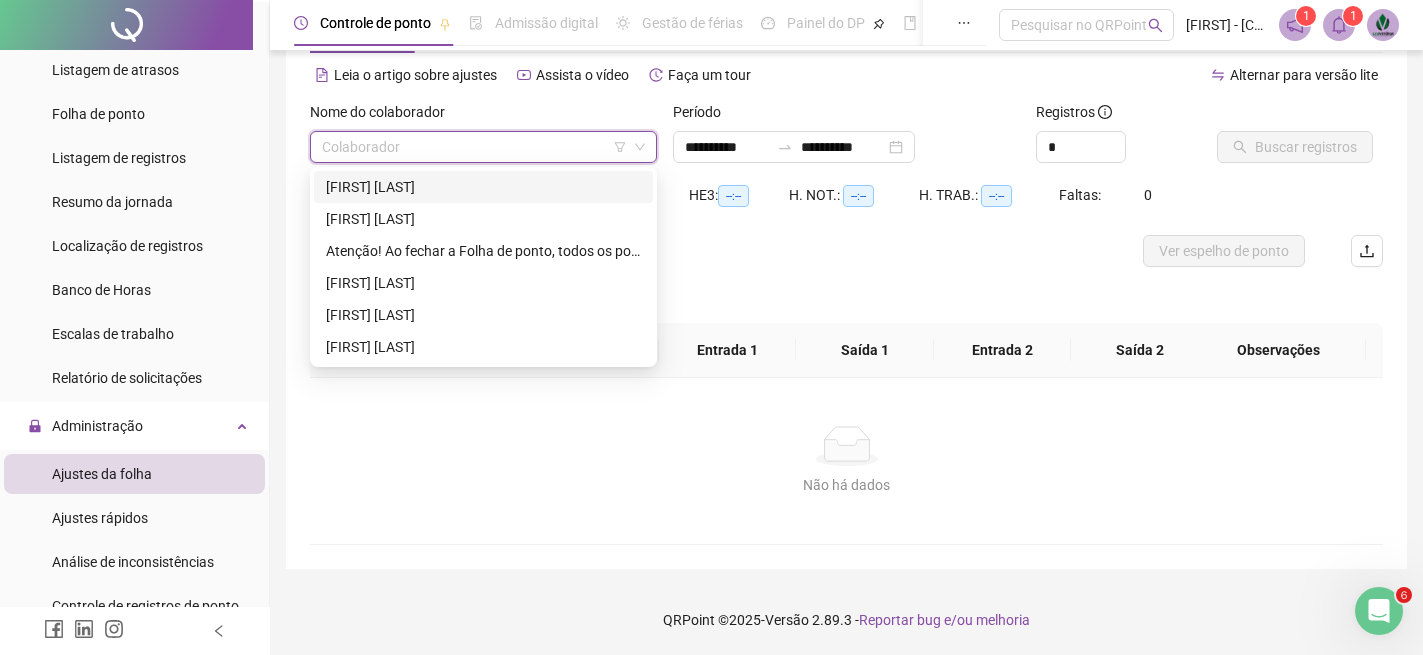 click on "[FIRST] [LAST]" at bounding box center (483, 187) 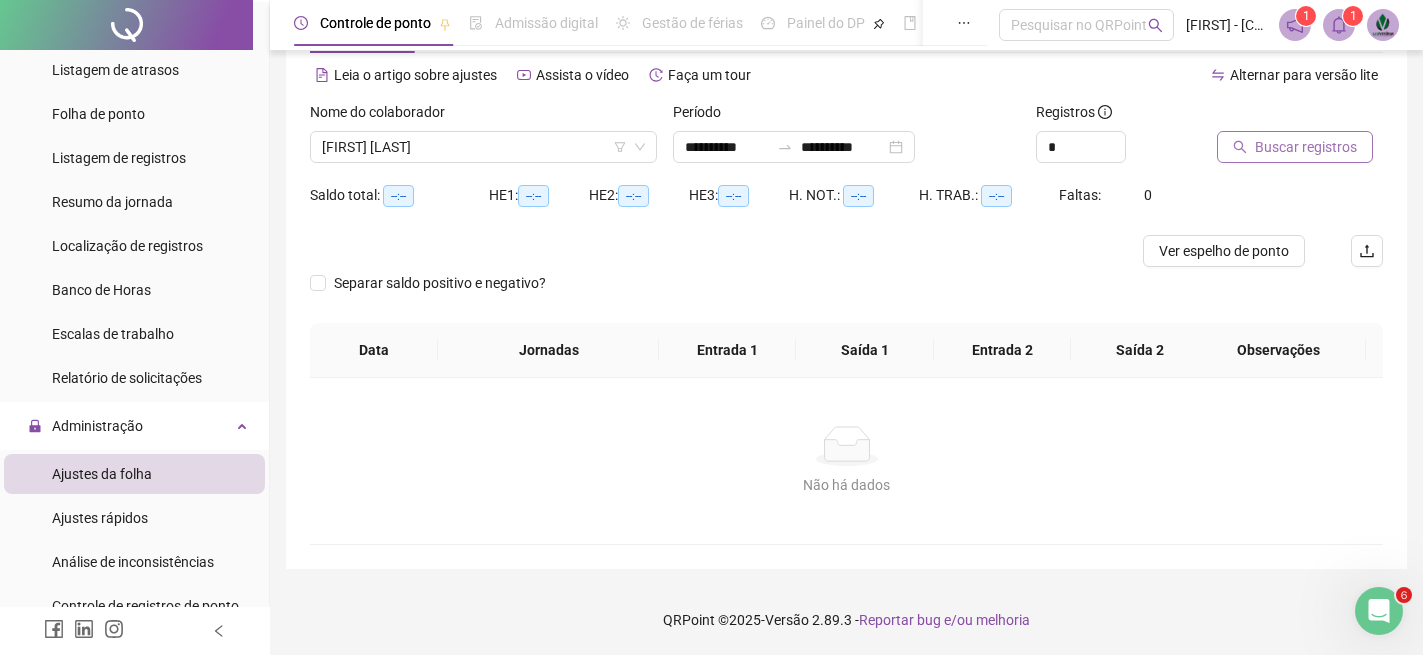 click on "Buscar registros" at bounding box center (1306, 147) 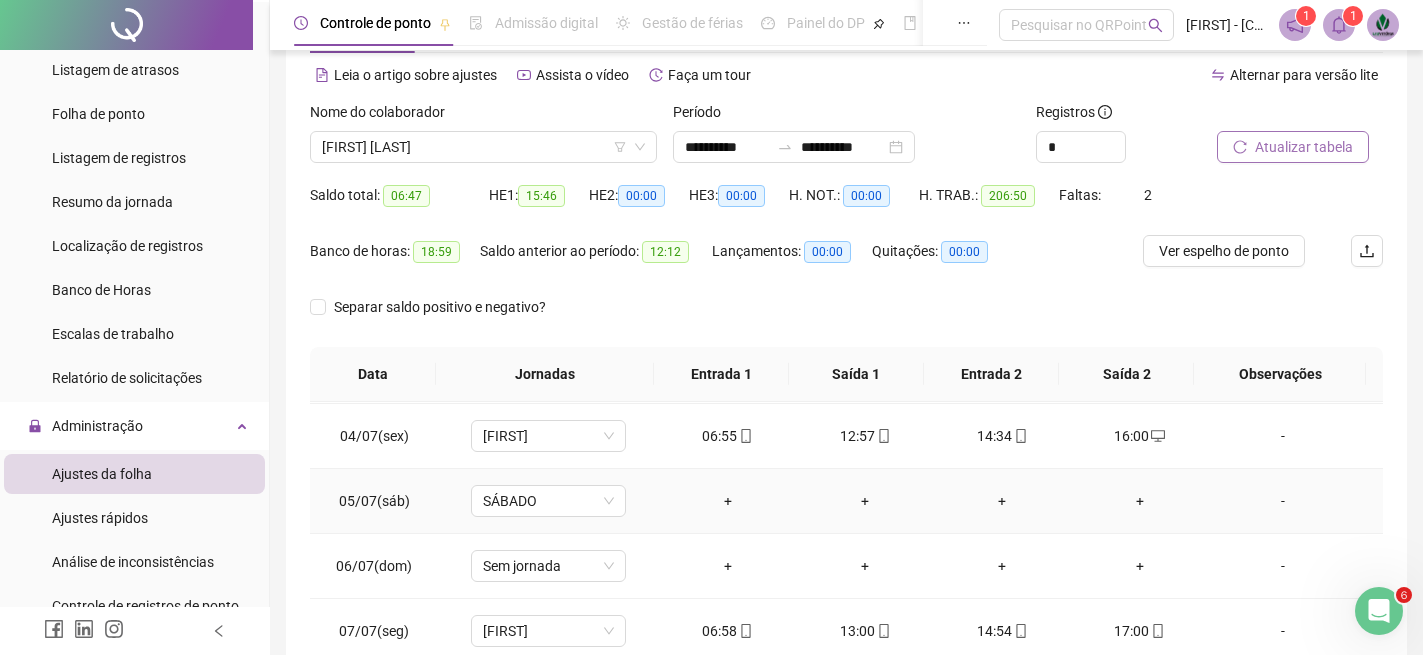 scroll, scrollTop: 200, scrollLeft: 0, axis: vertical 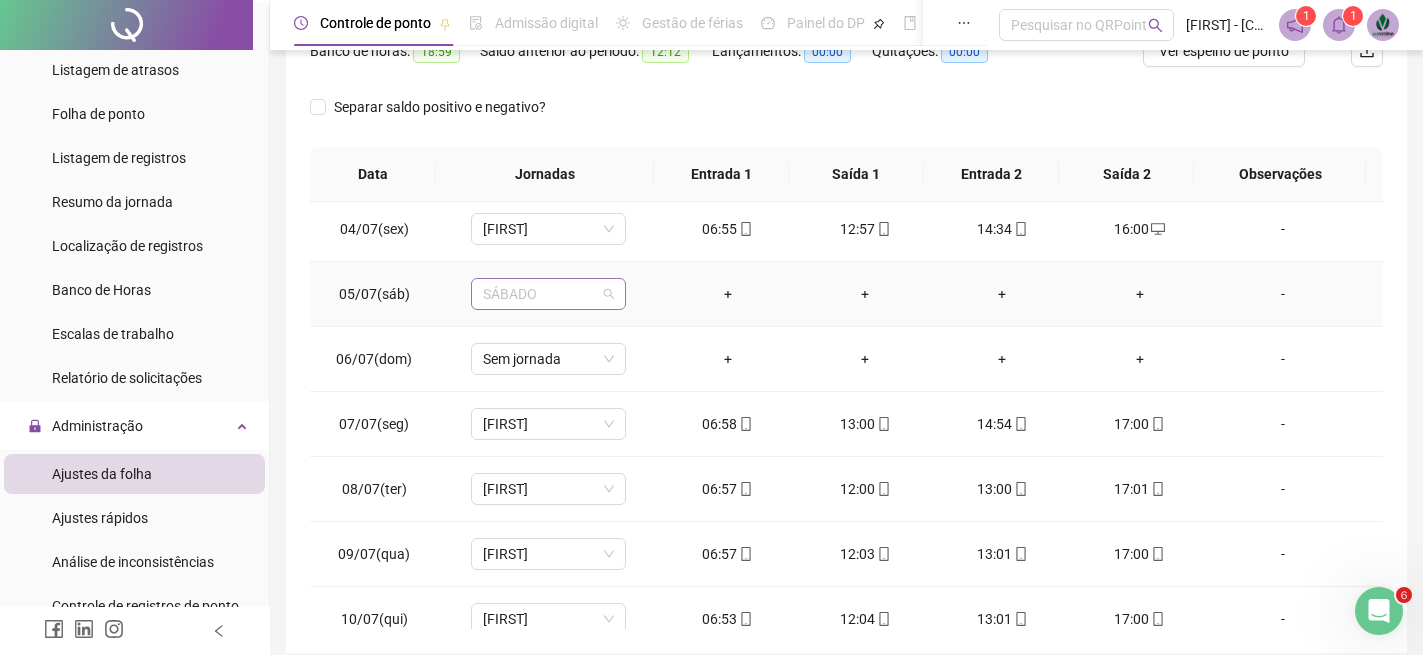 click on "SÁBADO" at bounding box center [548, 294] 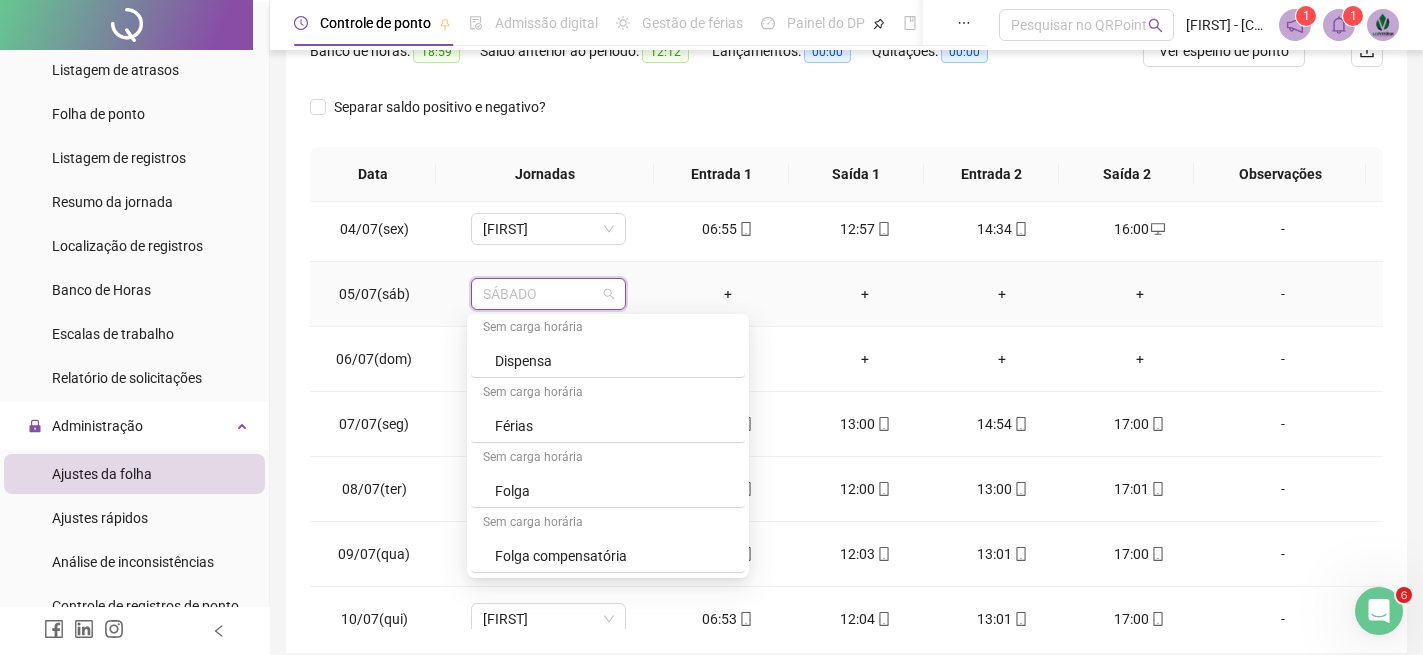 scroll, scrollTop: 700, scrollLeft: 0, axis: vertical 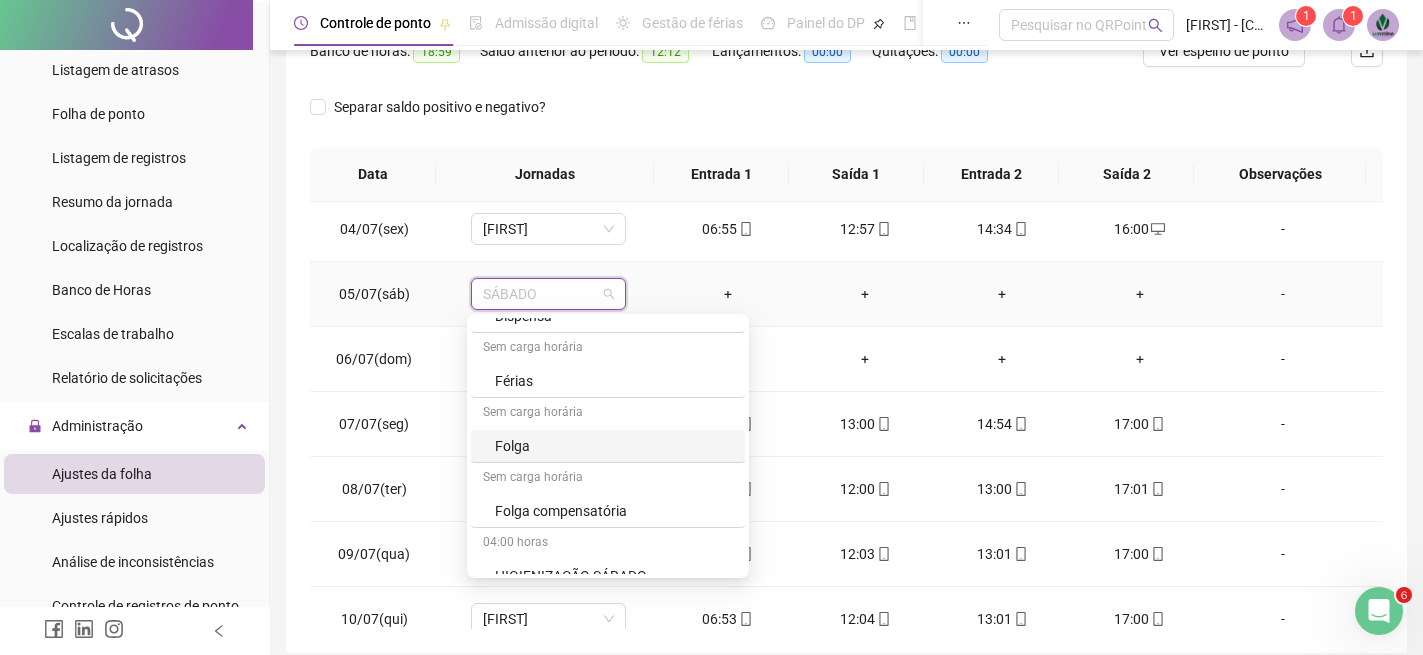 click on "Folga" at bounding box center (614, 446) 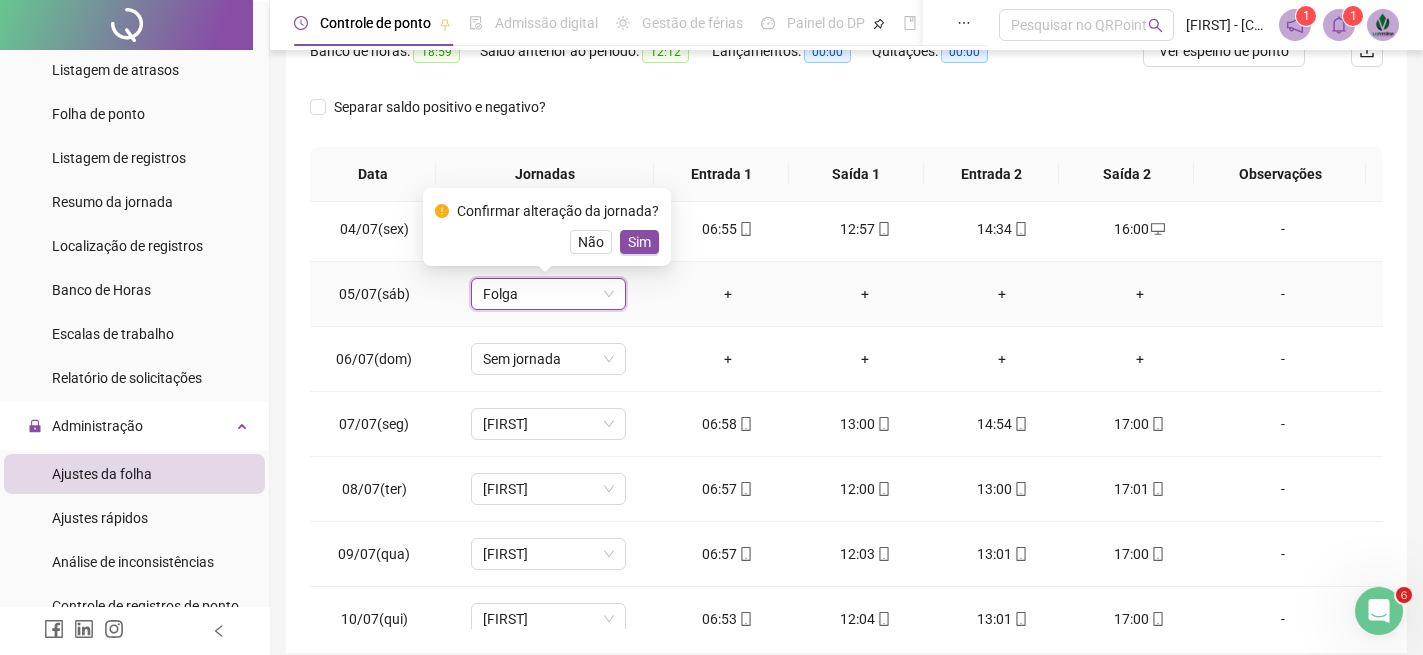 click on "Sim" at bounding box center (639, 242) 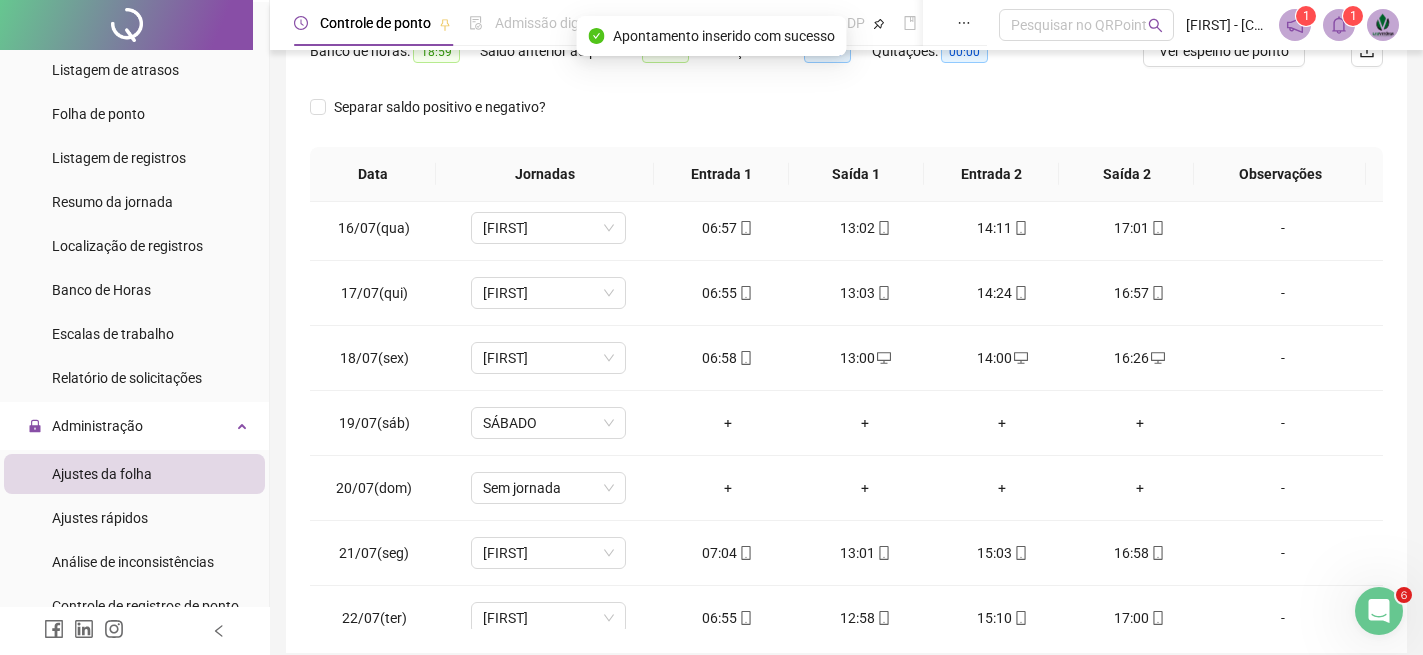scroll, scrollTop: 1000, scrollLeft: 0, axis: vertical 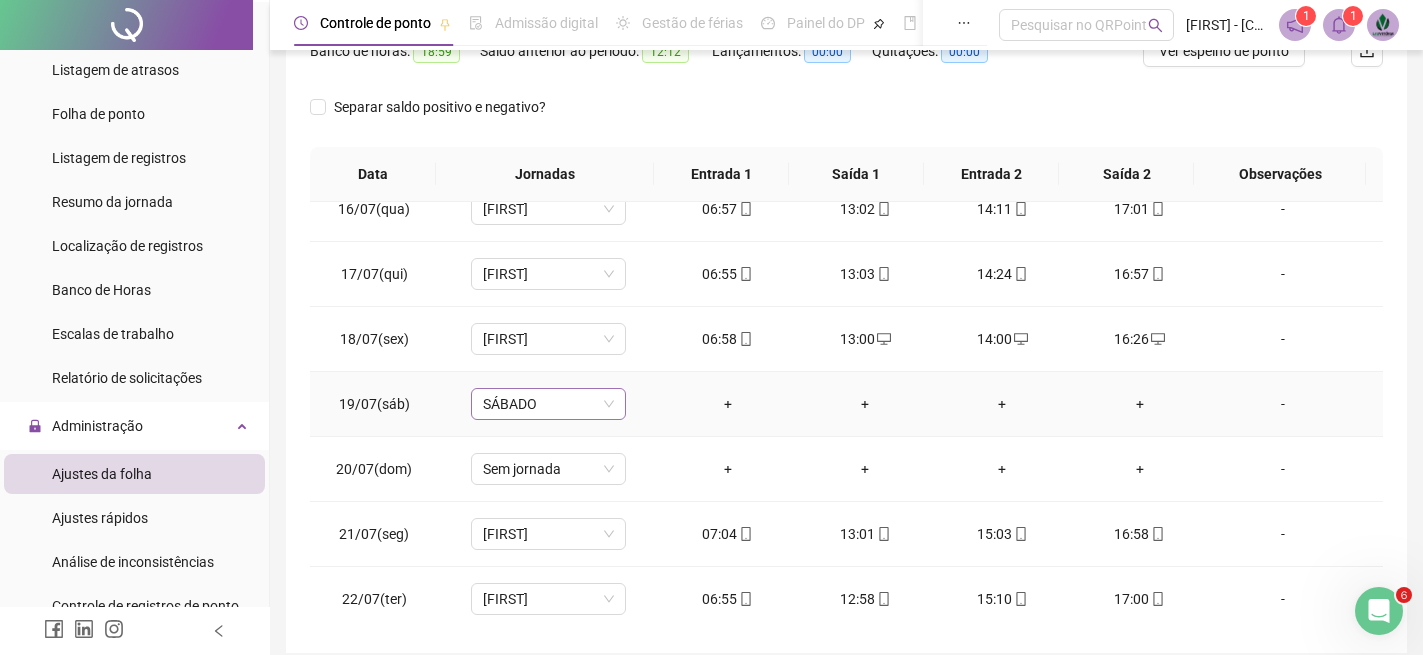 click on "SÁBADO" at bounding box center (548, 404) 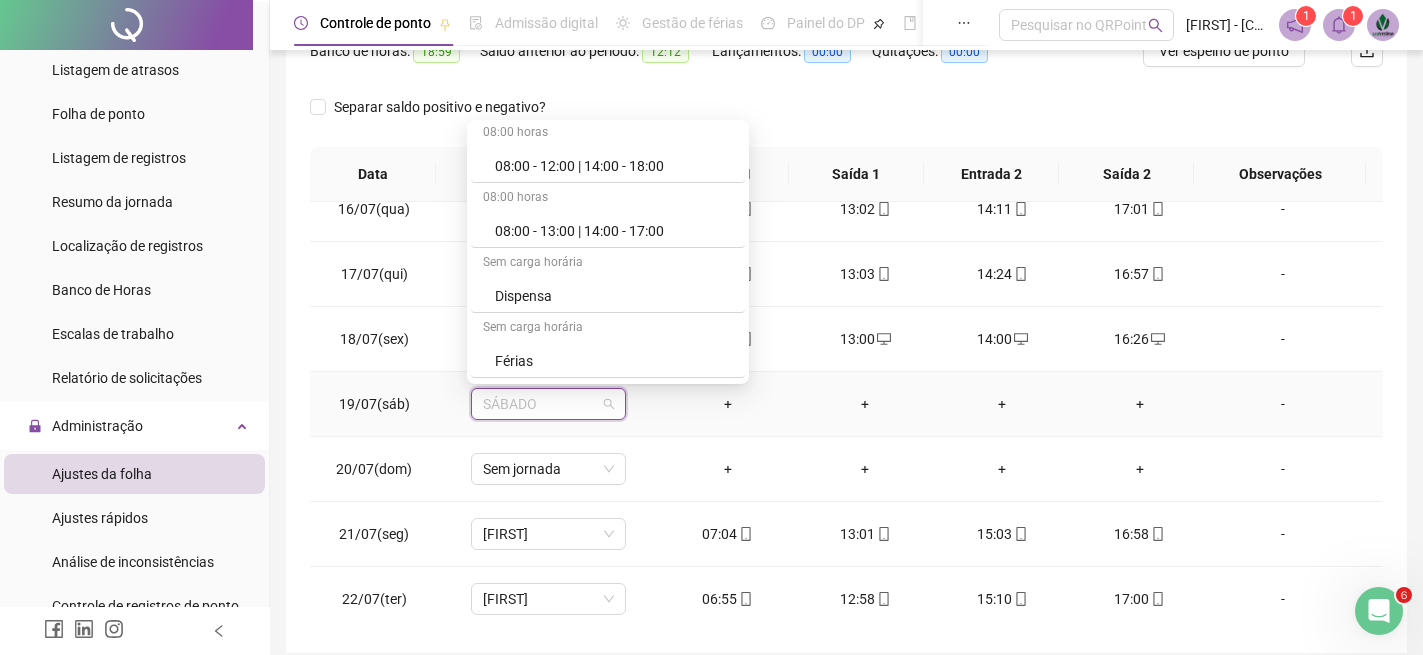 scroll, scrollTop: 600, scrollLeft: 0, axis: vertical 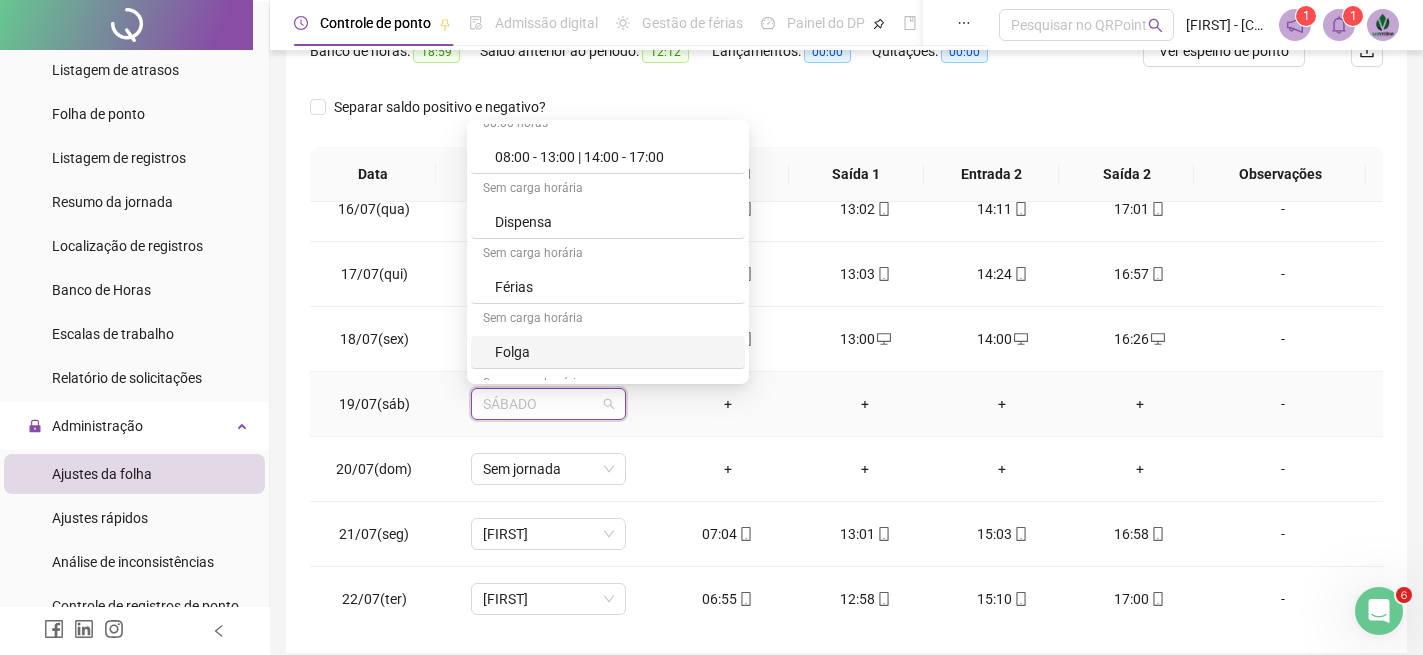 click on "Folga" at bounding box center [614, 352] 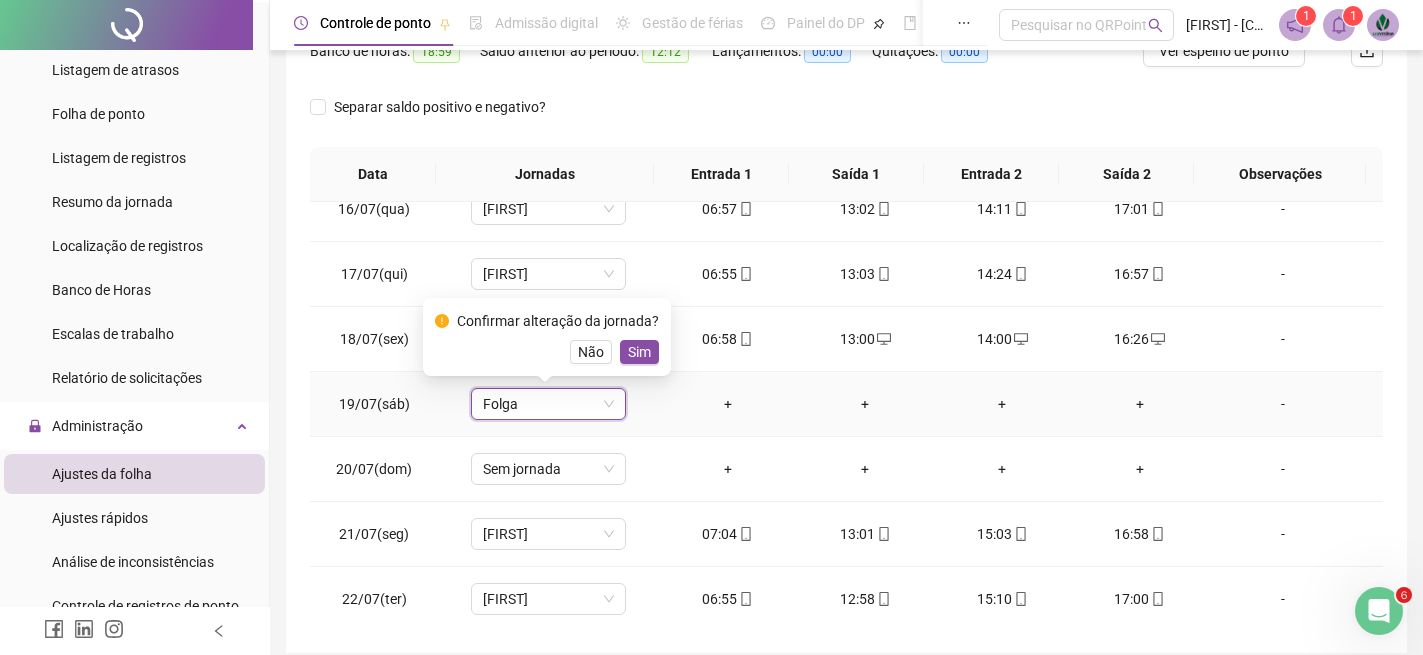 click on "Sim" at bounding box center (639, 352) 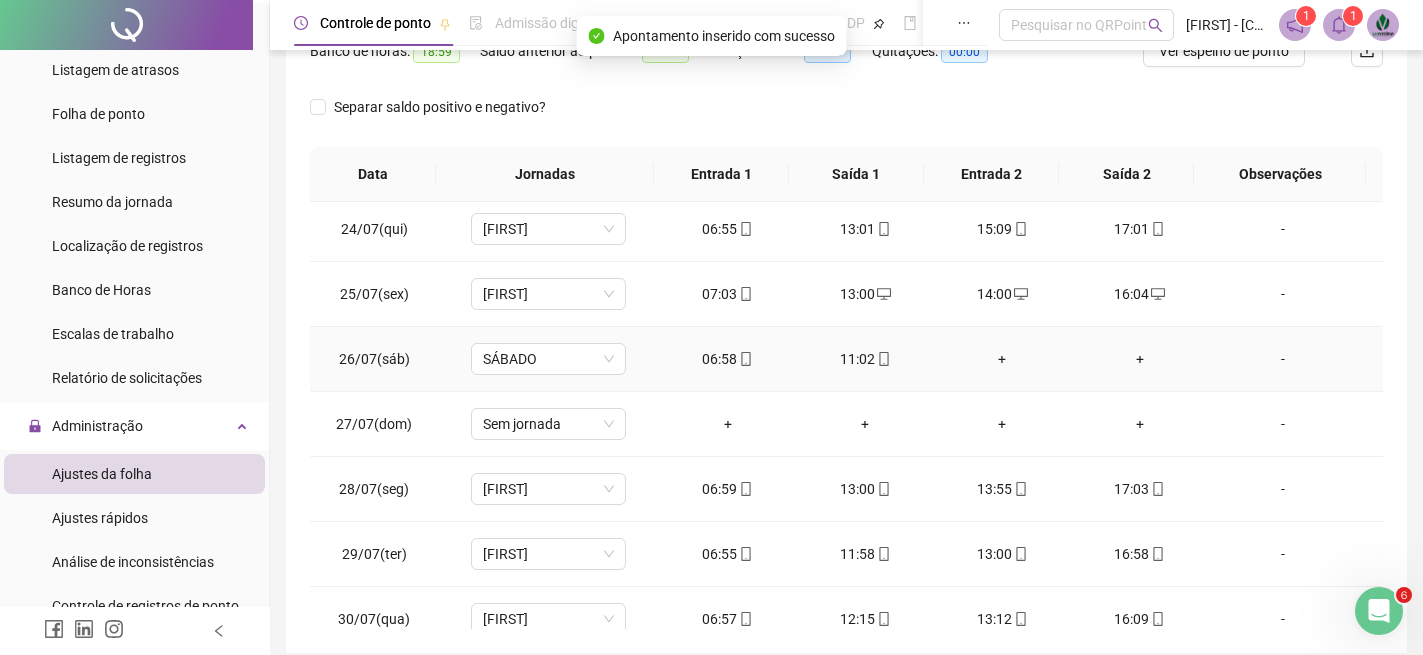 scroll, scrollTop: 1588, scrollLeft: 0, axis: vertical 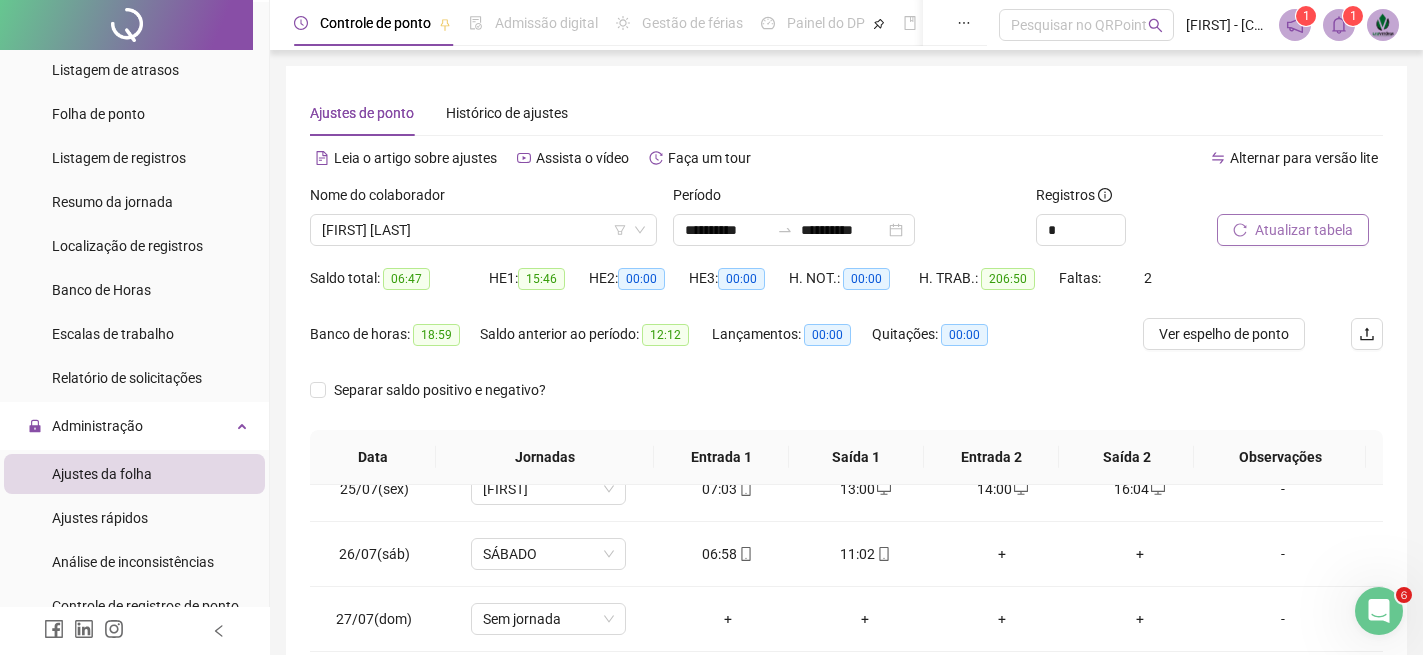 click on "Atualizar tabela" at bounding box center [1304, 230] 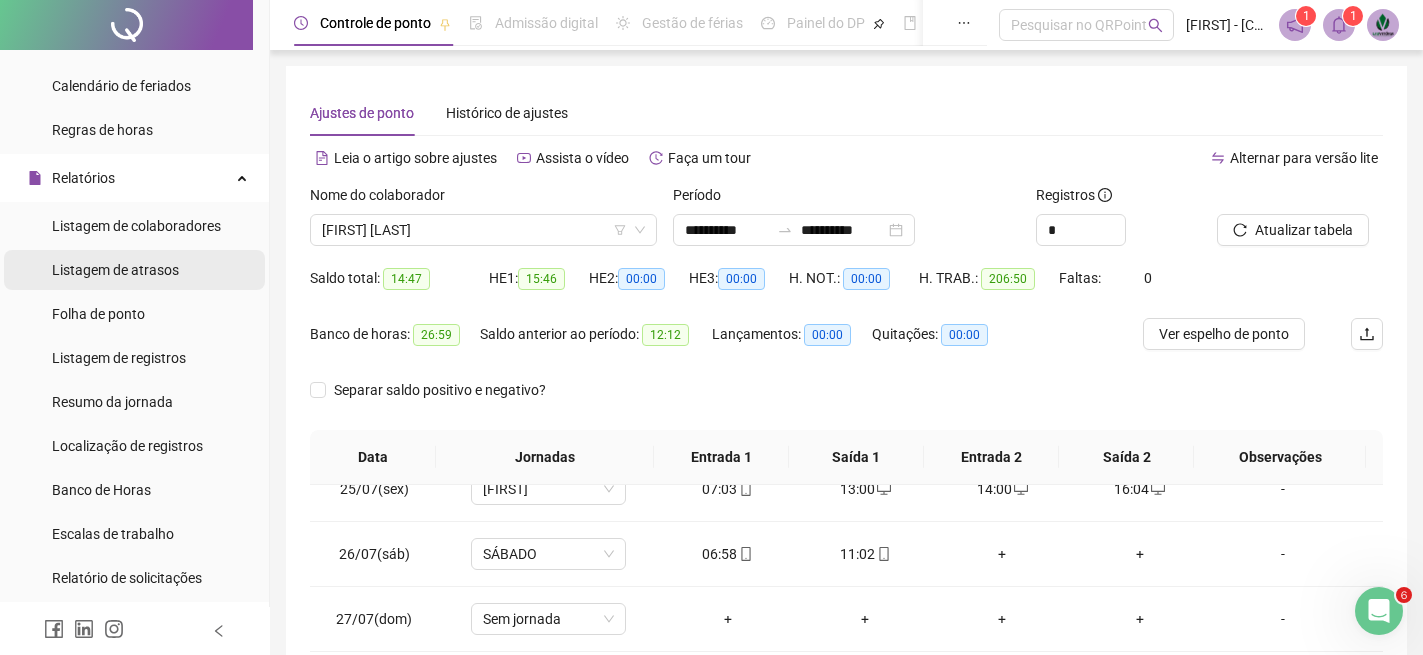 scroll, scrollTop: 200, scrollLeft: 0, axis: vertical 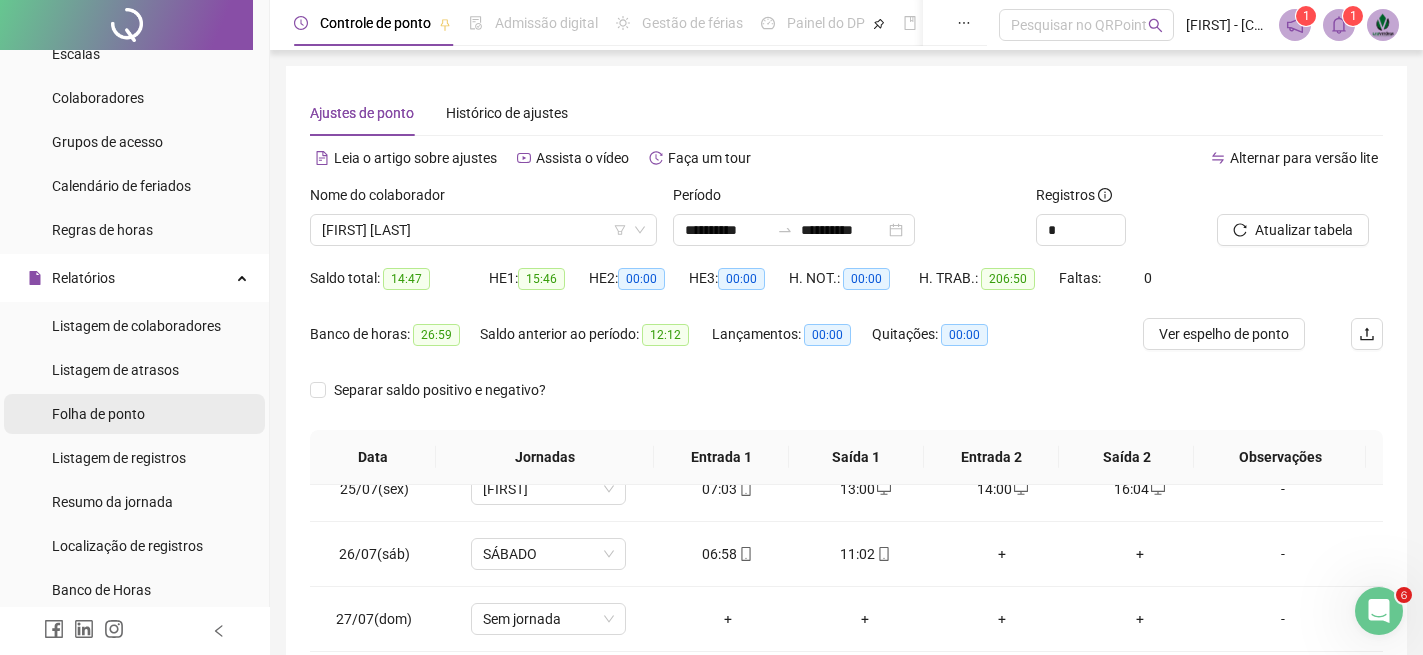 click on "Folha de ponto" at bounding box center (98, 414) 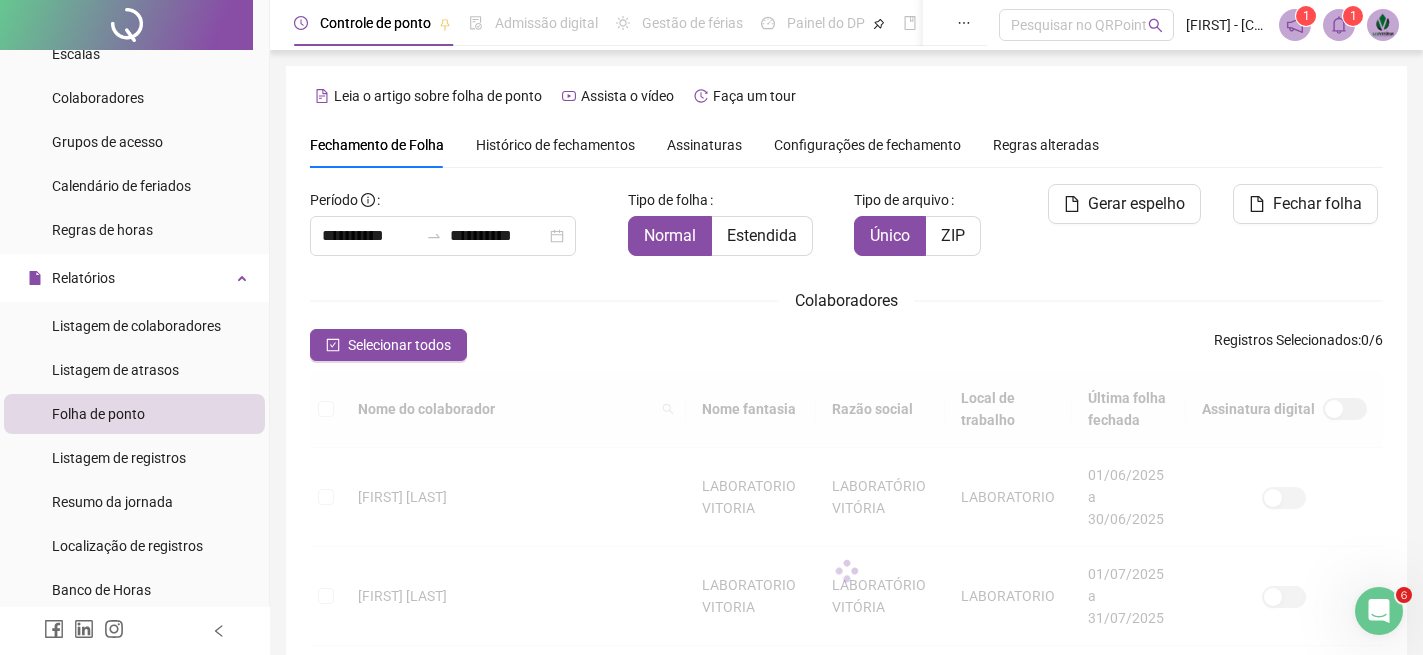 scroll, scrollTop: 82, scrollLeft: 0, axis: vertical 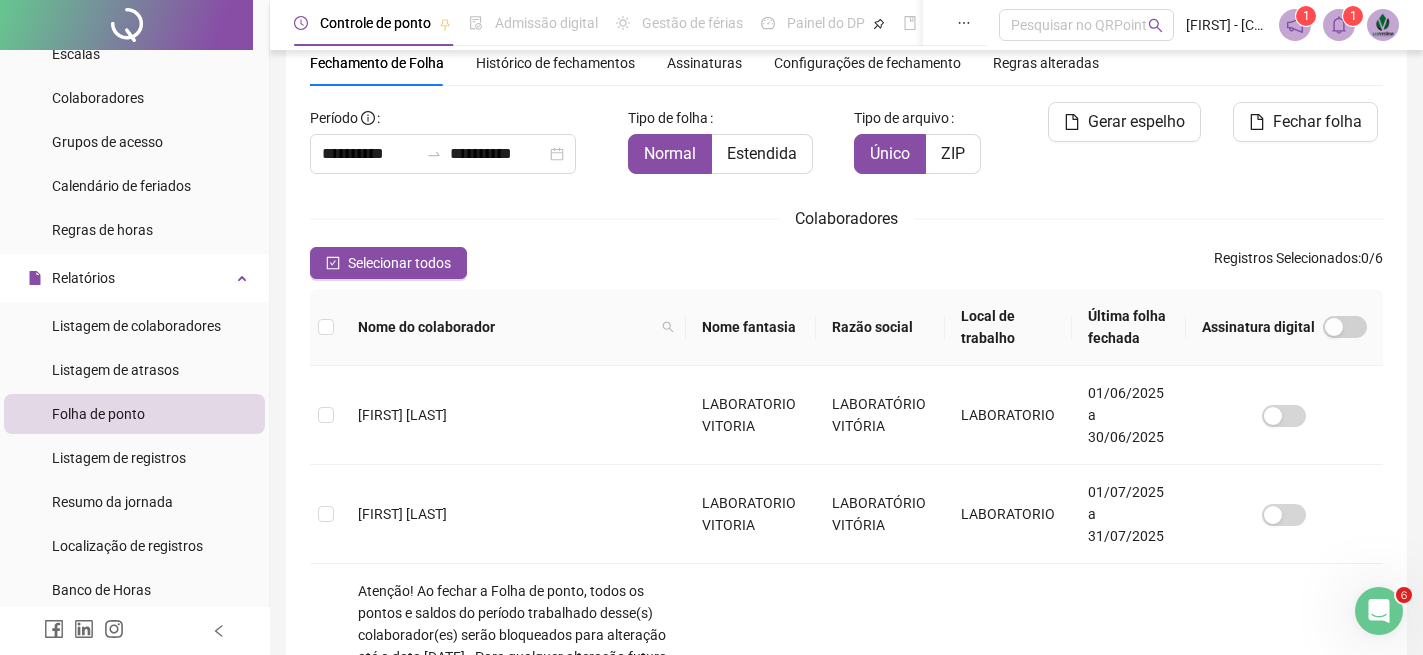 click on "[FIRST] [LAST]" at bounding box center (514, 415) 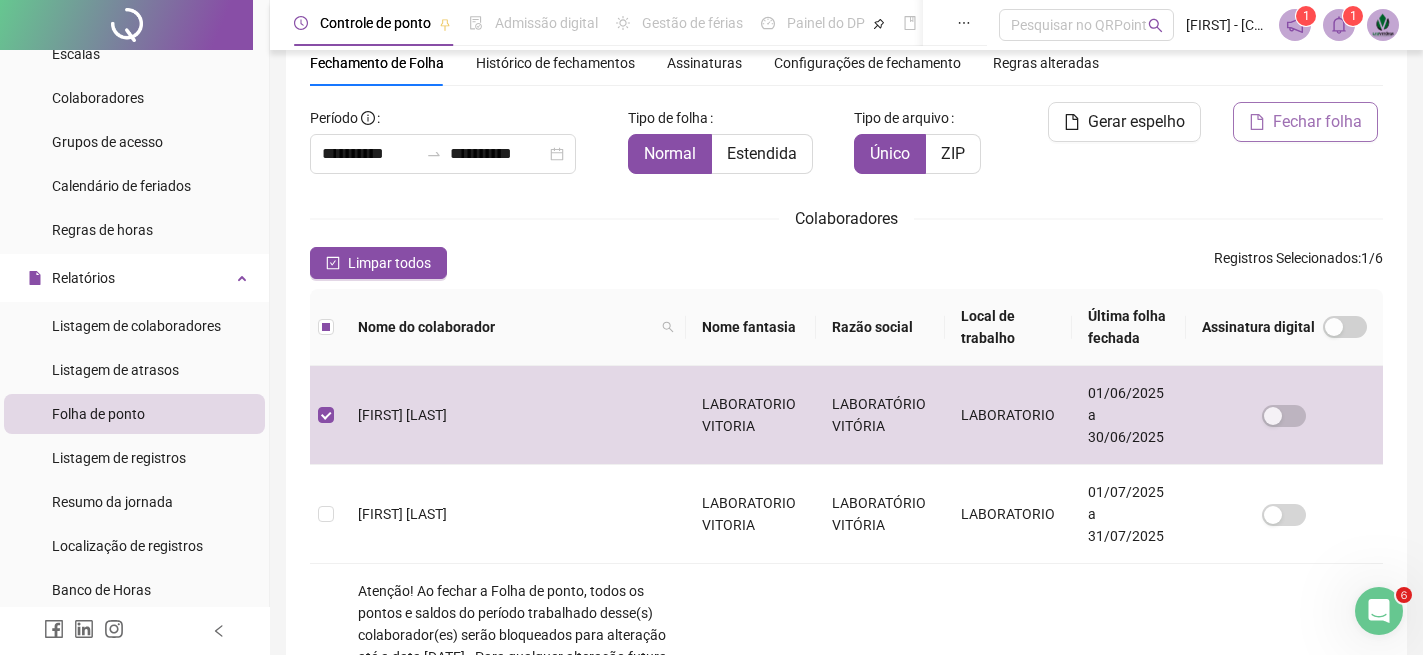click on "Fechar folha" at bounding box center (1305, 122) 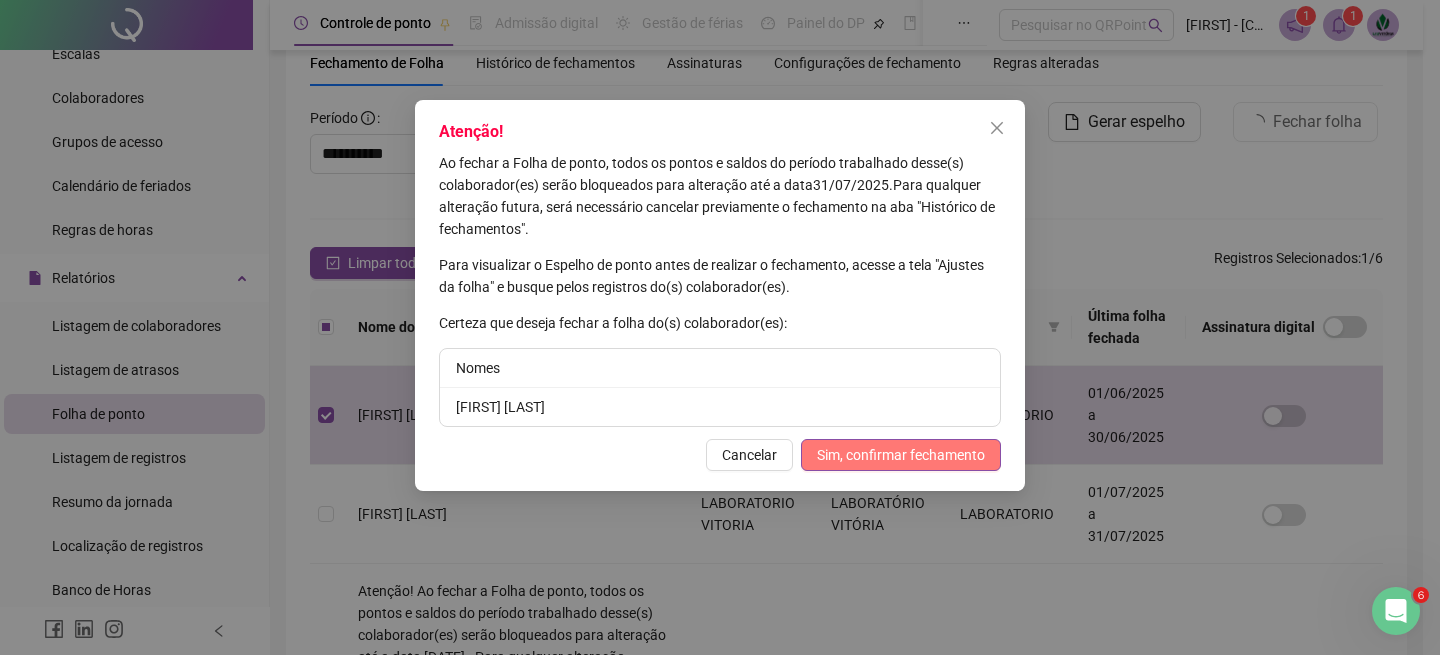 click on "Sim, confirmar fechamento" at bounding box center (901, 455) 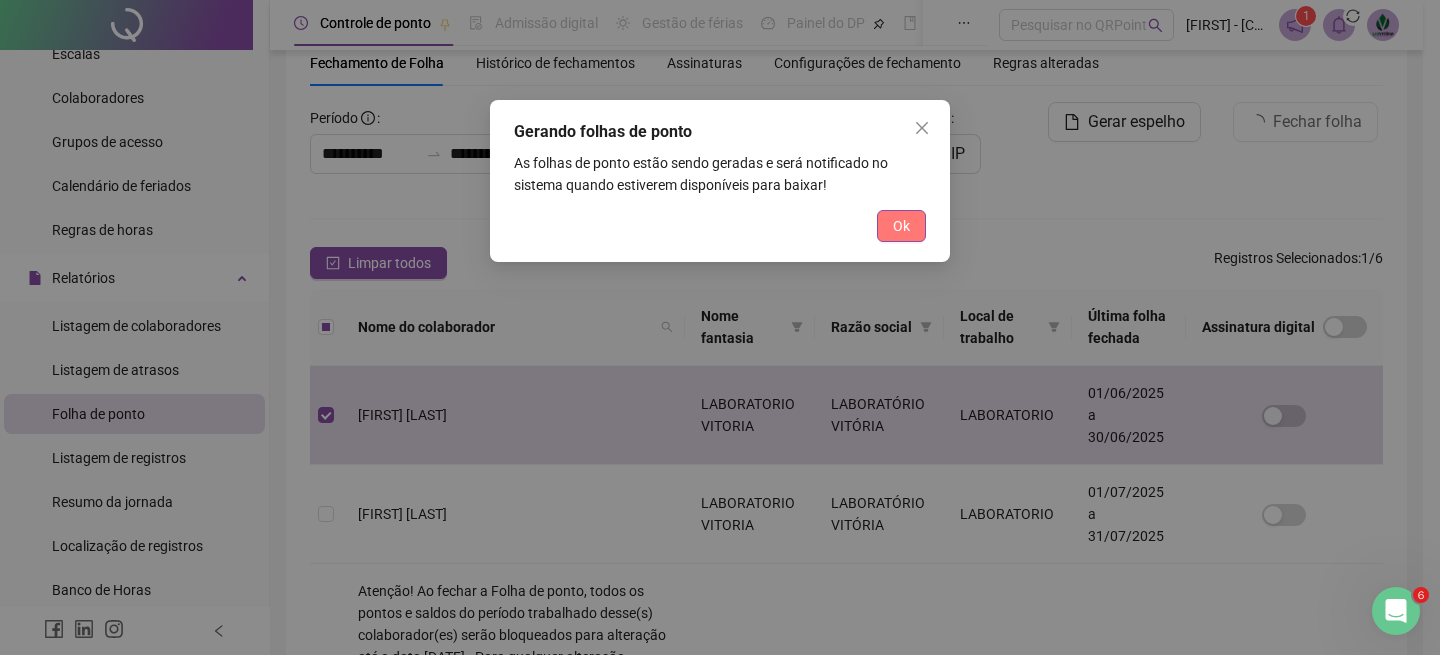 click on "Ok" at bounding box center [901, 226] 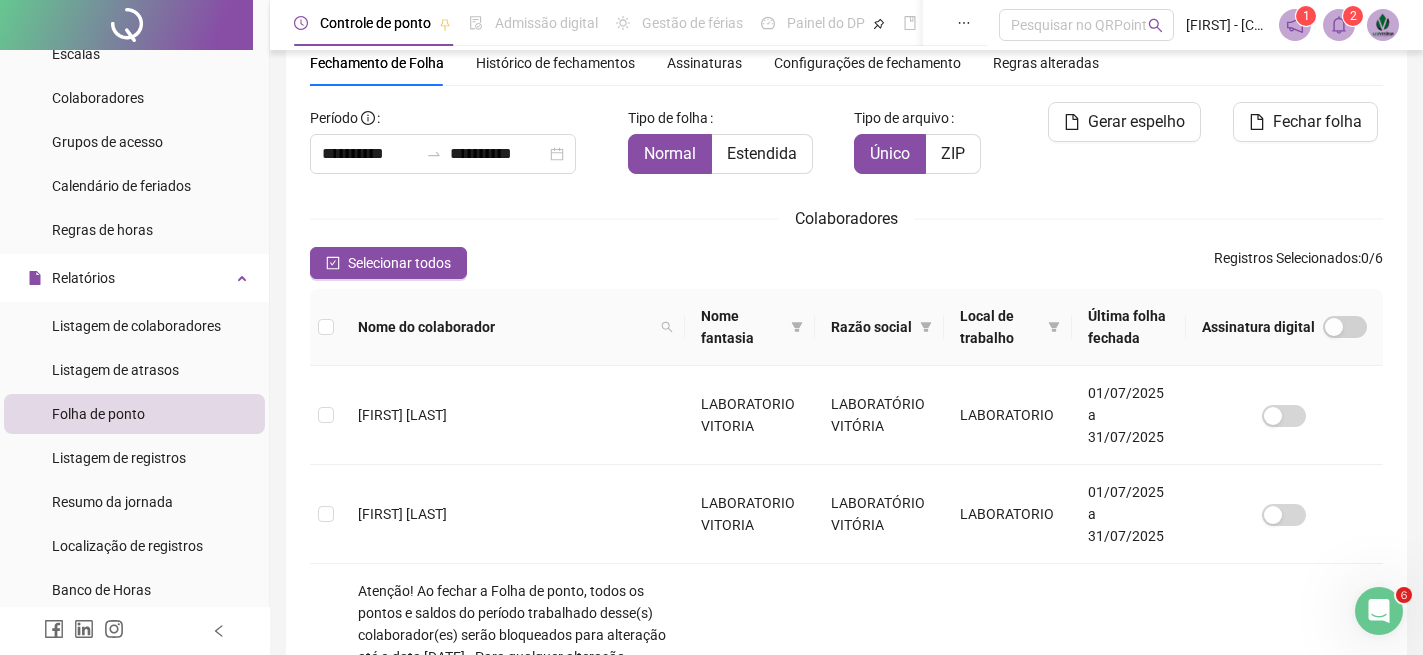 click 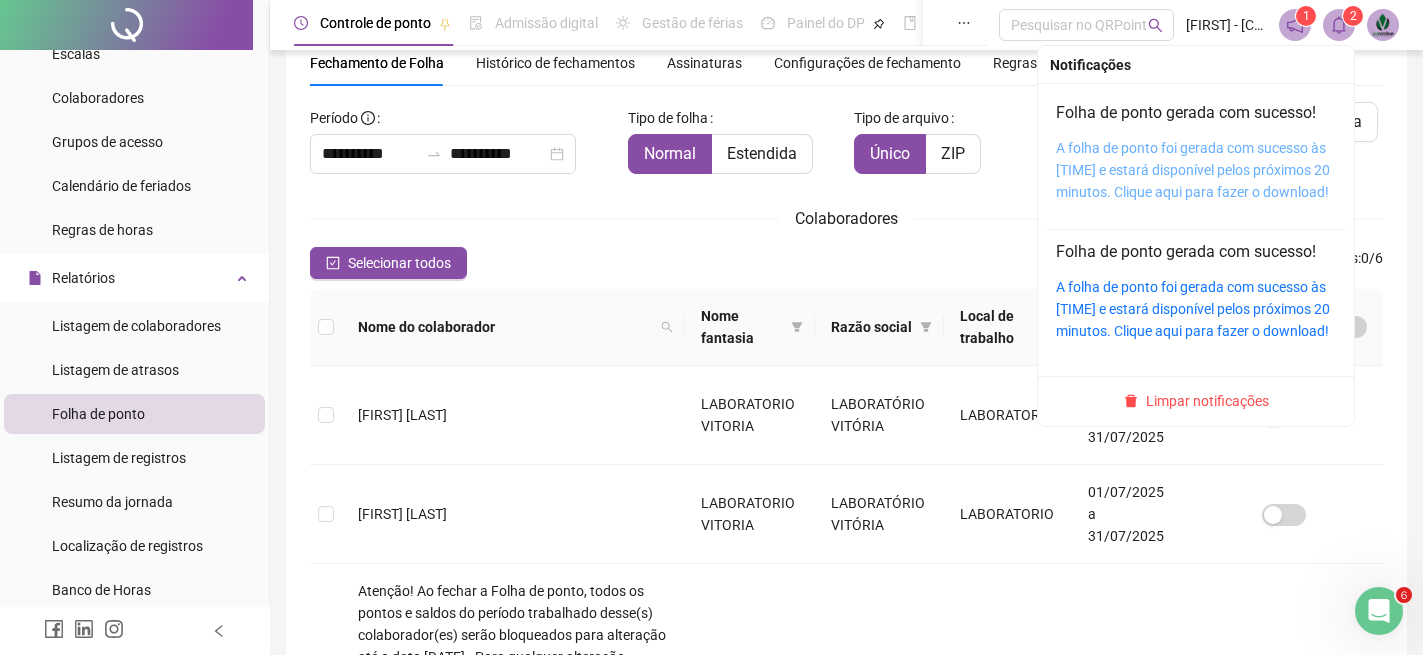 click on "A folha de ponto foi gerada com sucesso às [TIME] e estará disponível pelos próximos 20 minutos.
Clique aqui para fazer o download!" at bounding box center [1193, 170] 